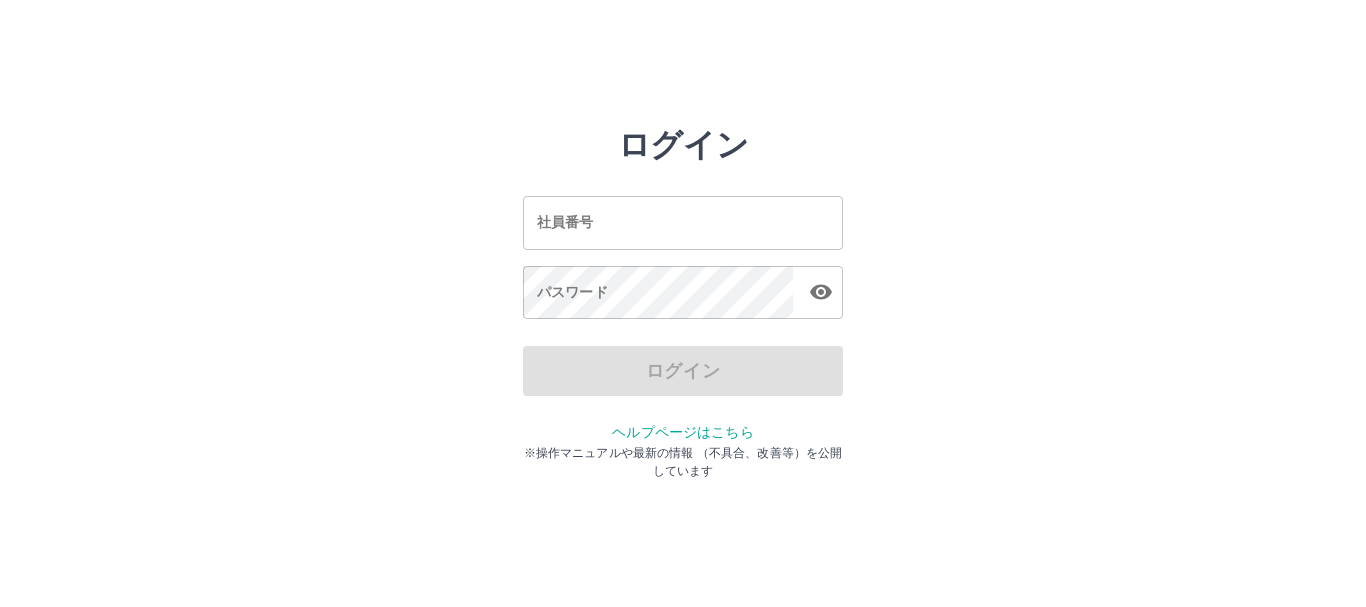 scroll, scrollTop: 0, scrollLeft: 0, axis: both 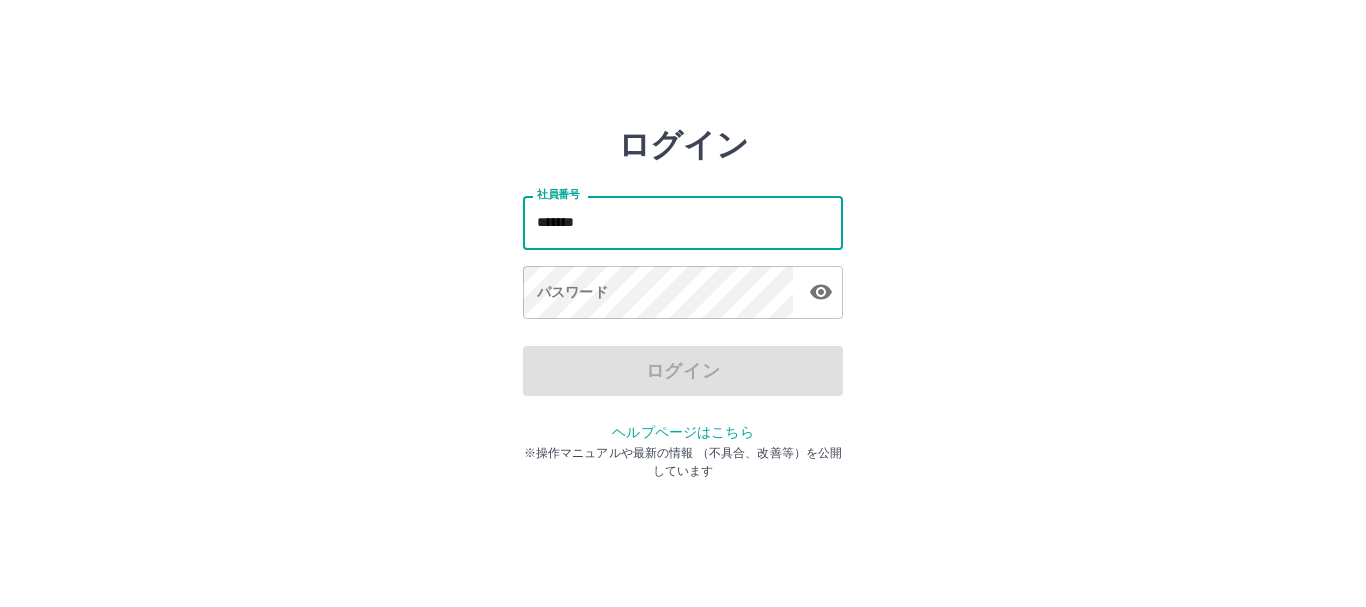 type on "*******" 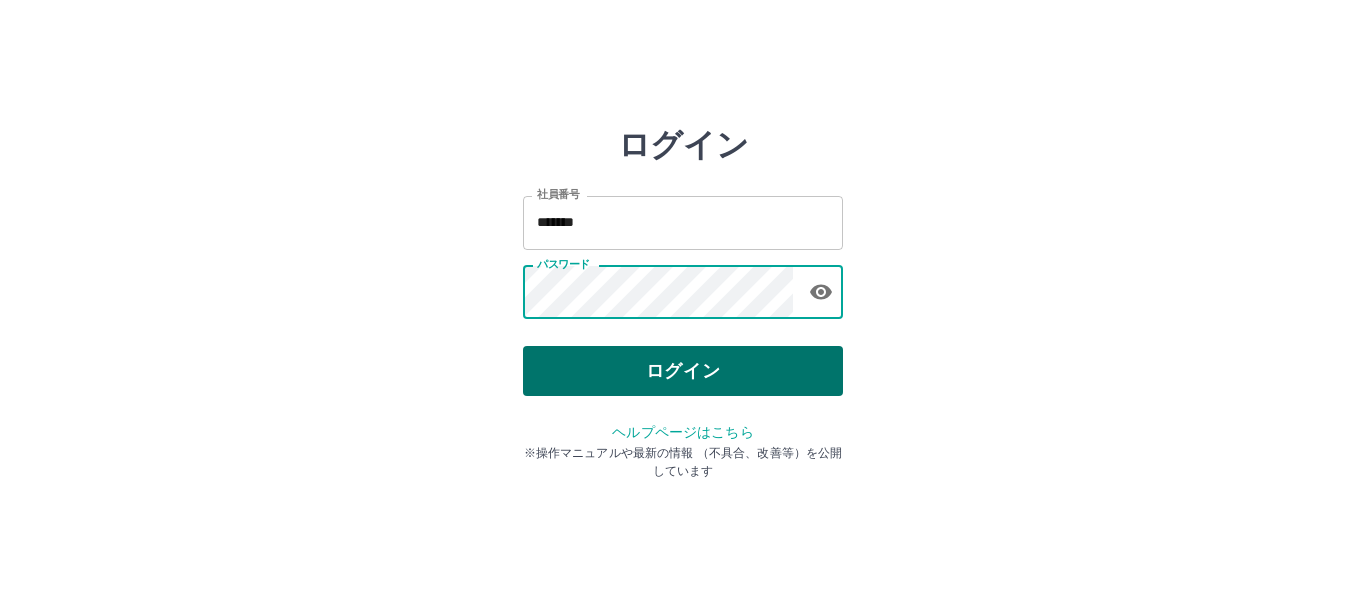 click on "ログイン" at bounding box center [683, 371] 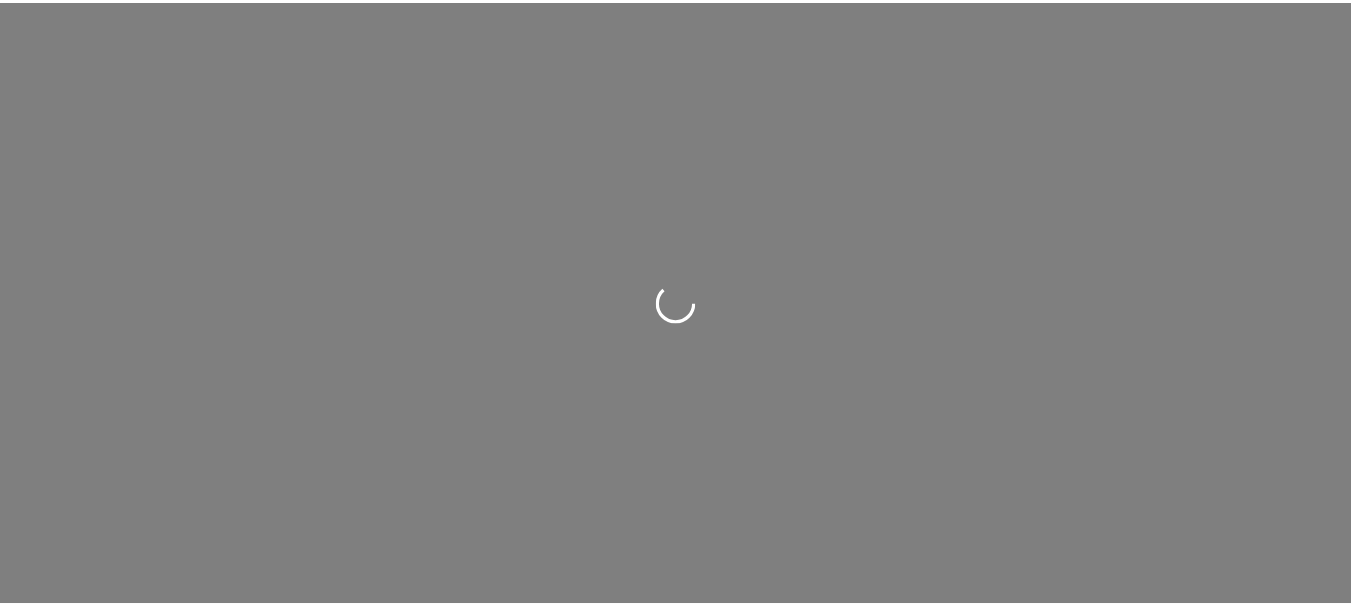 scroll, scrollTop: 0, scrollLeft: 0, axis: both 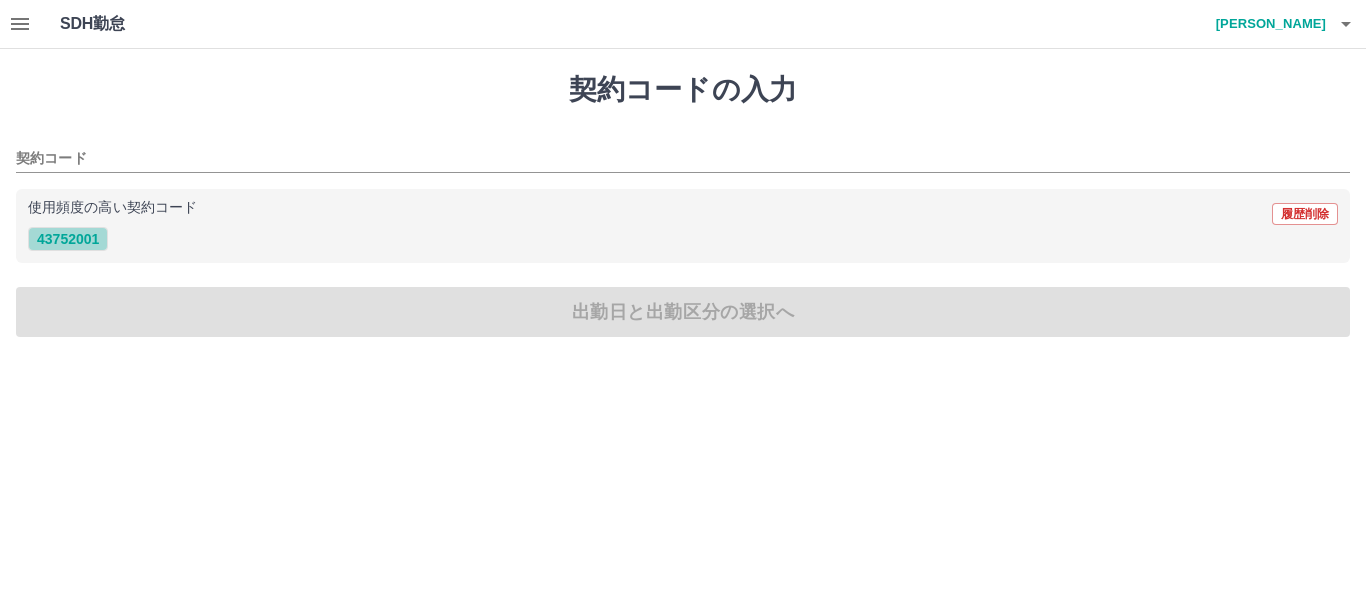 click on "43752001" at bounding box center [68, 239] 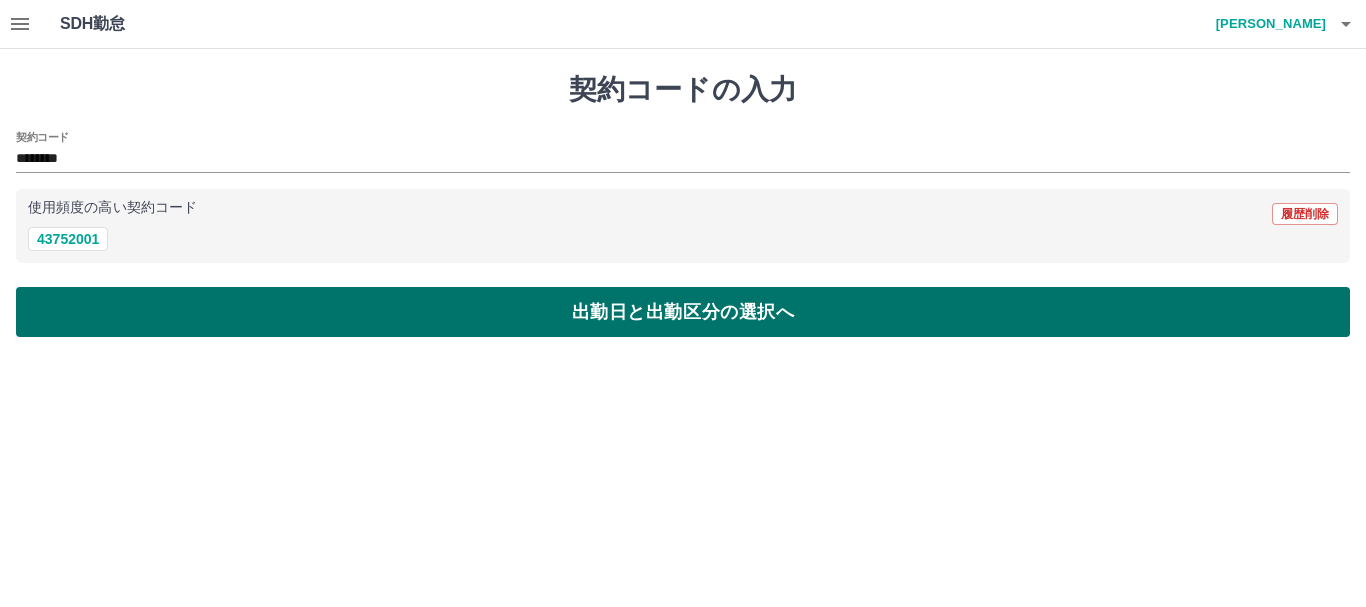 click on "出勤日と出勤区分の選択へ" at bounding box center (683, 312) 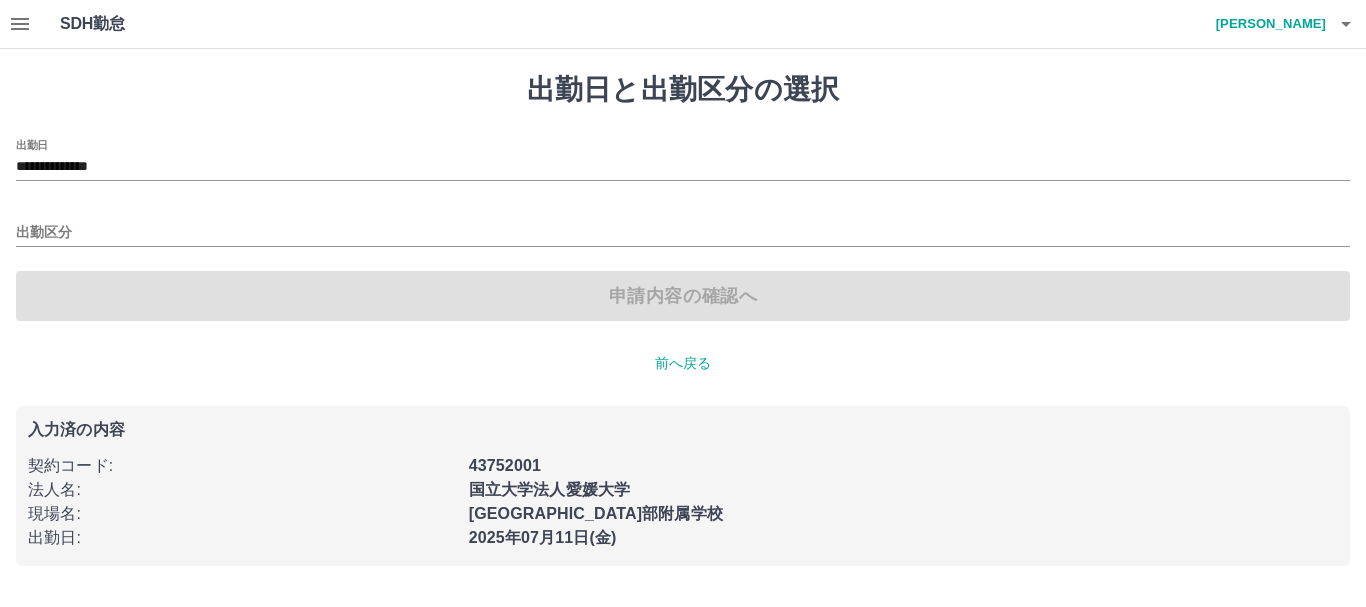 click on "出勤区分" at bounding box center (683, 226) 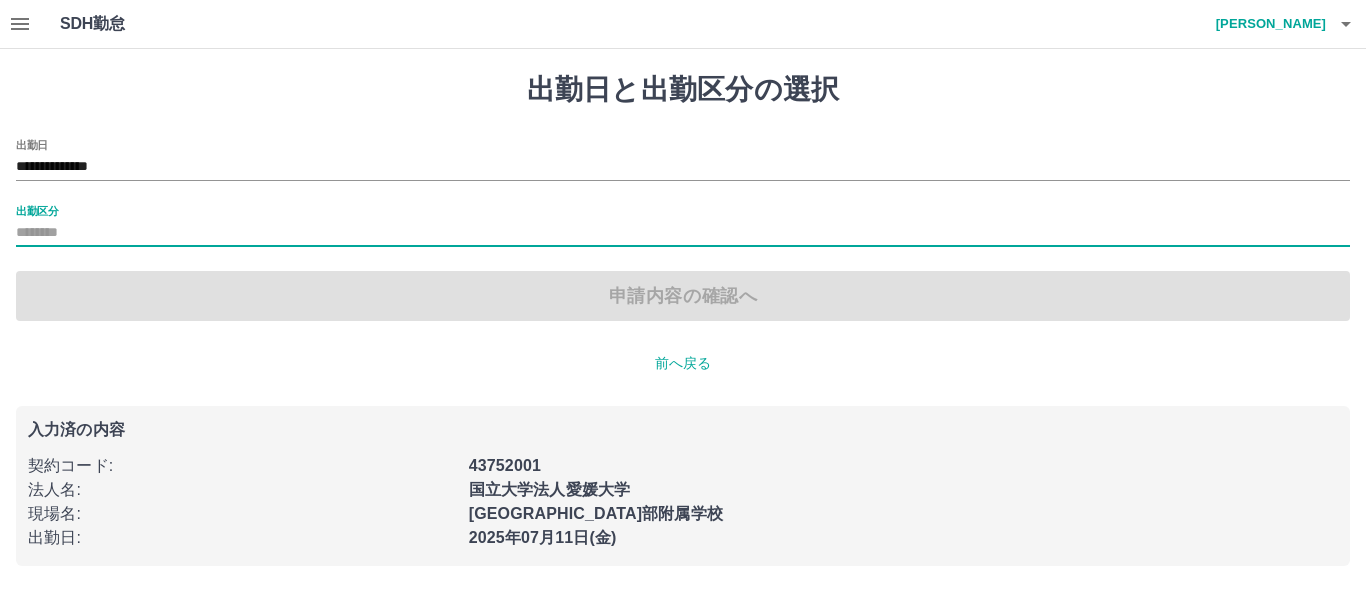 click on "出勤区分" at bounding box center (37, 210) 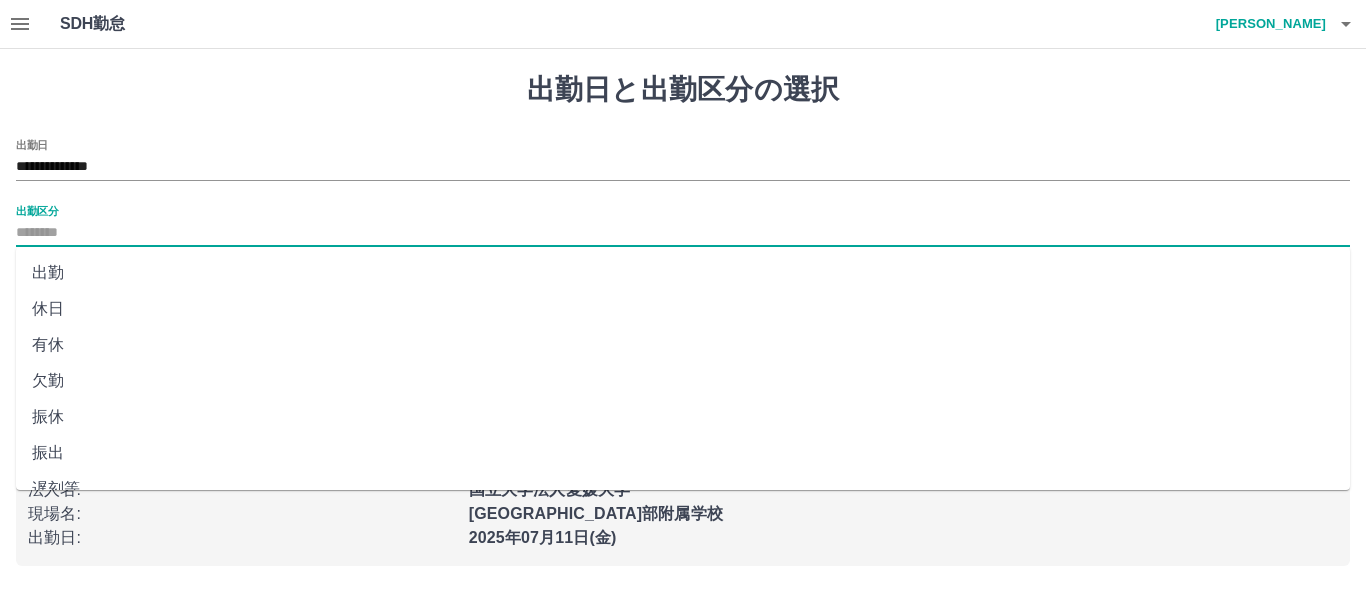 click on "出勤区分" at bounding box center [683, 233] 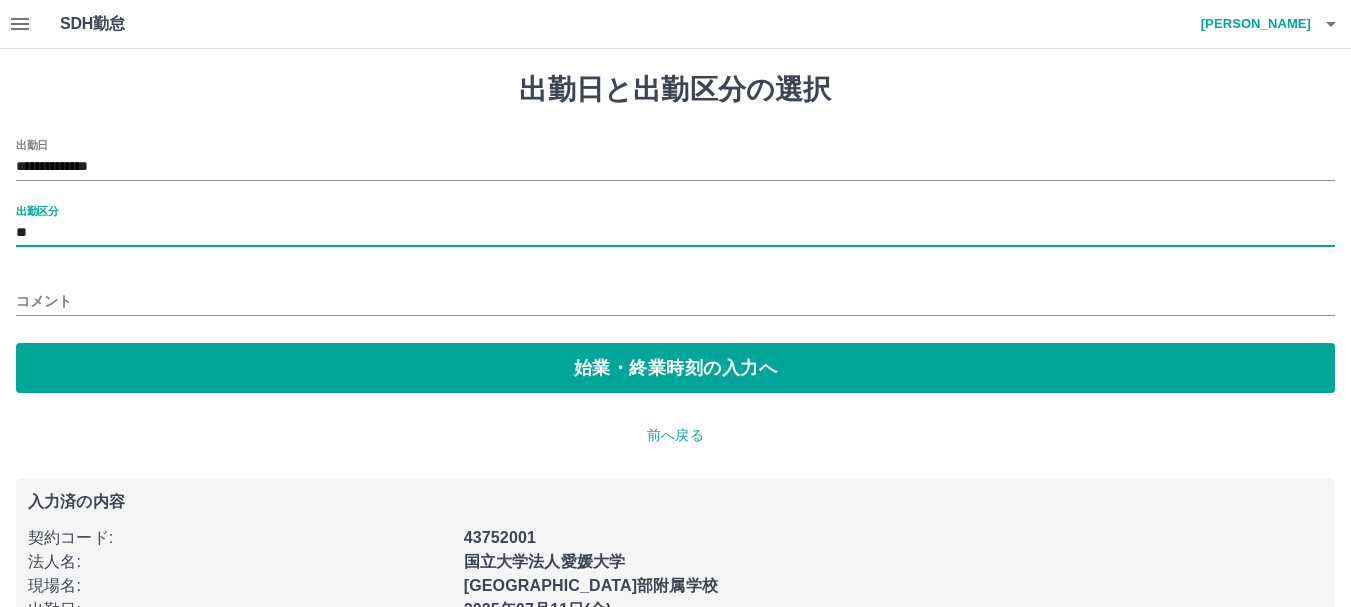 click on "コメント" at bounding box center [675, 301] 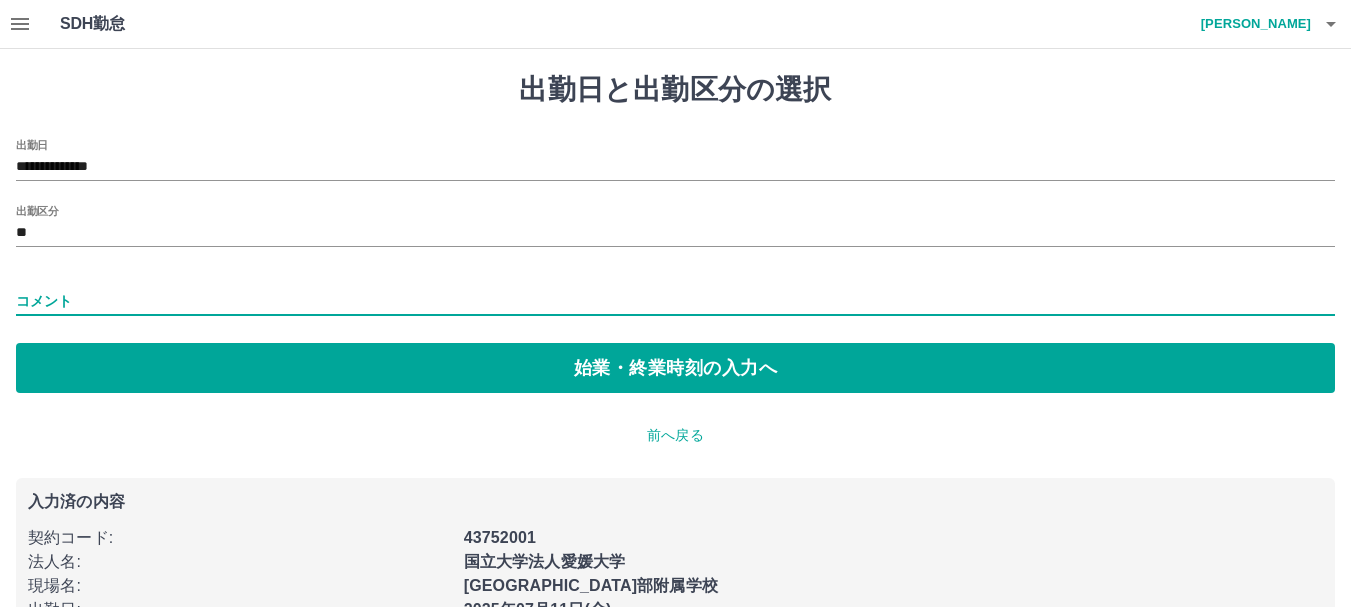type on "****" 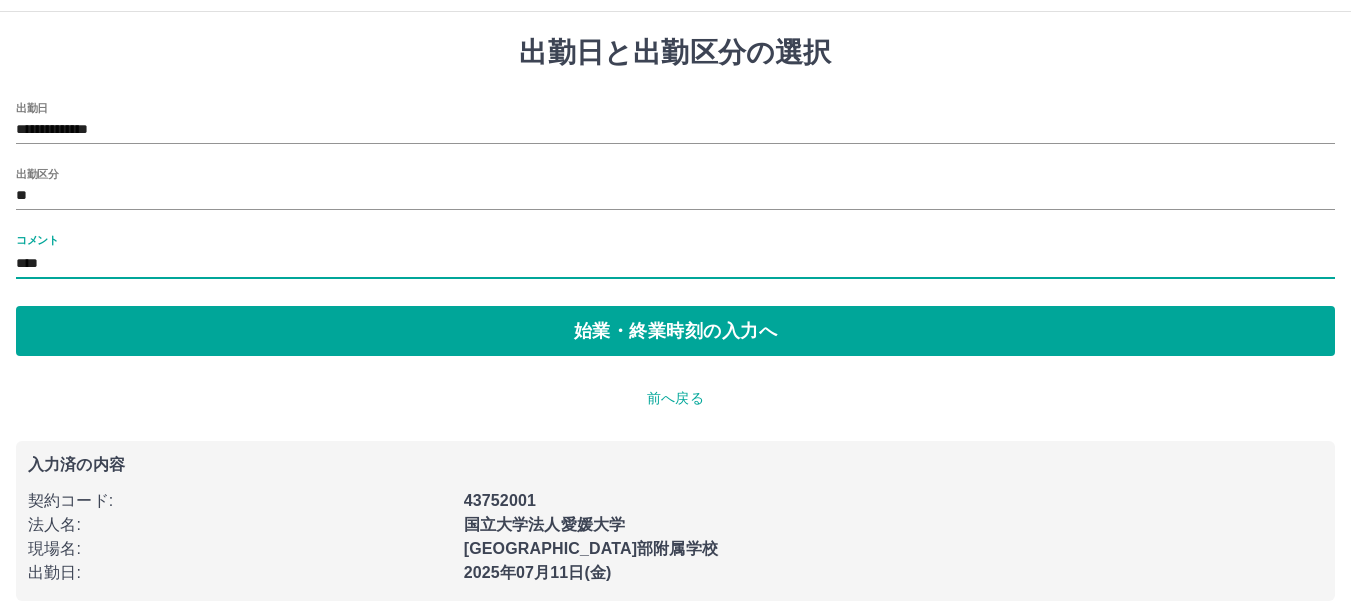 scroll, scrollTop: 55, scrollLeft: 0, axis: vertical 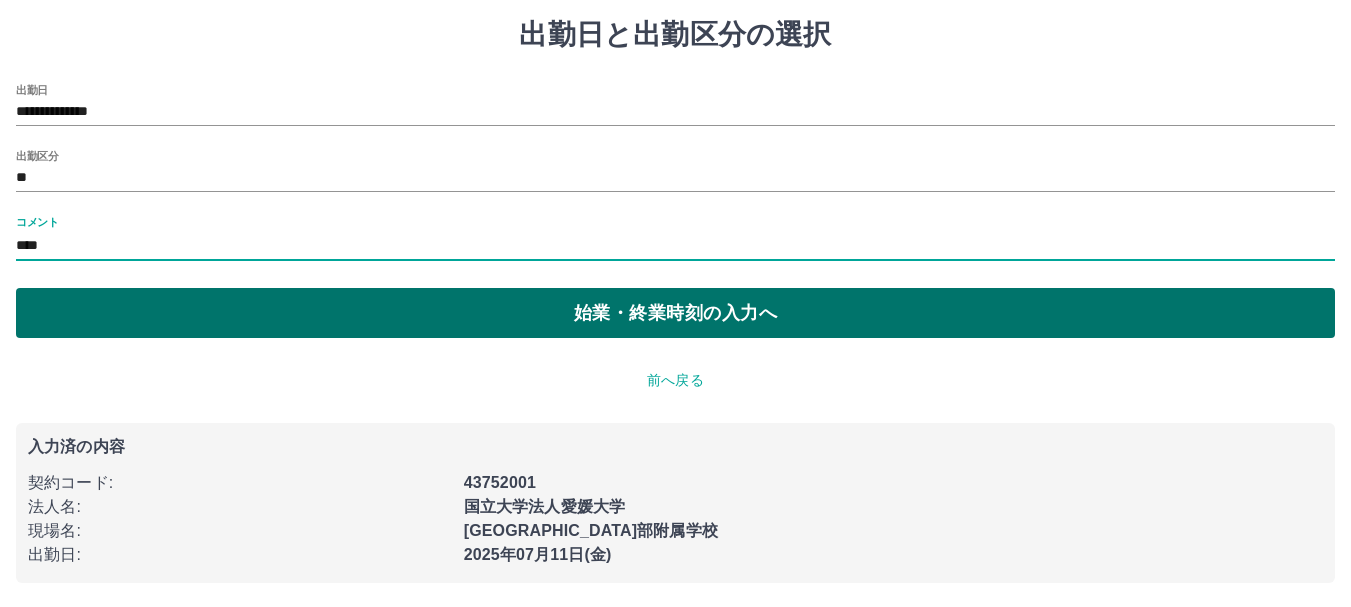 click on "始業・終業時刻の入力へ" at bounding box center (675, 313) 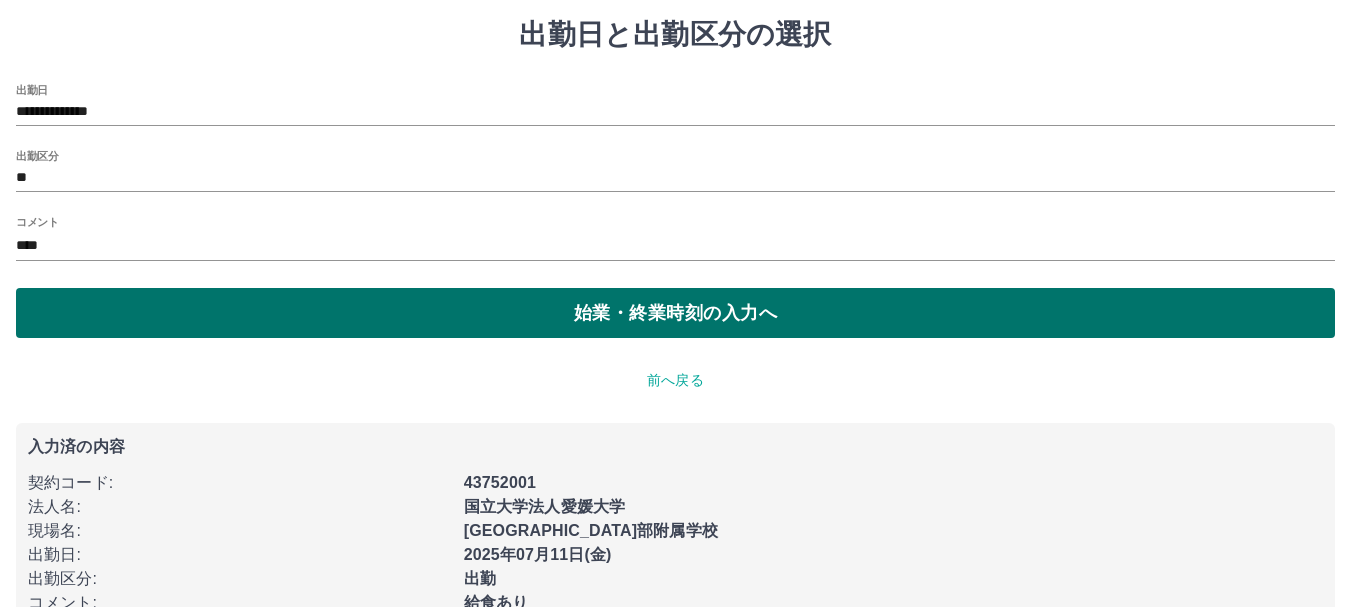 scroll, scrollTop: 0, scrollLeft: 0, axis: both 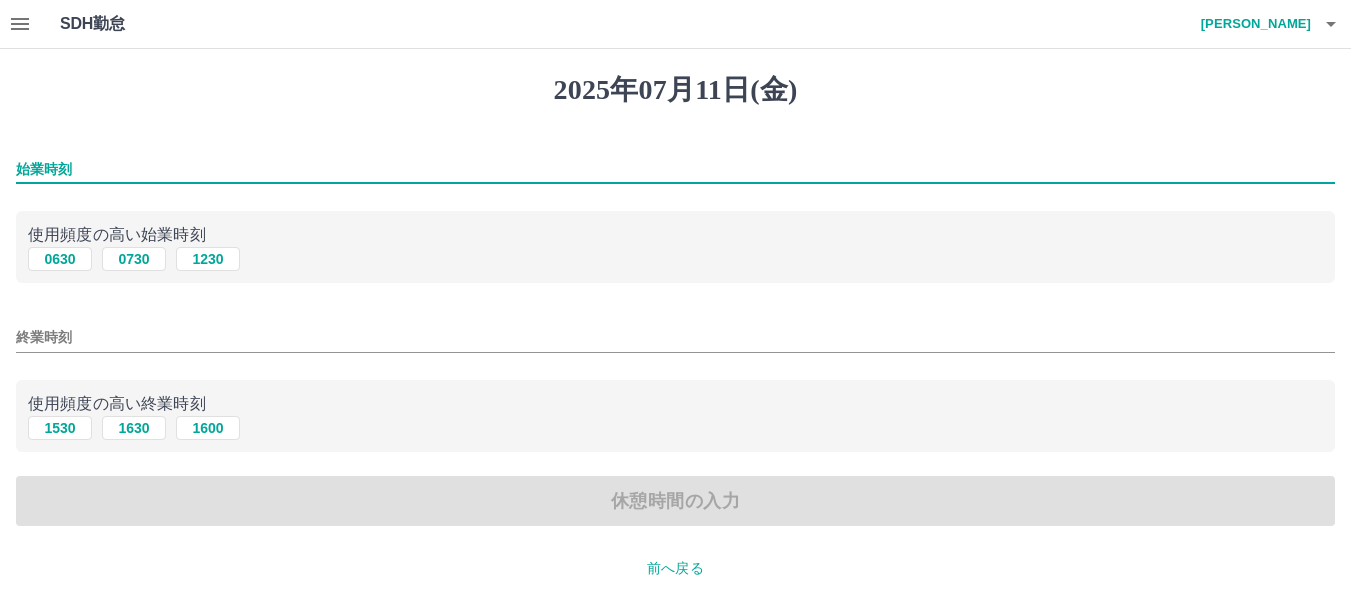 click on "始業時刻" at bounding box center [675, 169] 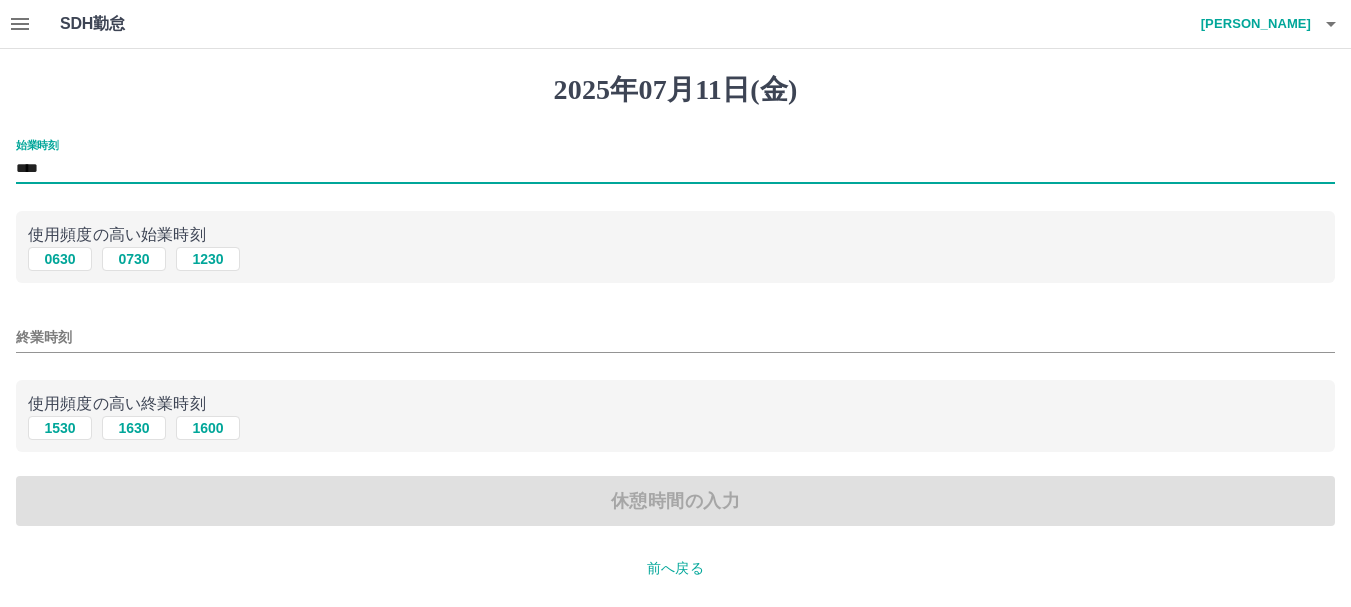 type on "****" 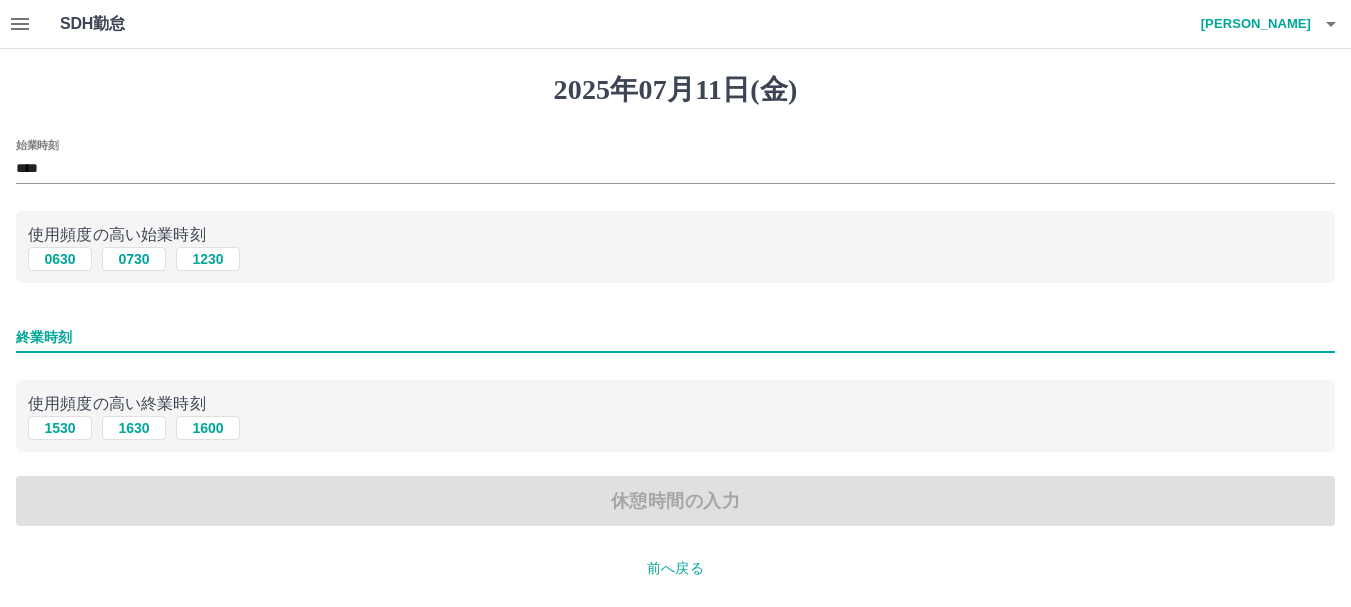 click on "終業時刻" at bounding box center [675, 337] 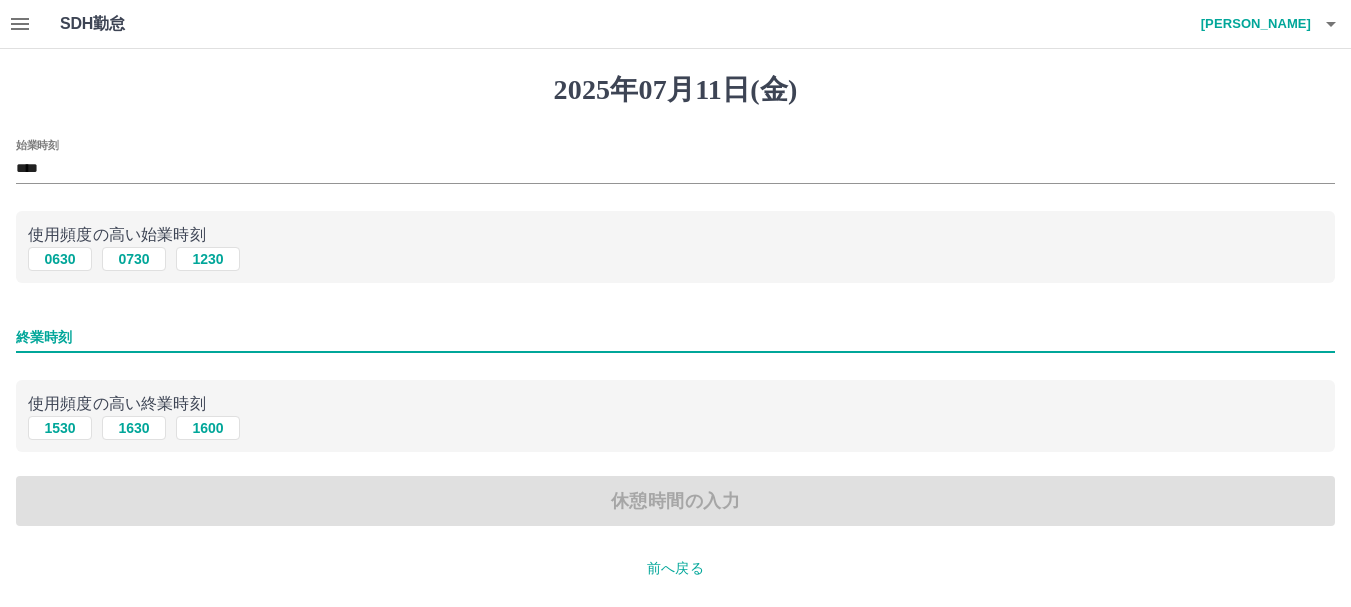 type on "****" 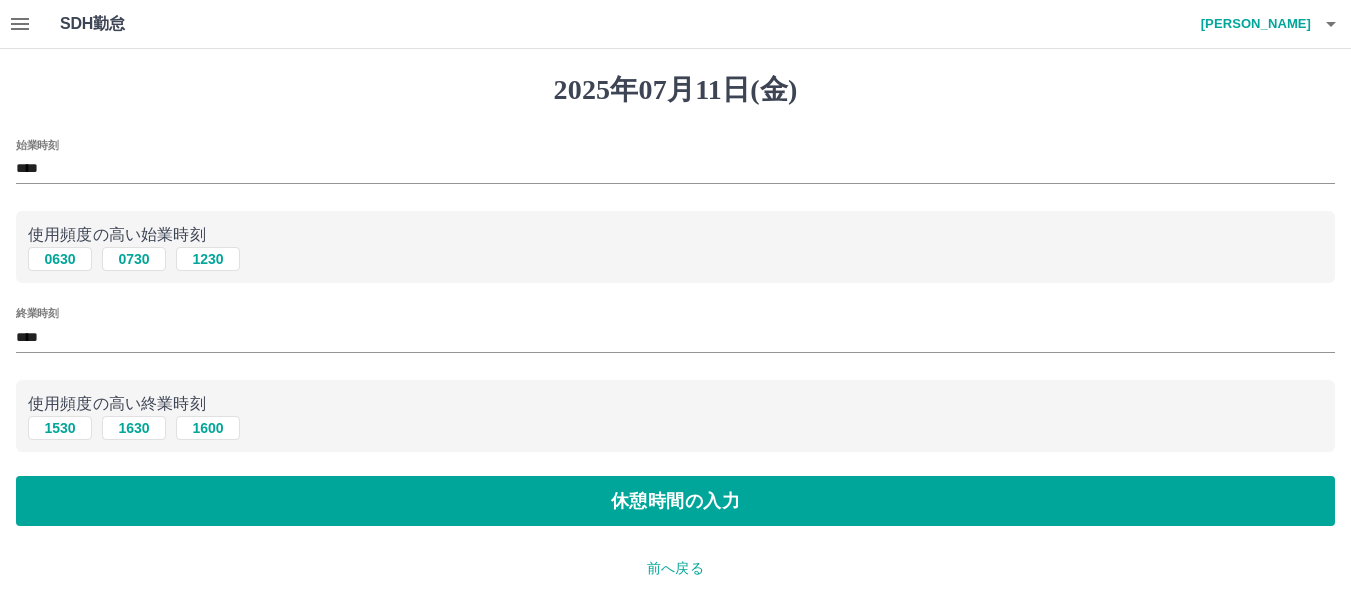 click on "使用頻度の高い終業時刻" at bounding box center (675, 404) 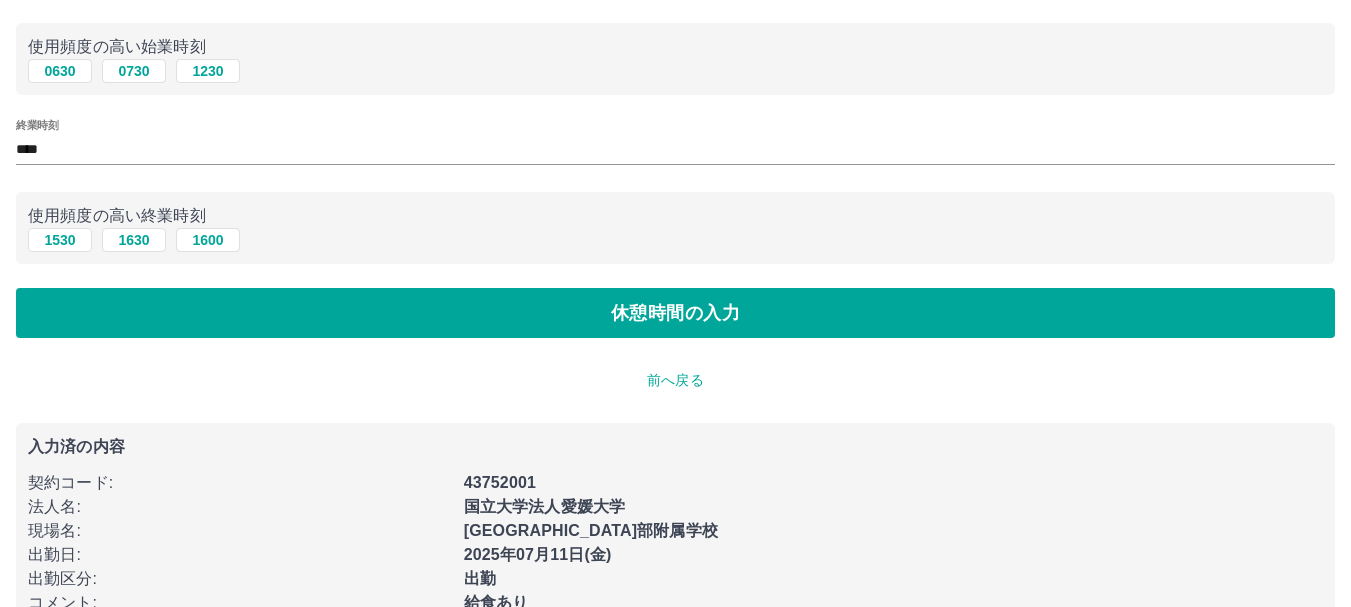 scroll, scrollTop: 200, scrollLeft: 0, axis: vertical 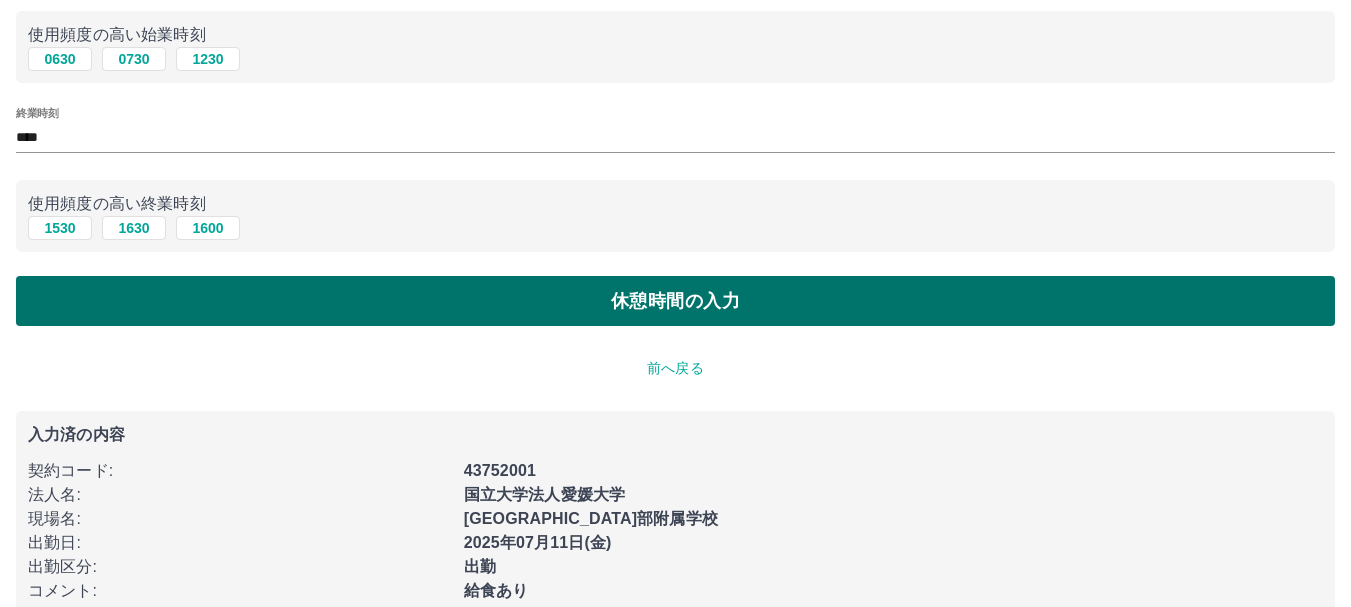 click on "休憩時間の入力" at bounding box center [675, 301] 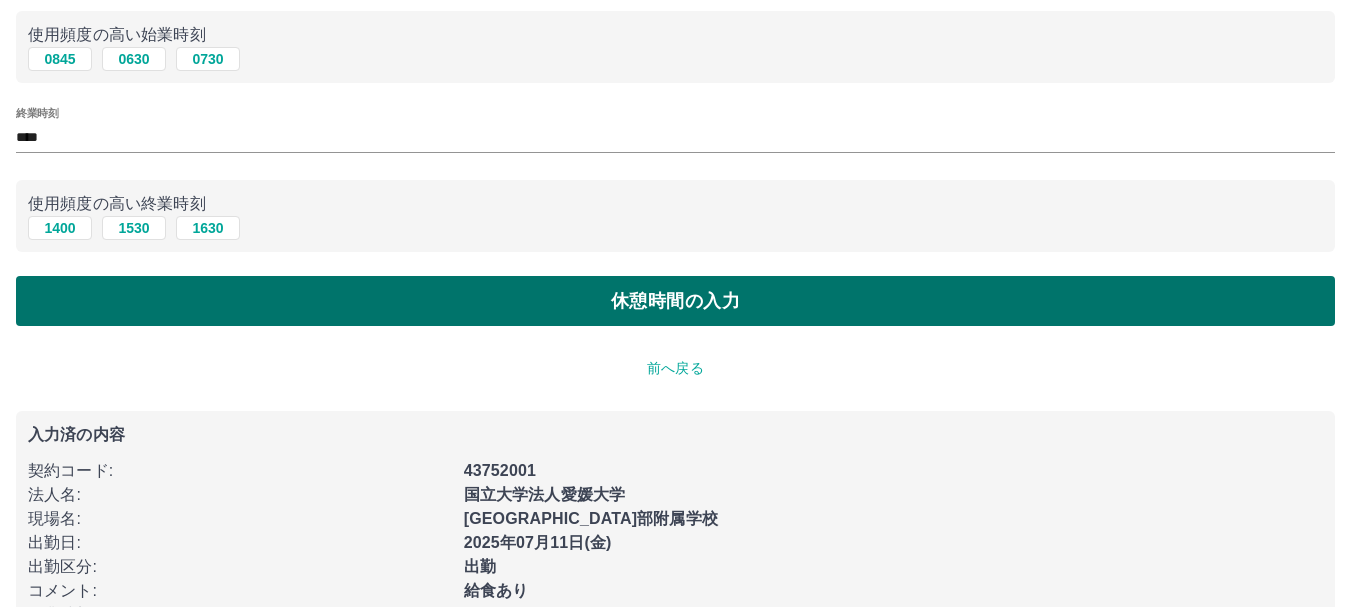 scroll, scrollTop: 0, scrollLeft: 0, axis: both 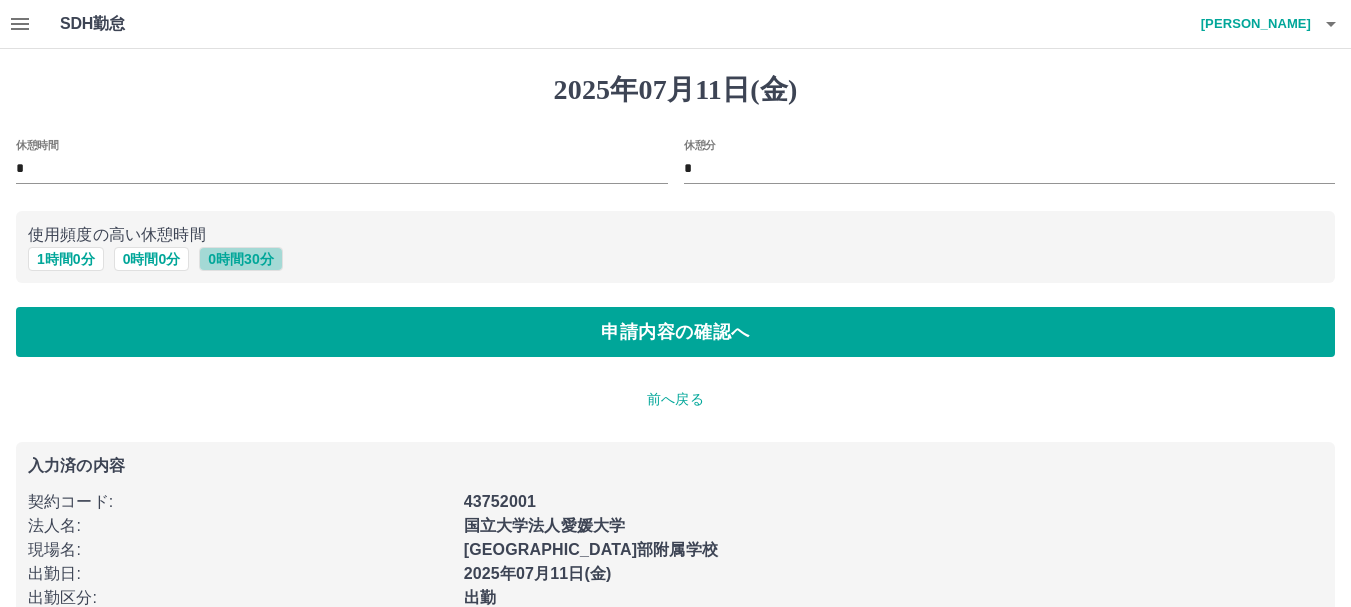 click on "0 時間 30 分" at bounding box center [240, 259] 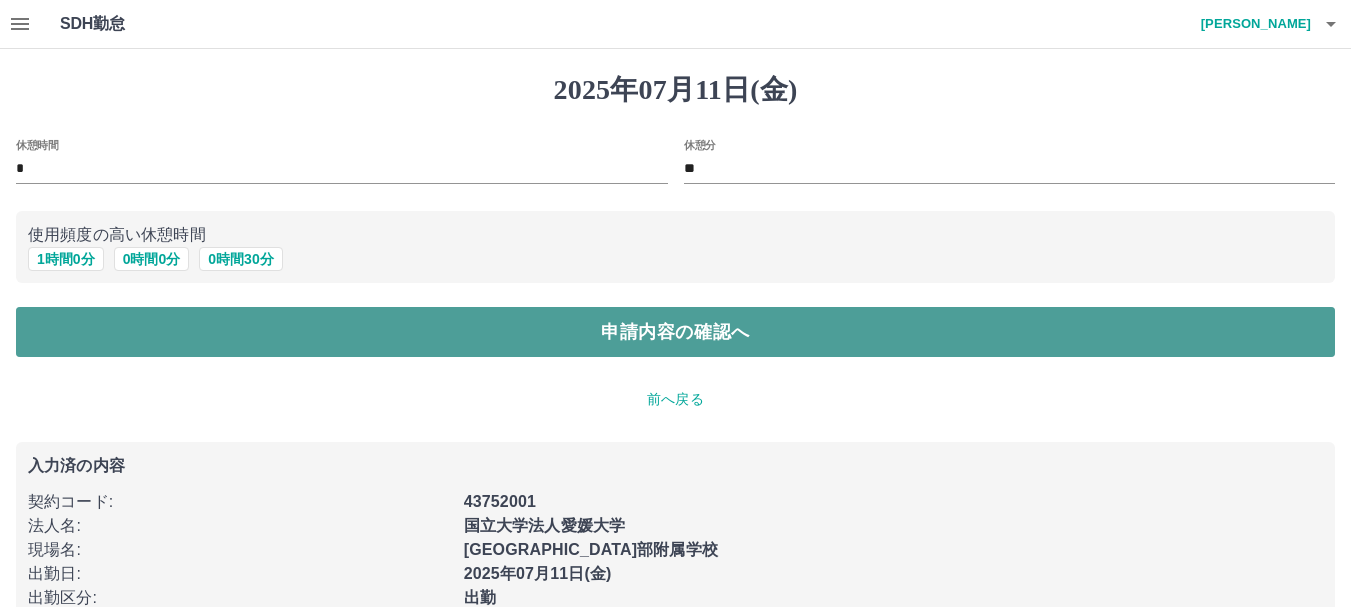 click on "申請内容の確認へ" at bounding box center (675, 332) 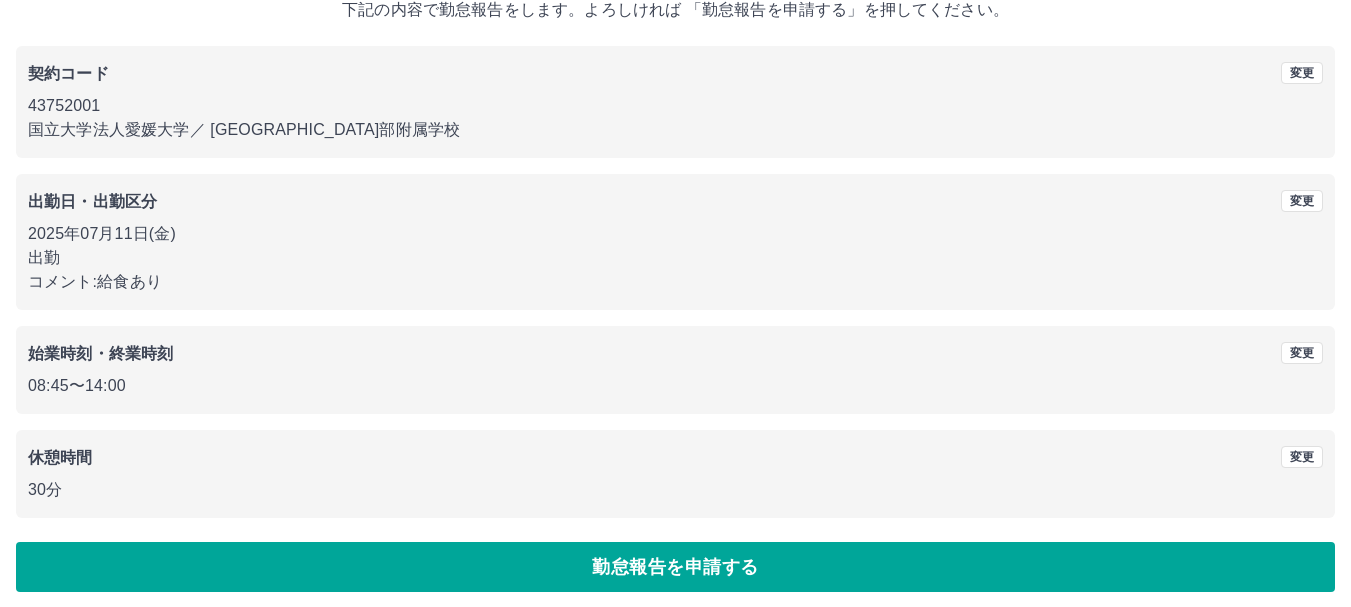 scroll, scrollTop: 142, scrollLeft: 0, axis: vertical 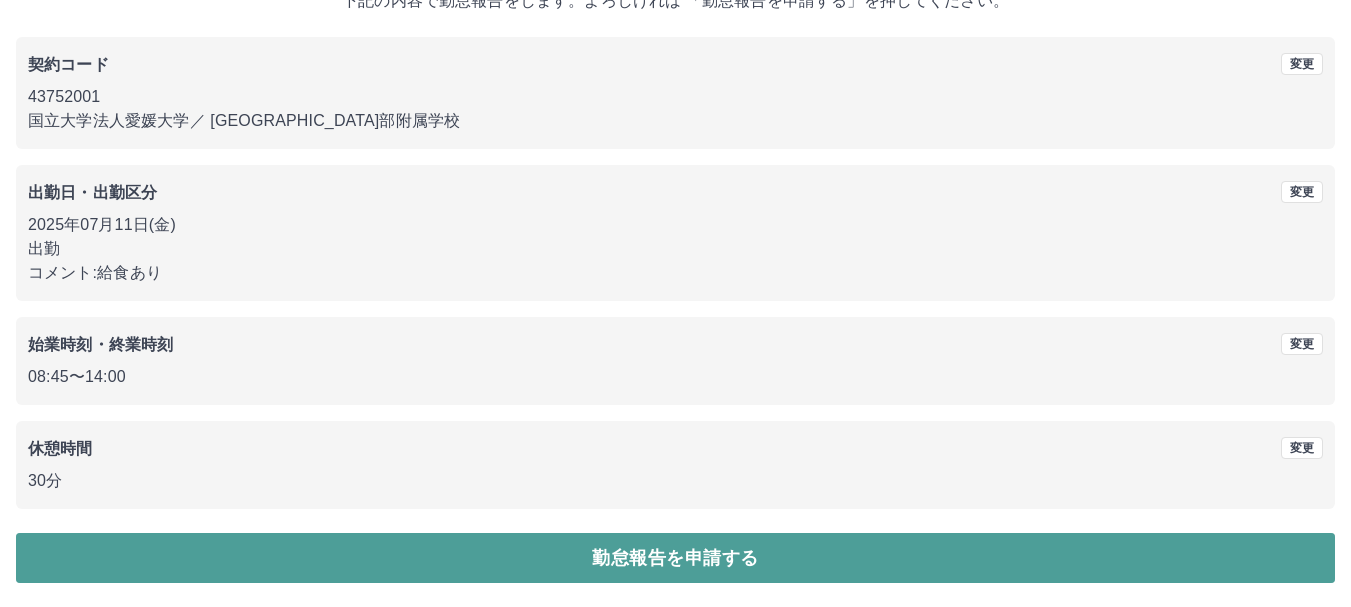 click on "勤怠報告を申請する" at bounding box center [675, 558] 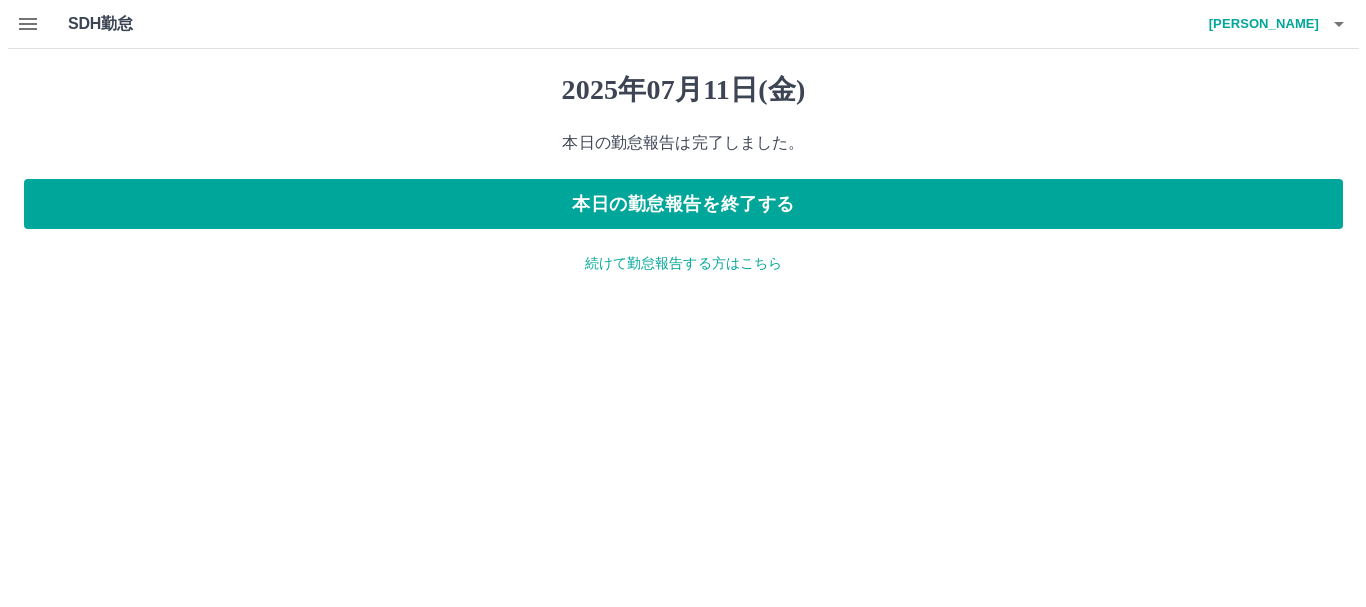 scroll, scrollTop: 0, scrollLeft: 0, axis: both 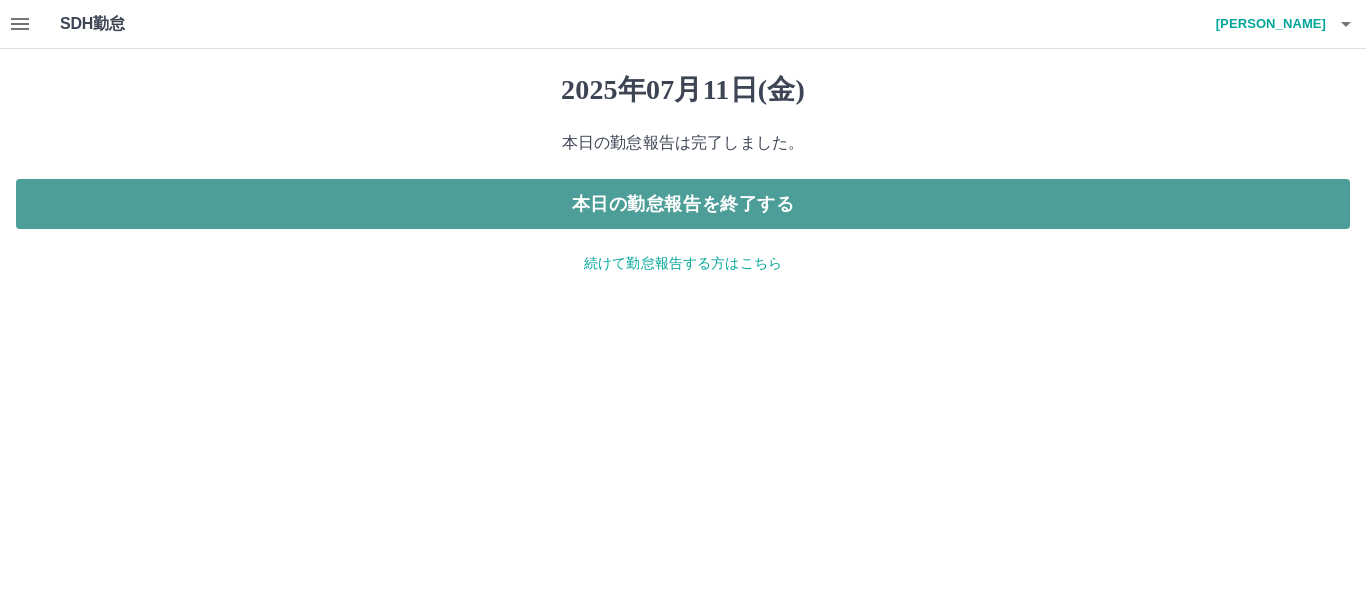 click on "本日の勤怠報告を終了する" at bounding box center (683, 204) 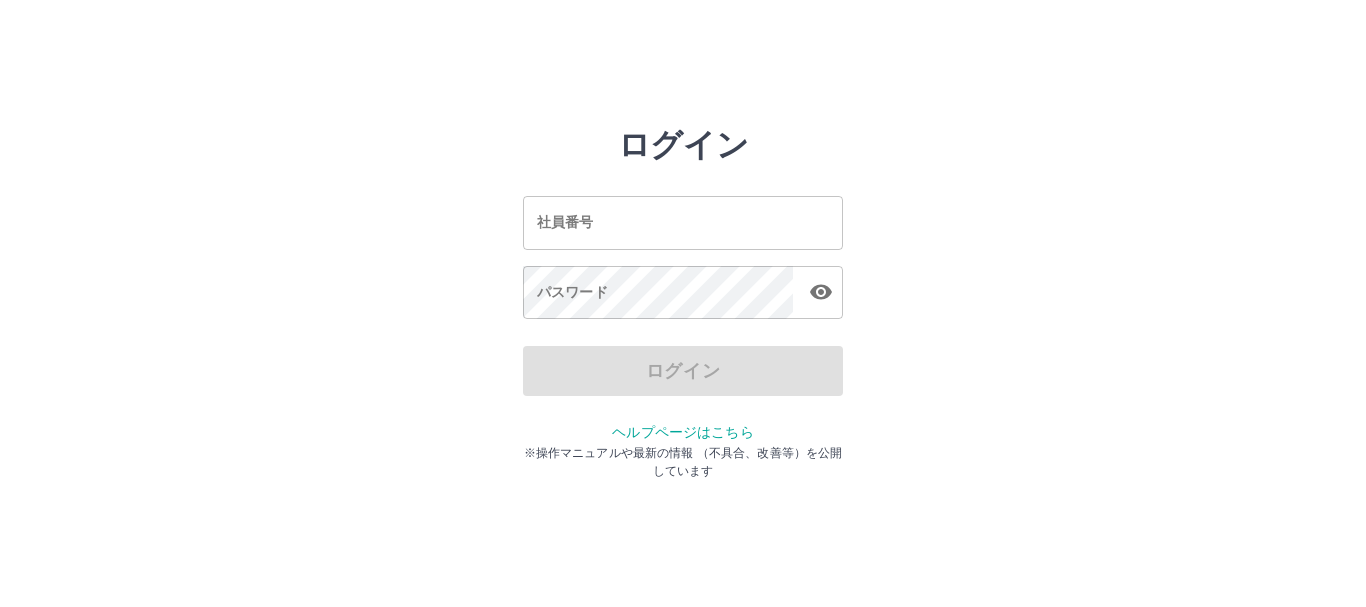 scroll, scrollTop: 0, scrollLeft: 0, axis: both 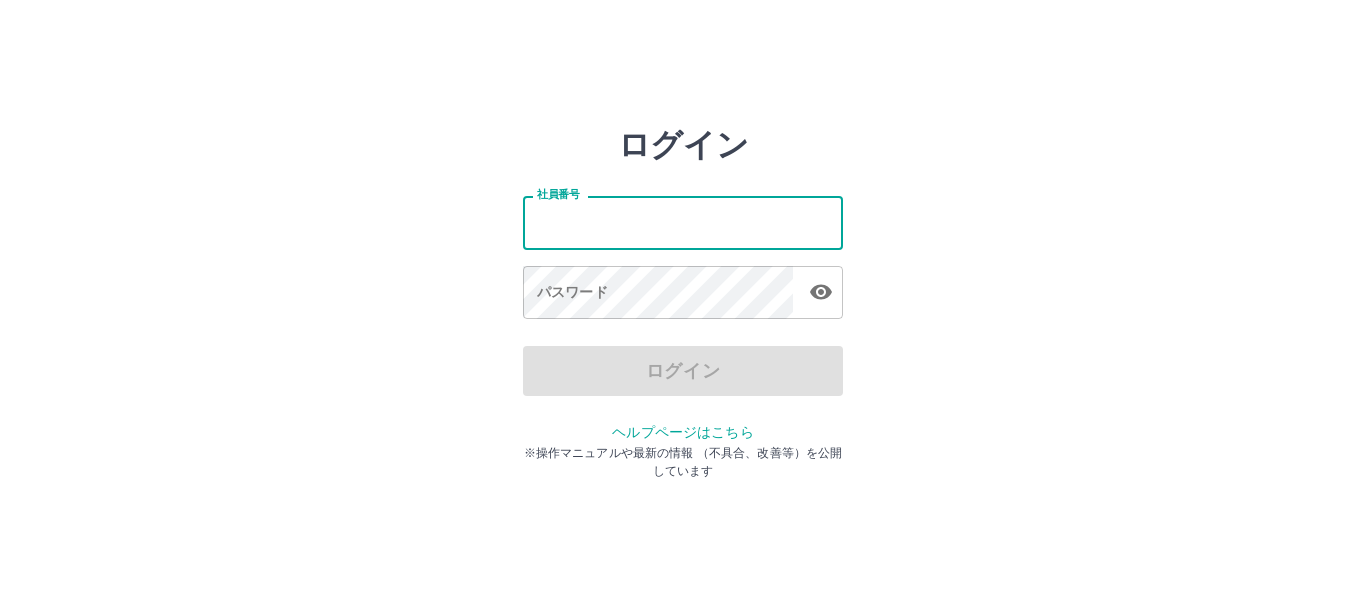 click on "社員番号" at bounding box center (683, 222) 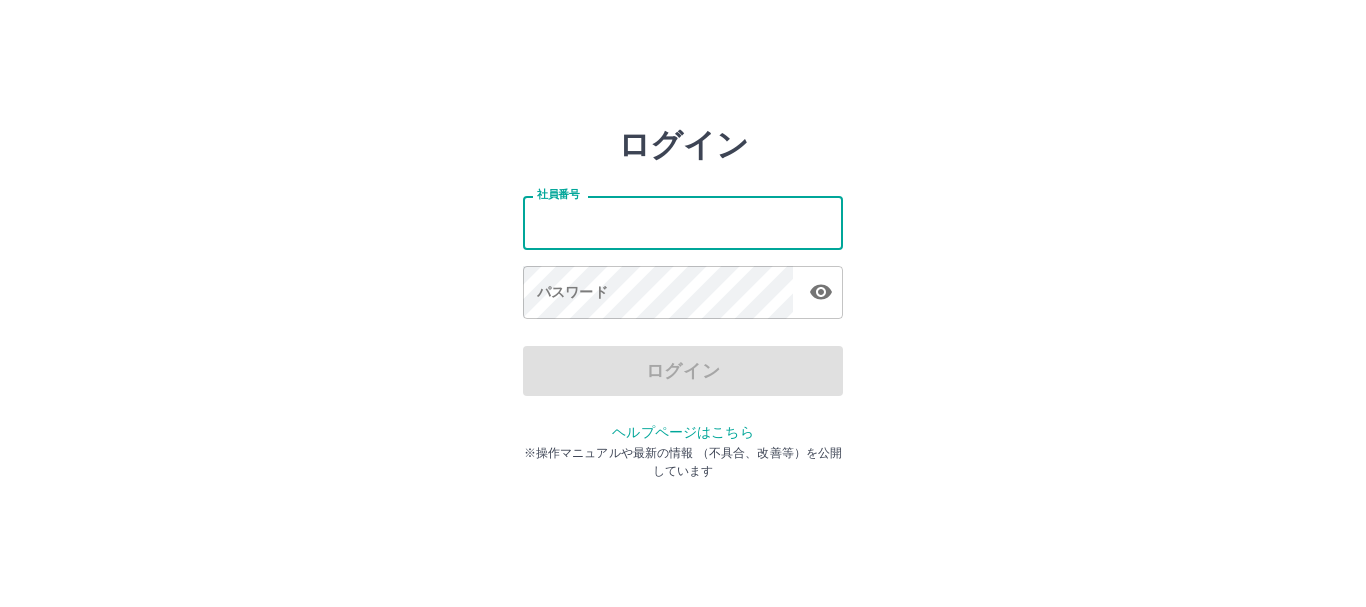 type on "*******" 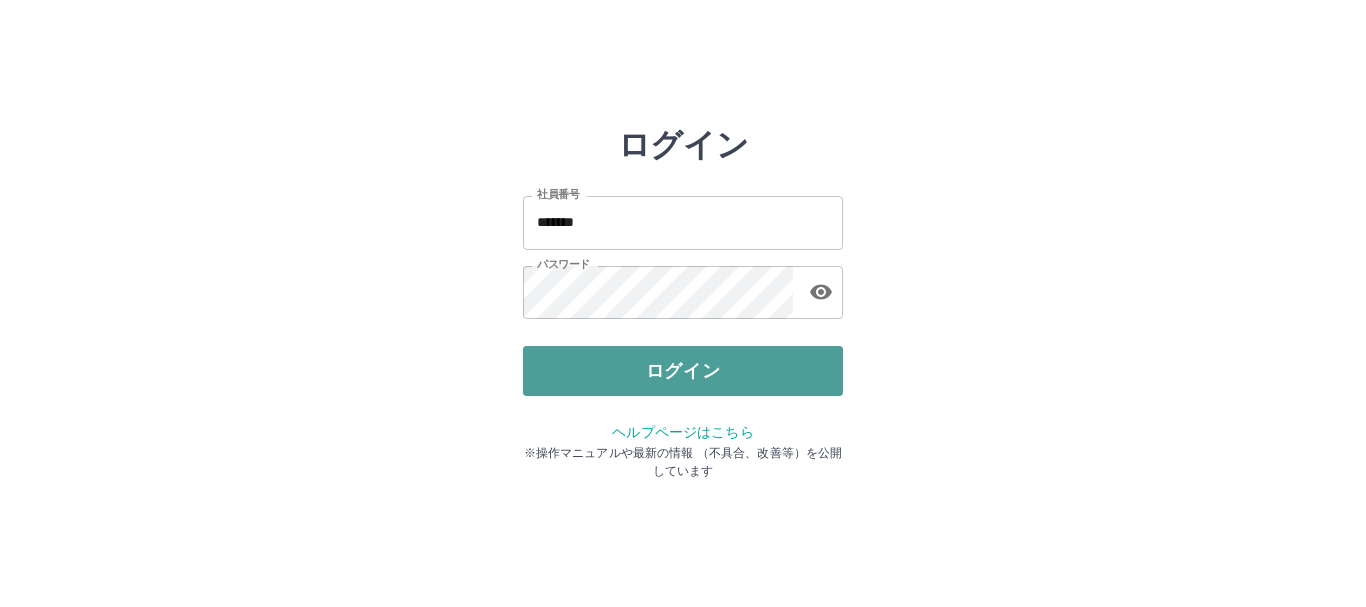 click on "ログイン" at bounding box center (683, 371) 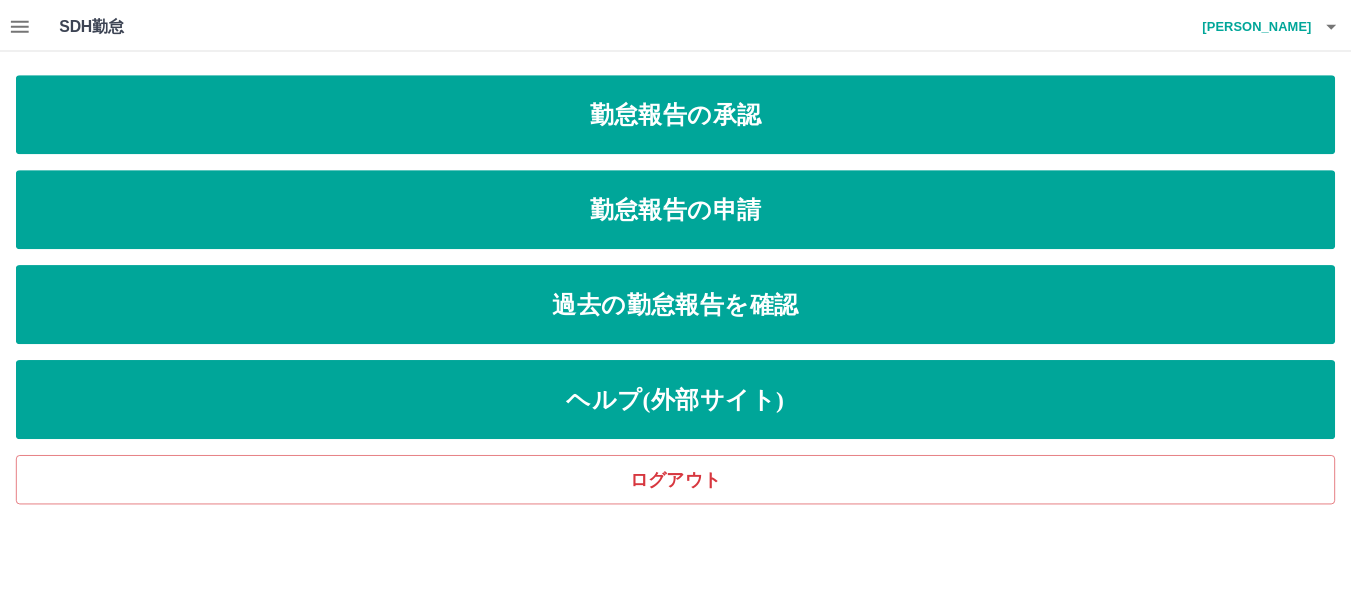 scroll, scrollTop: 0, scrollLeft: 0, axis: both 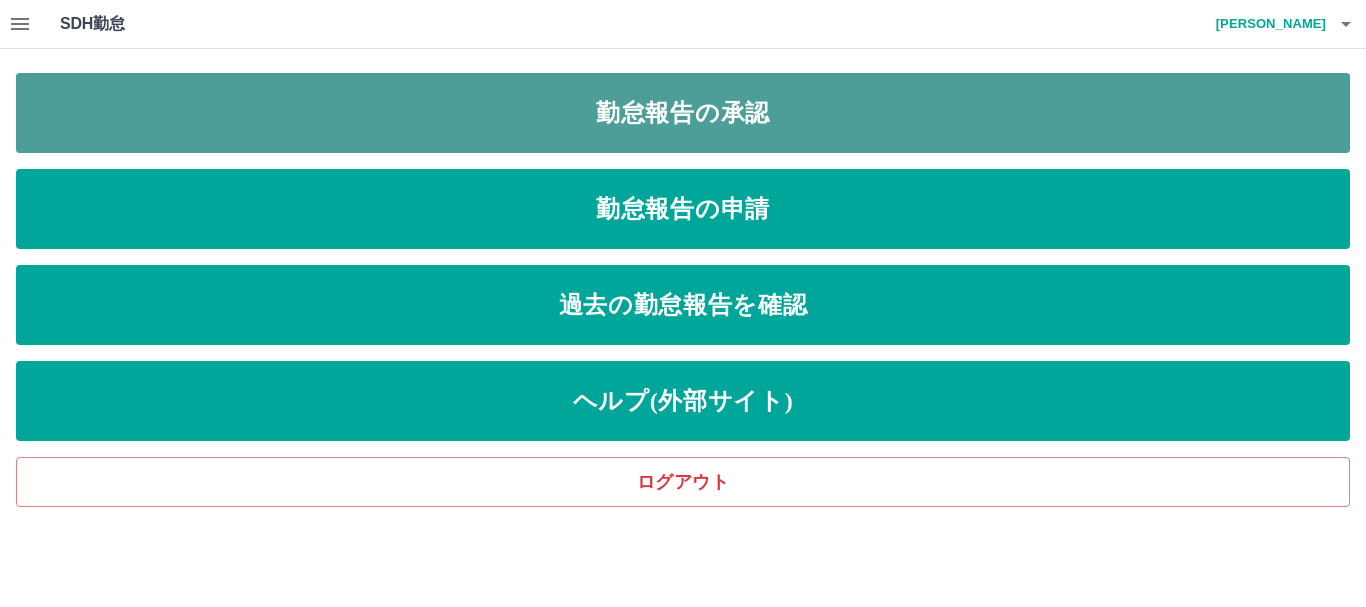 click on "勤怠報告の承認" at bounding box center [683, 113] 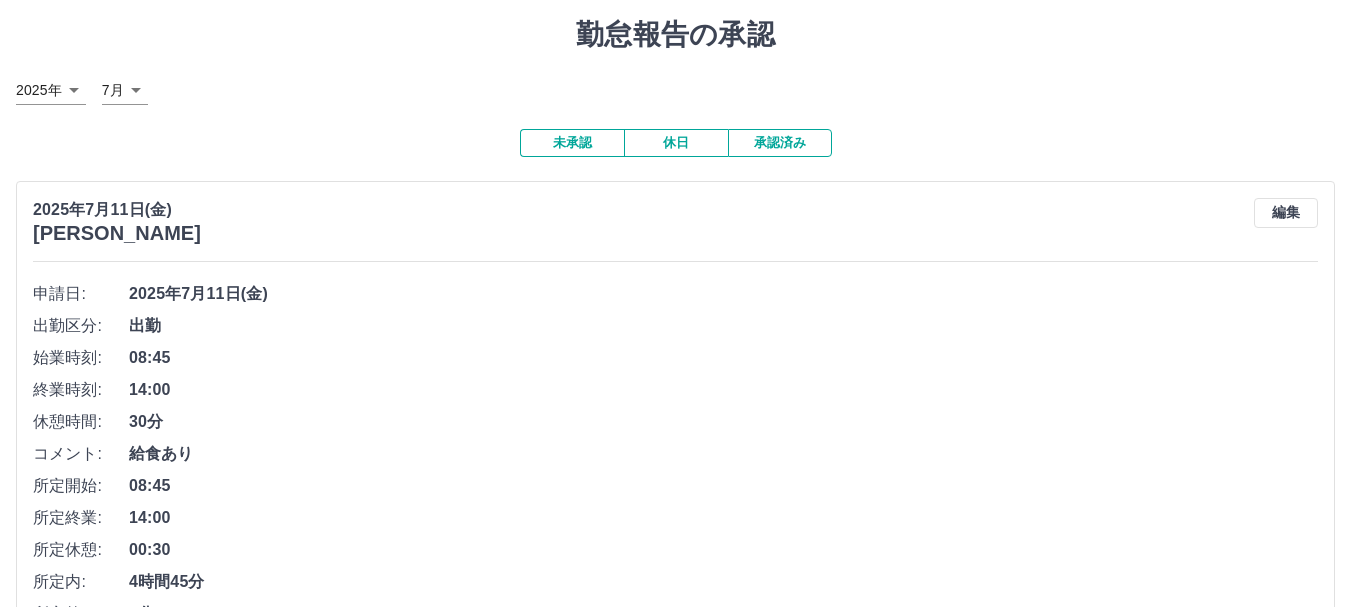 scroll, scrollTop: 100, scrollLeft: 0, axis: vertical 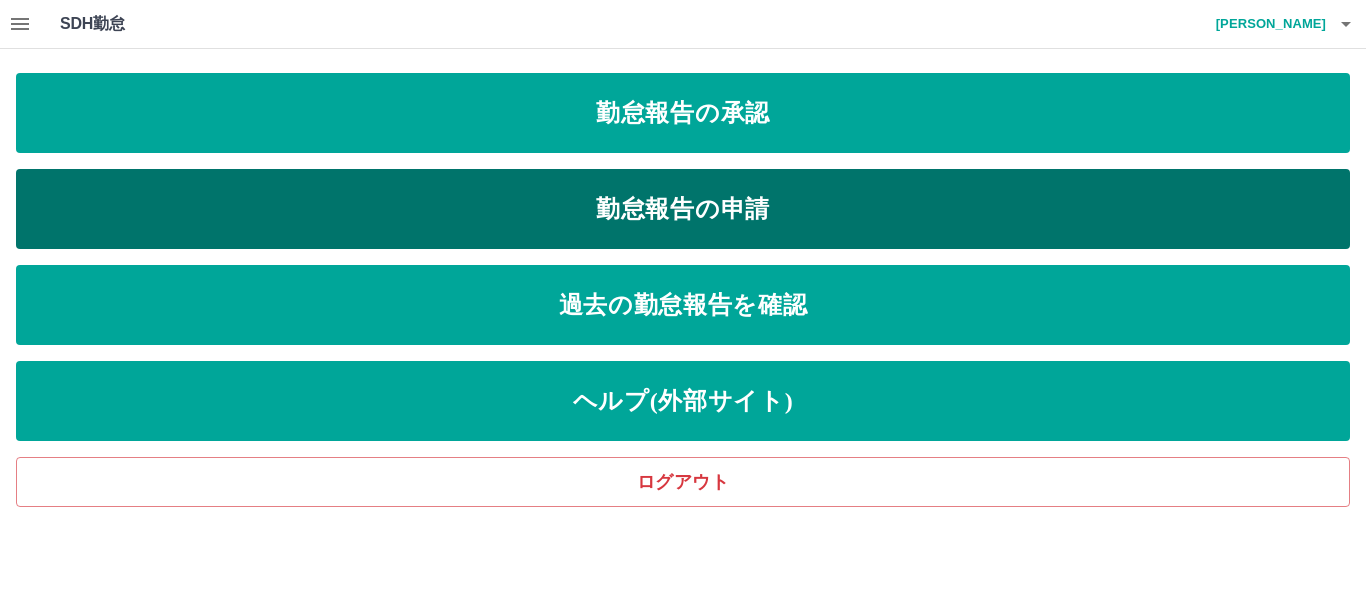 click on "勤怠報告の申請" at bounding box center (683, 209) 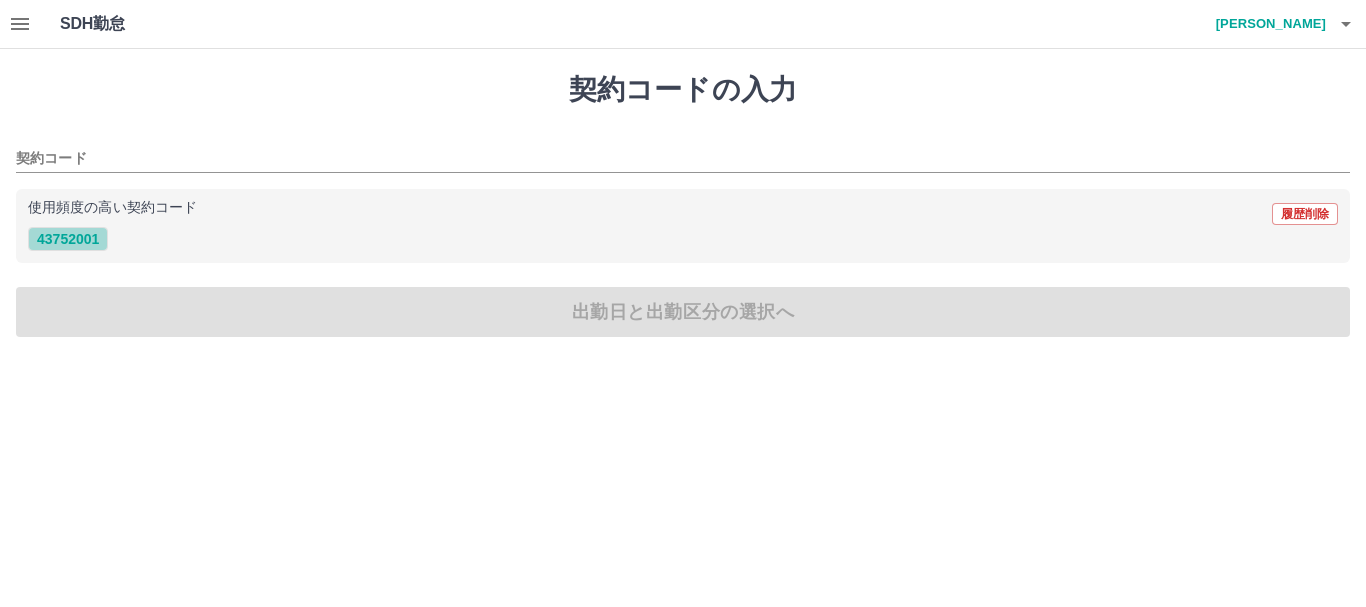 click on "43752001" at bounding box center [68, 239] 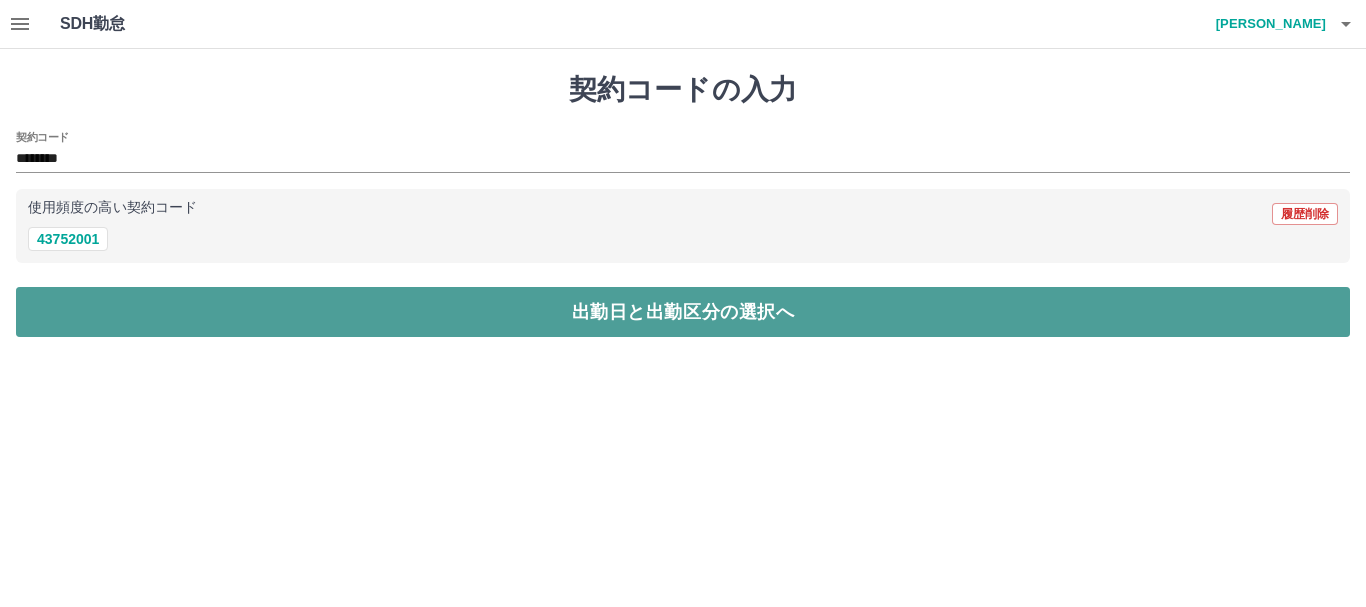 click on "出勤日と出勤区分の選択へ" at bounding box center [683, 312] 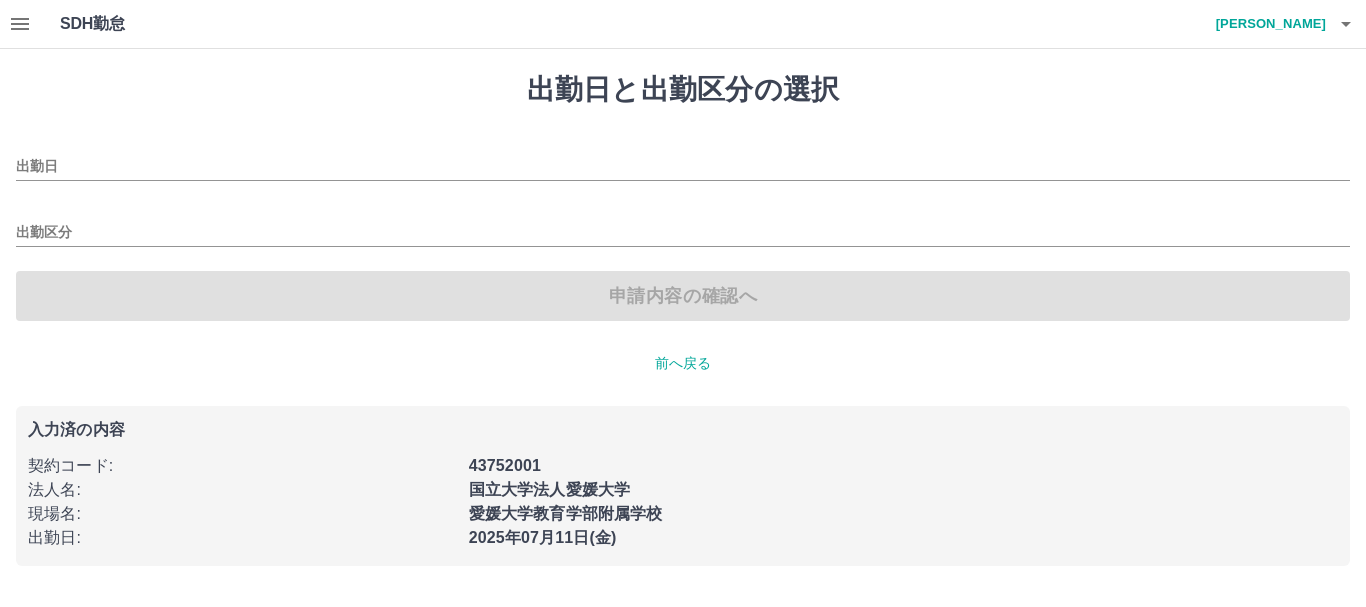 type on "**********" 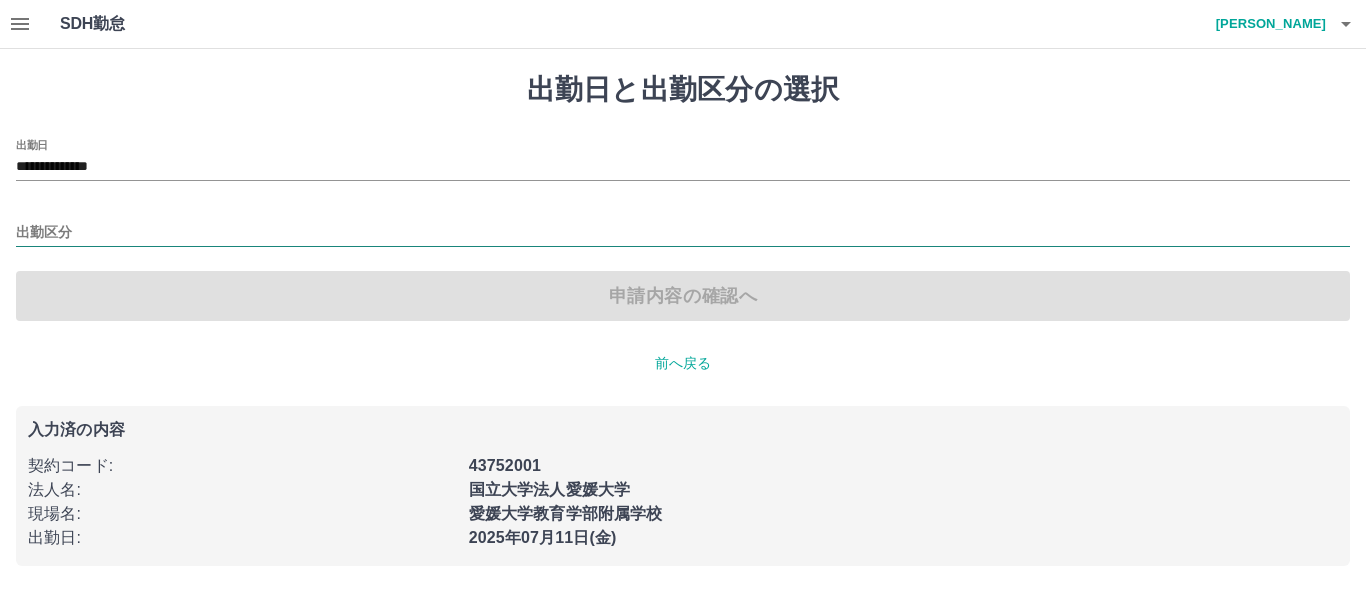 click on "出勤区分" at bounding box center [683, 233] 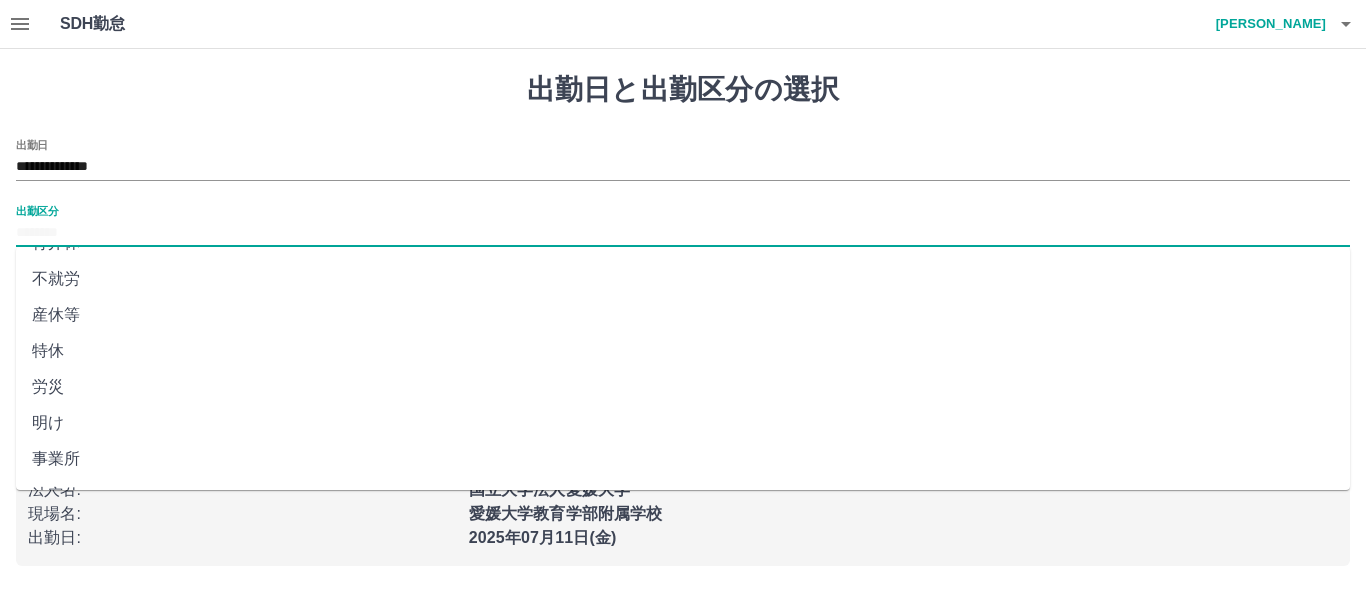 scroll, scrollTop: 400, scrollLeft: 0, axis: vertical 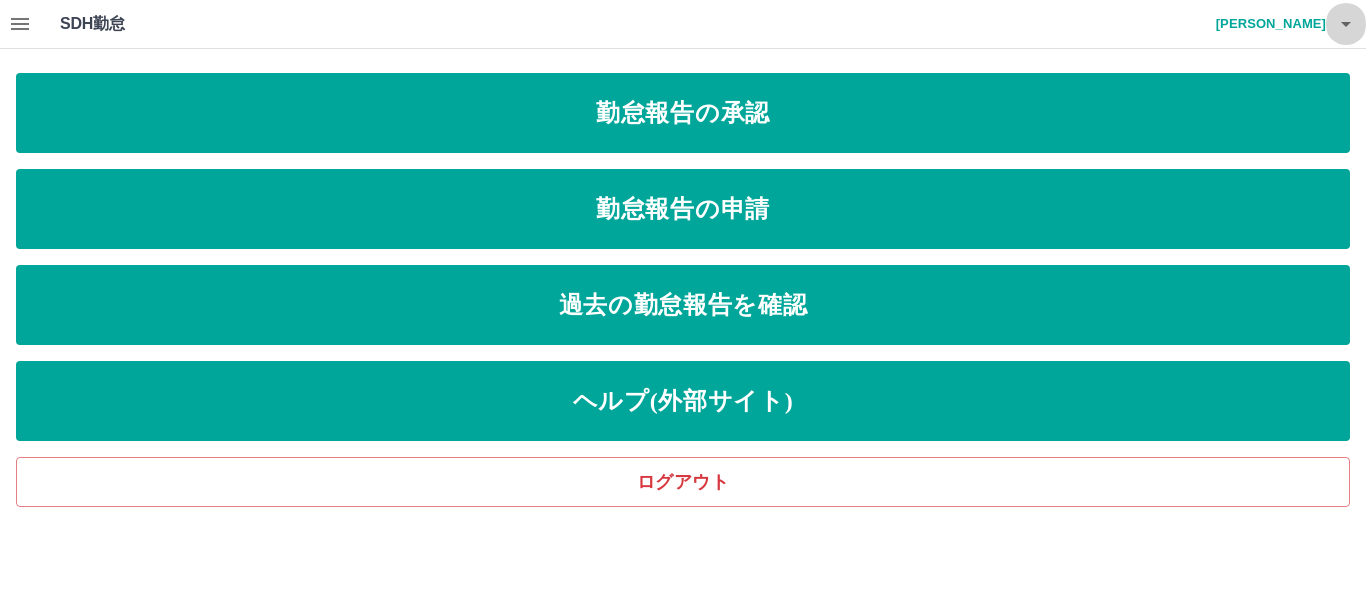click 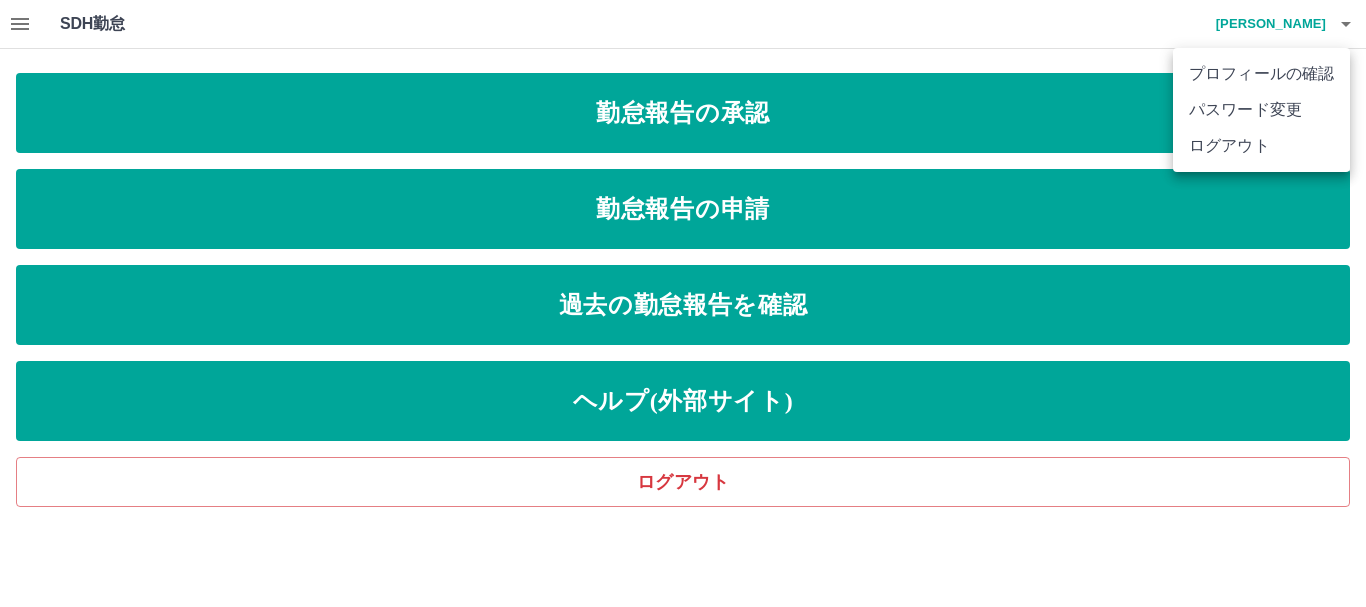 click on "ログアウト" at bounding box center [1261, 146] 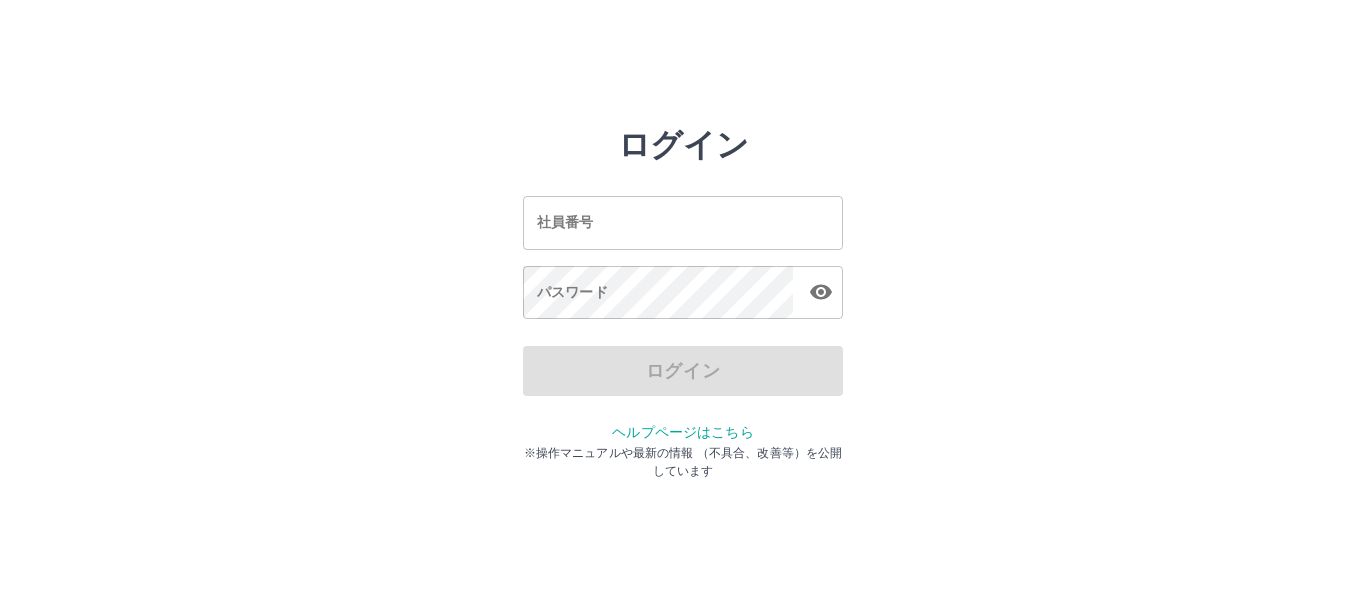 scroll, scrollTop: 0, scrollLeft: 0, axis: both 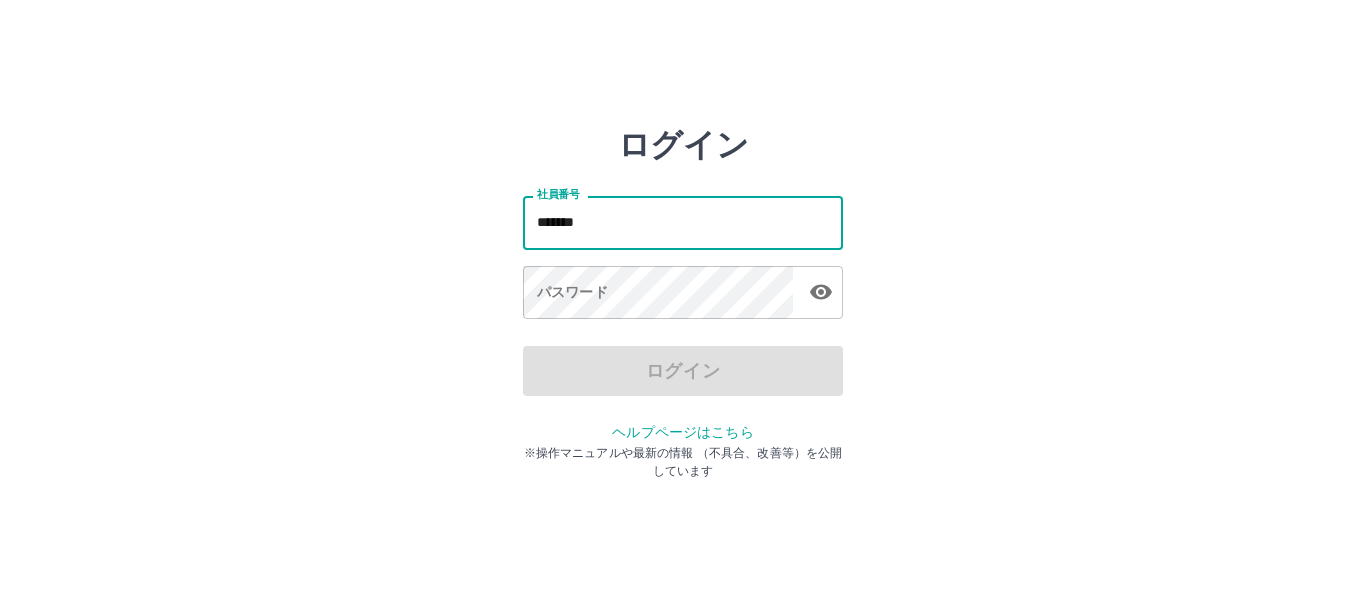 type on "*******" 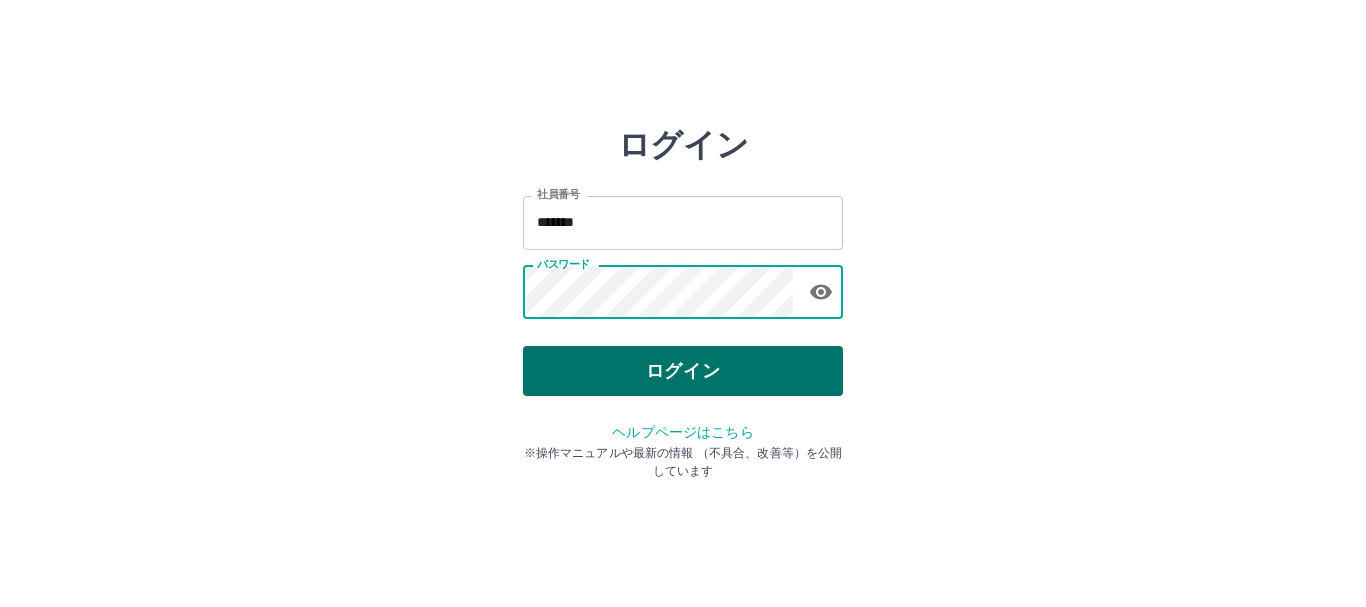 click on "ログイン" at bounding box center [683, 371] 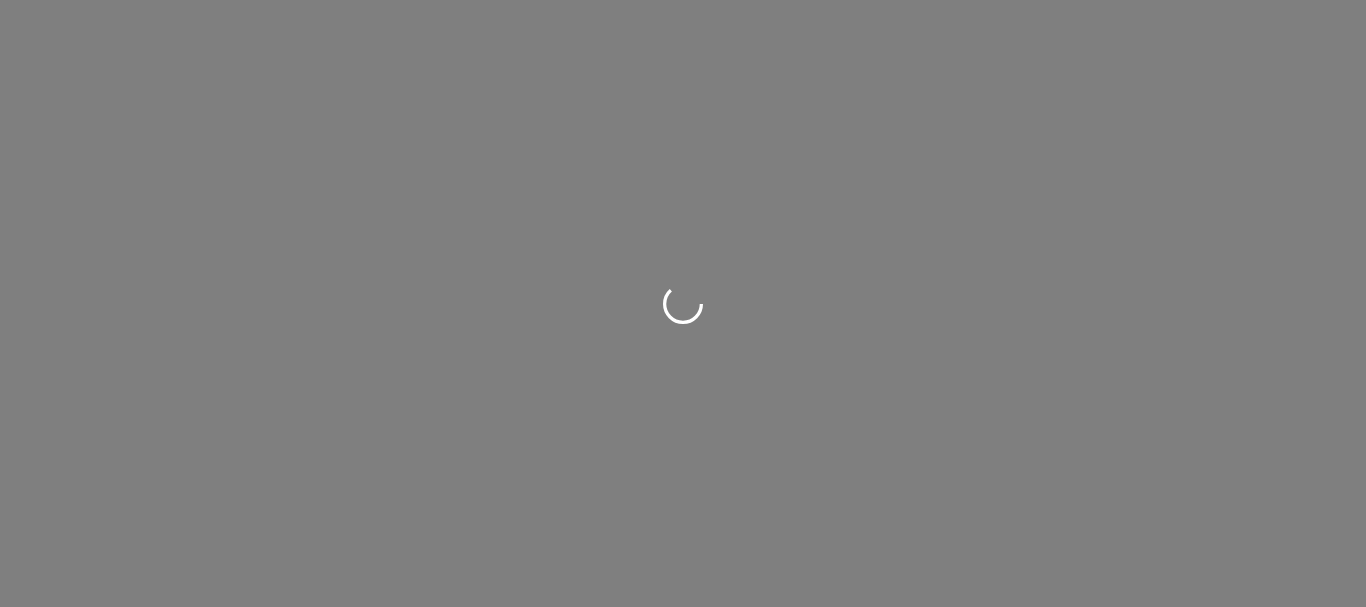 scroll, scrollTop: 0, scrollLeft: 0, axis: both 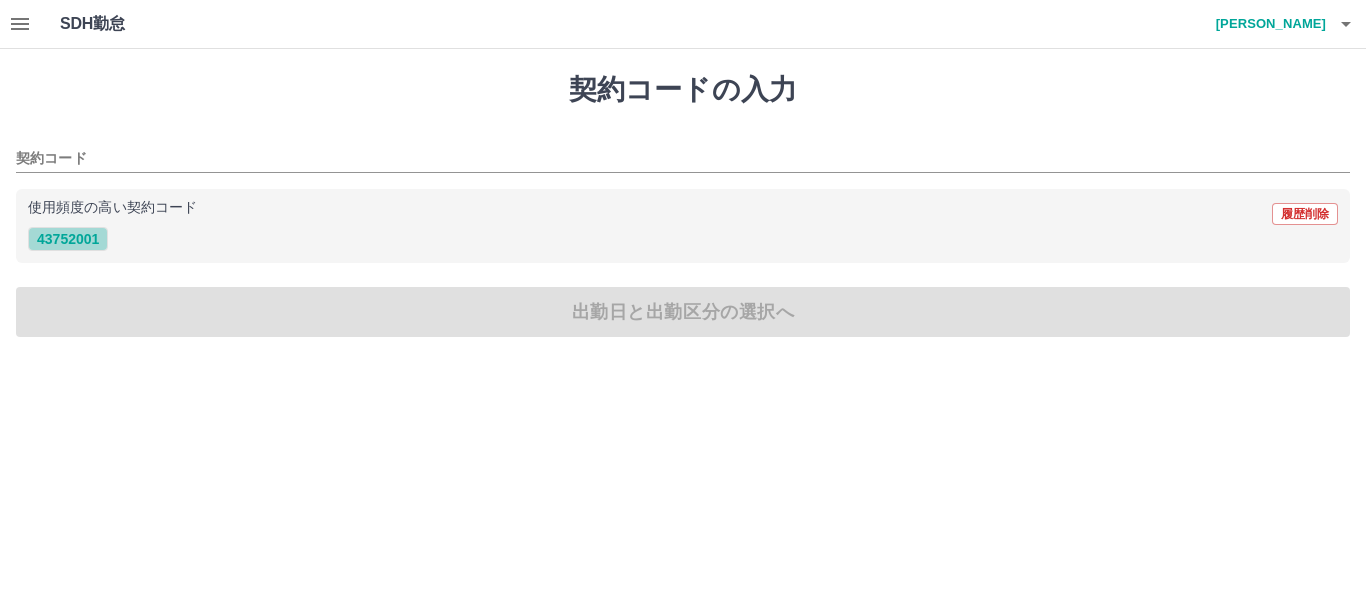 click on "43752001" at bounding box center (68, 239) 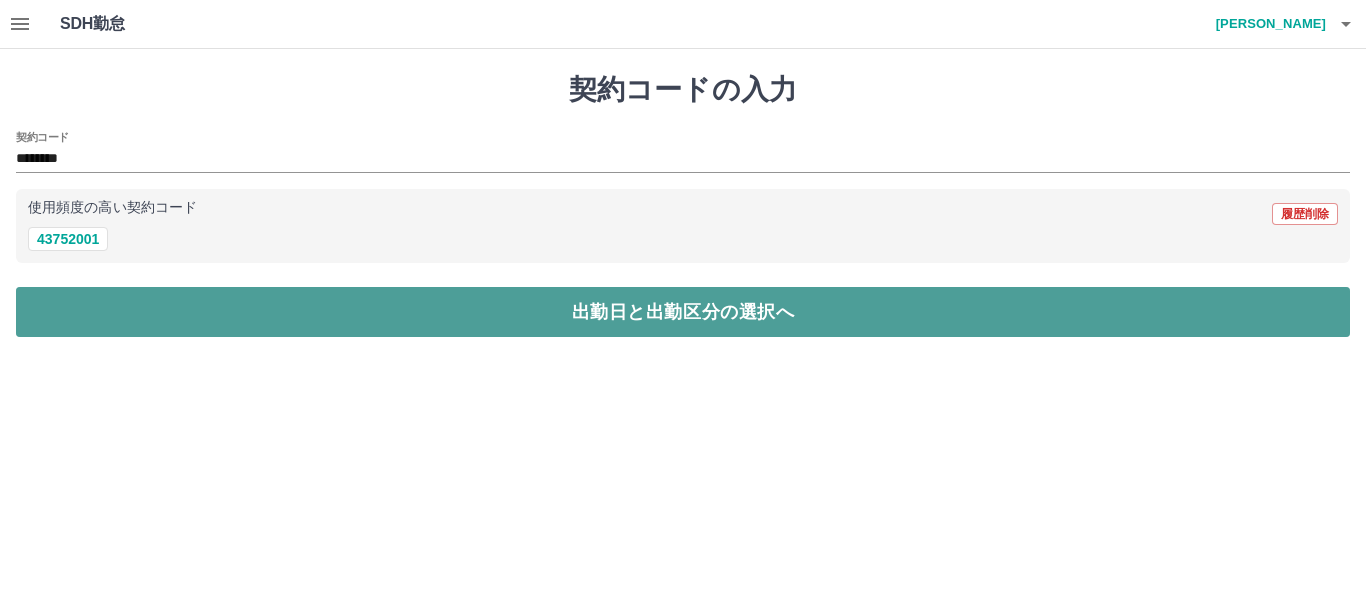 click on "出勤日と出勤区分の選択へ" at bounding box center (683, 312) 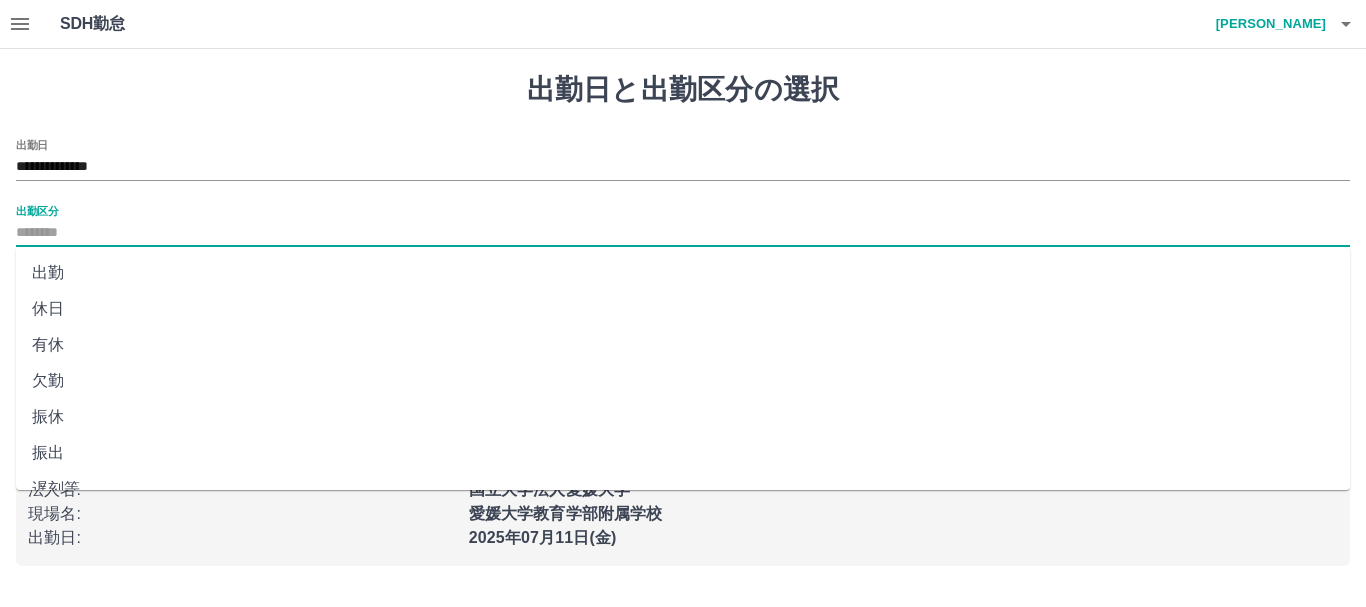 click on "出勤区分" at bounding box center (683, 233) 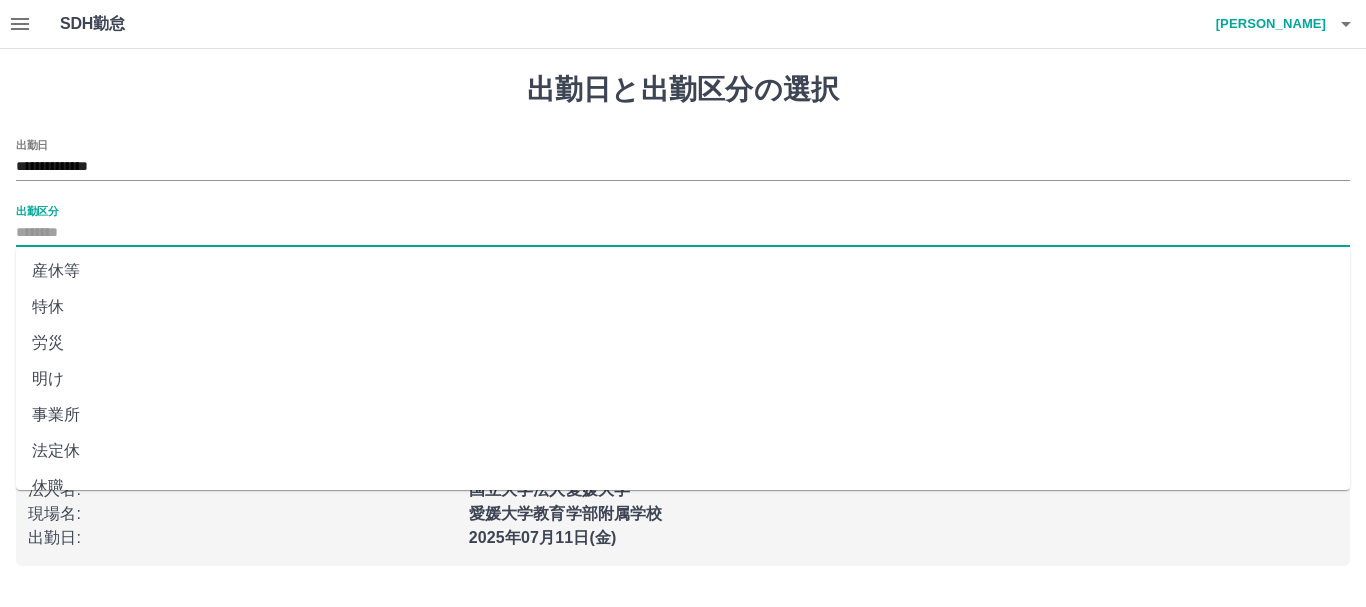 scroll, scrollTop: 400, scrollLeft: 0, axis: vertical 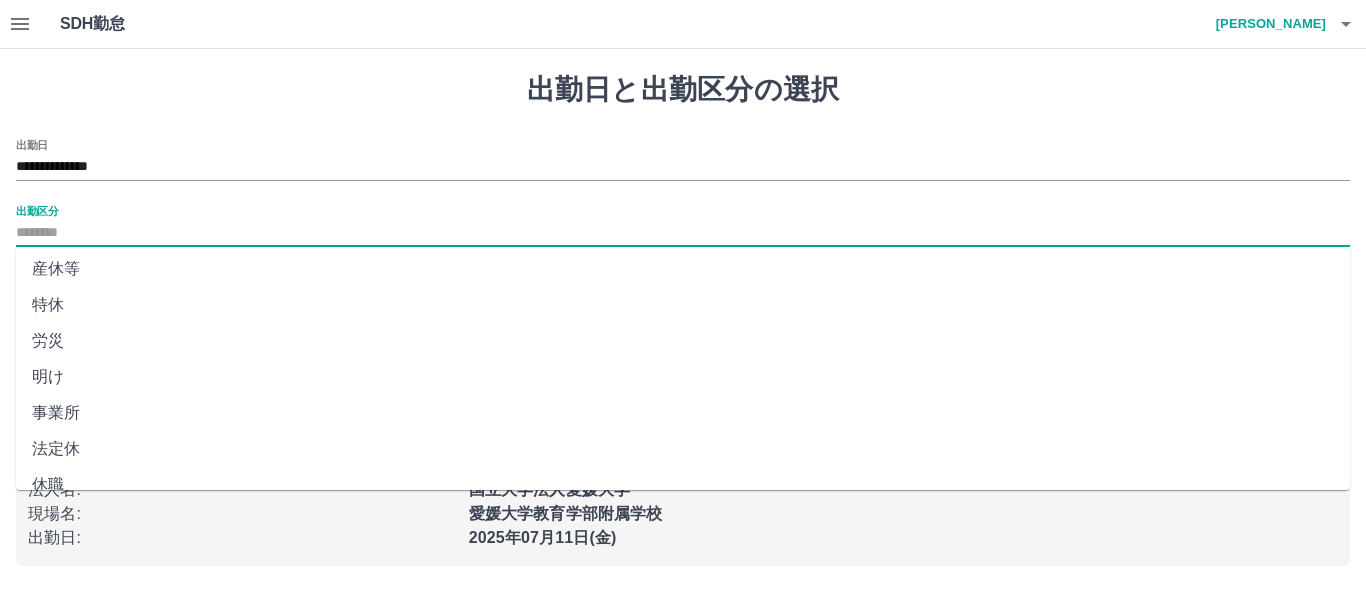 click on "労災" at bounding box center (683, 341) 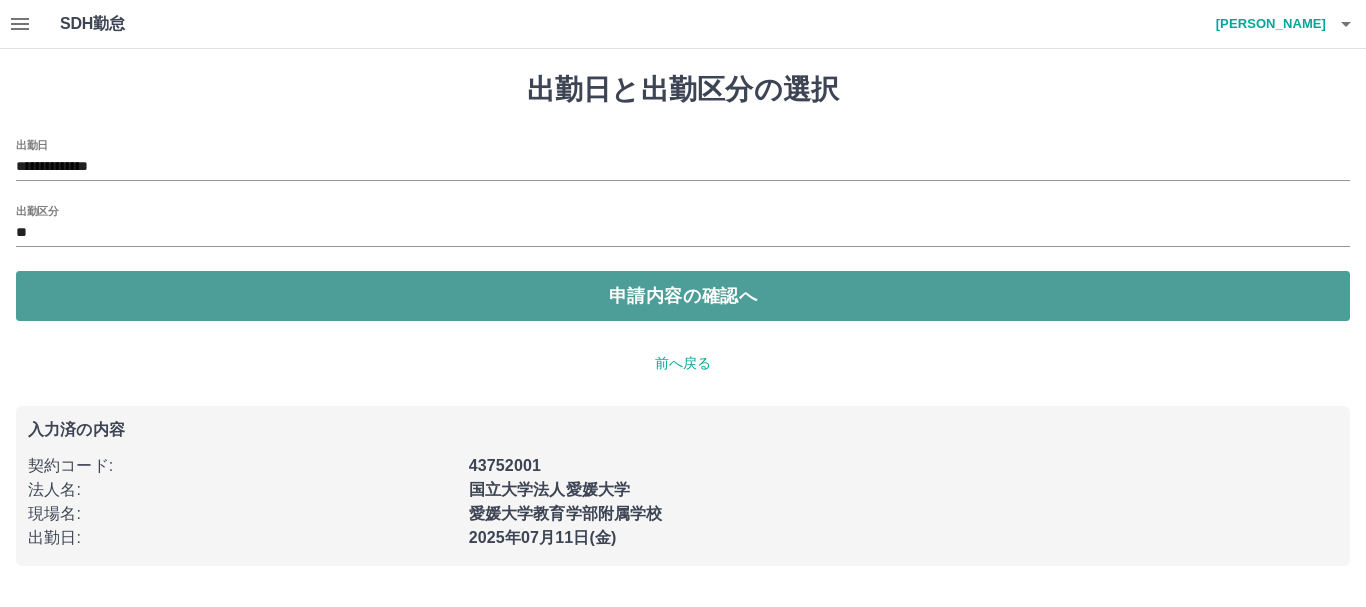 click on "申請内容の確認へ" at bounding box center (683, 296) 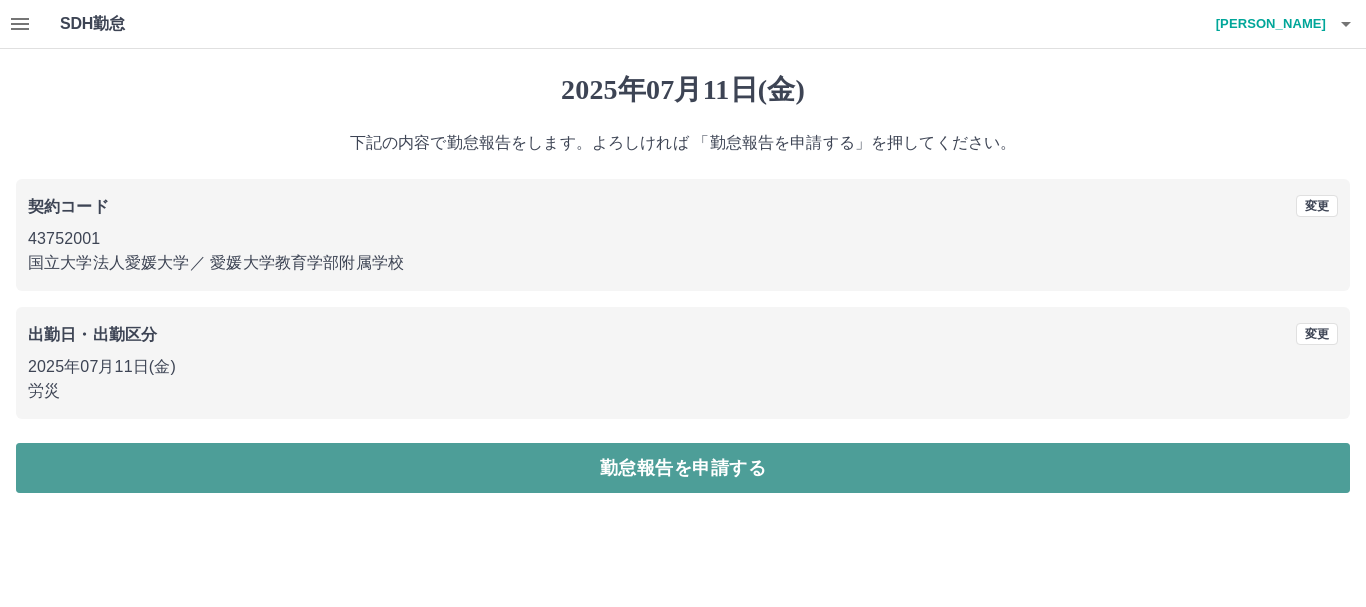 click on "勤怠報告を申請する" at bounding box center [683, 468] 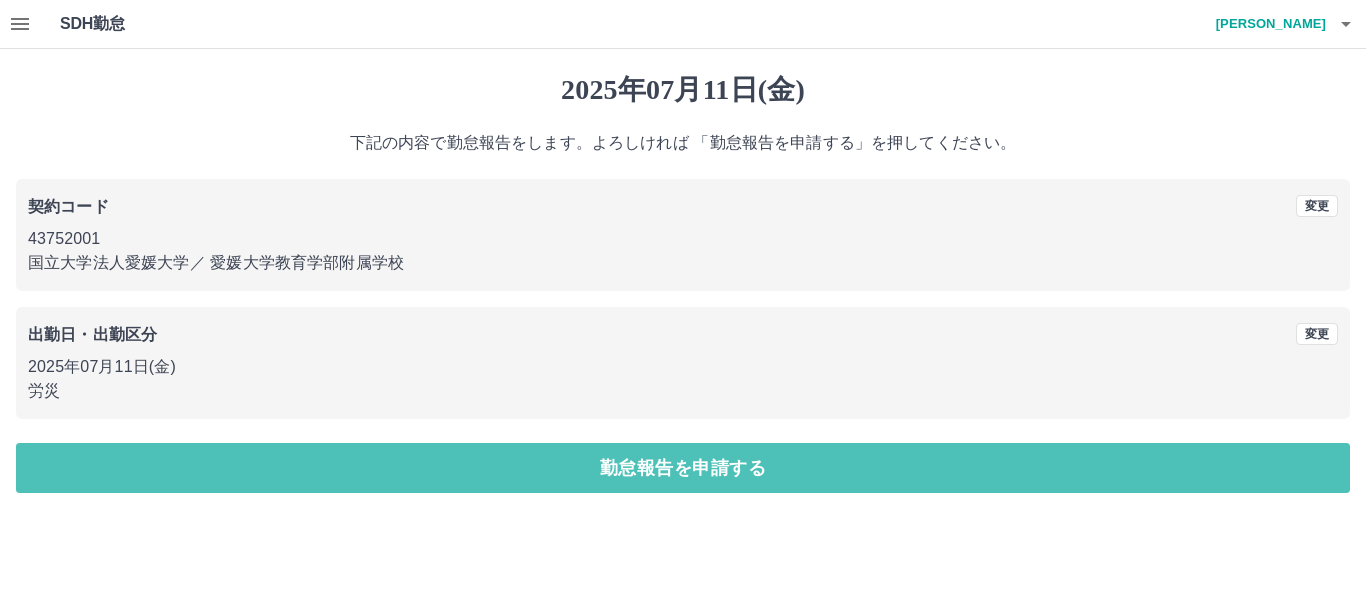 click on "勤怠報告を申請する" at bounding box center [683, 468] 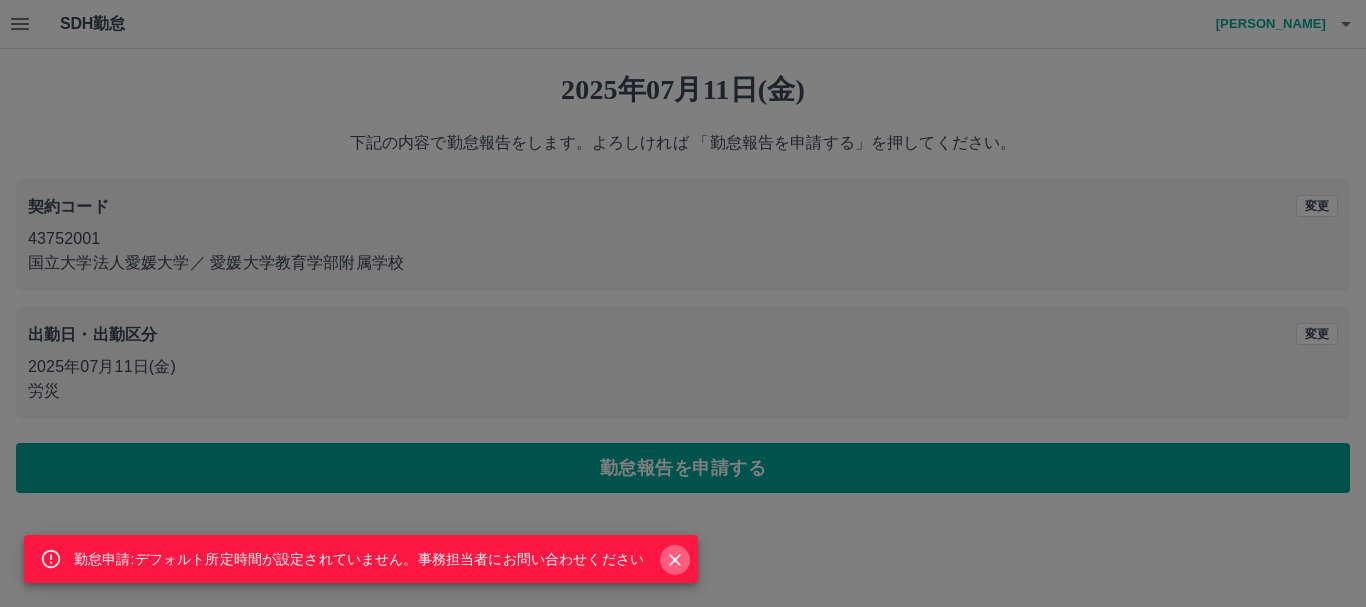 click 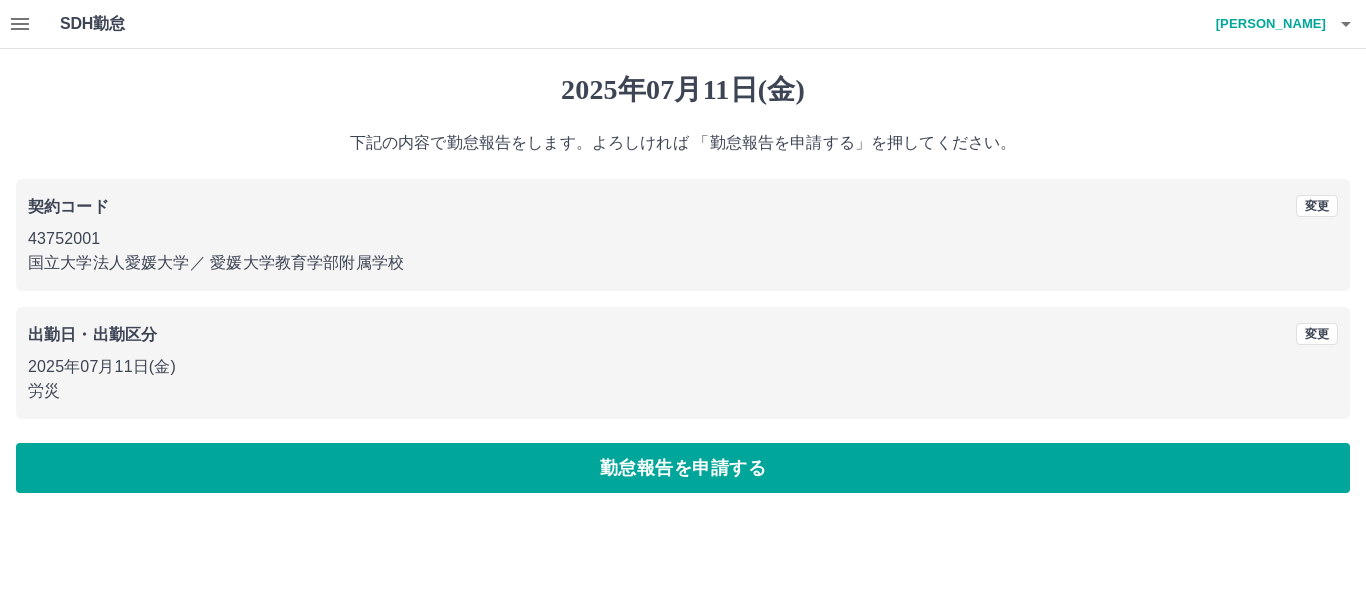 click on "労災" at bounding box center [683, 391] 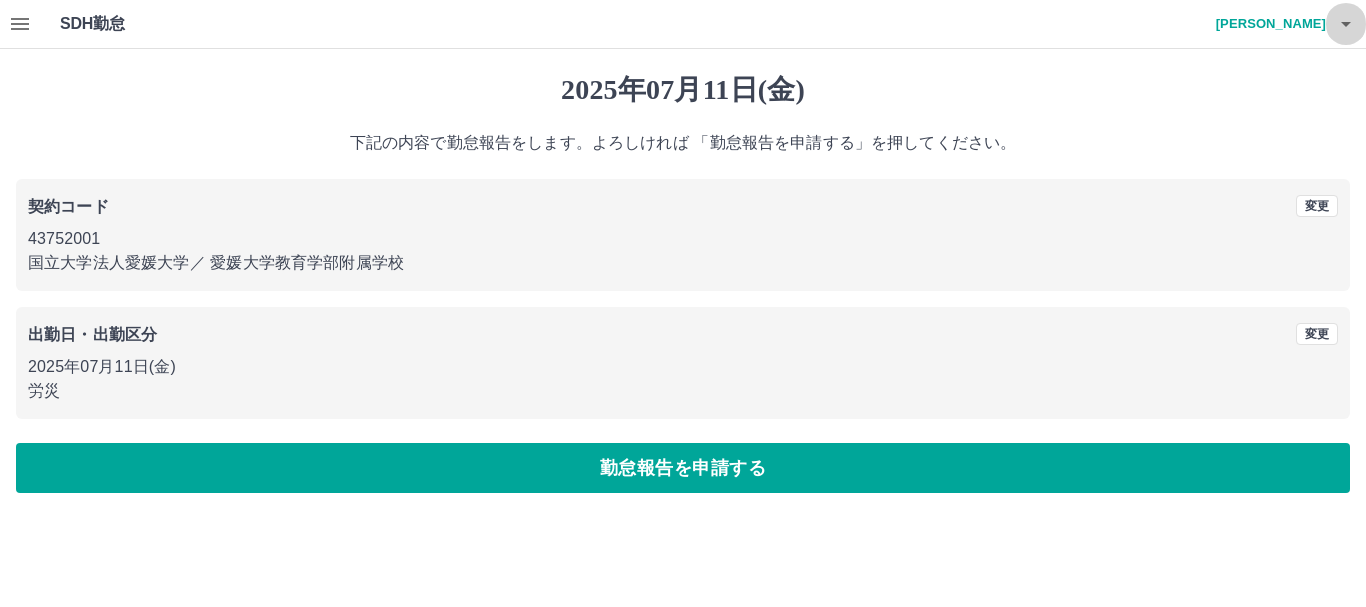 click 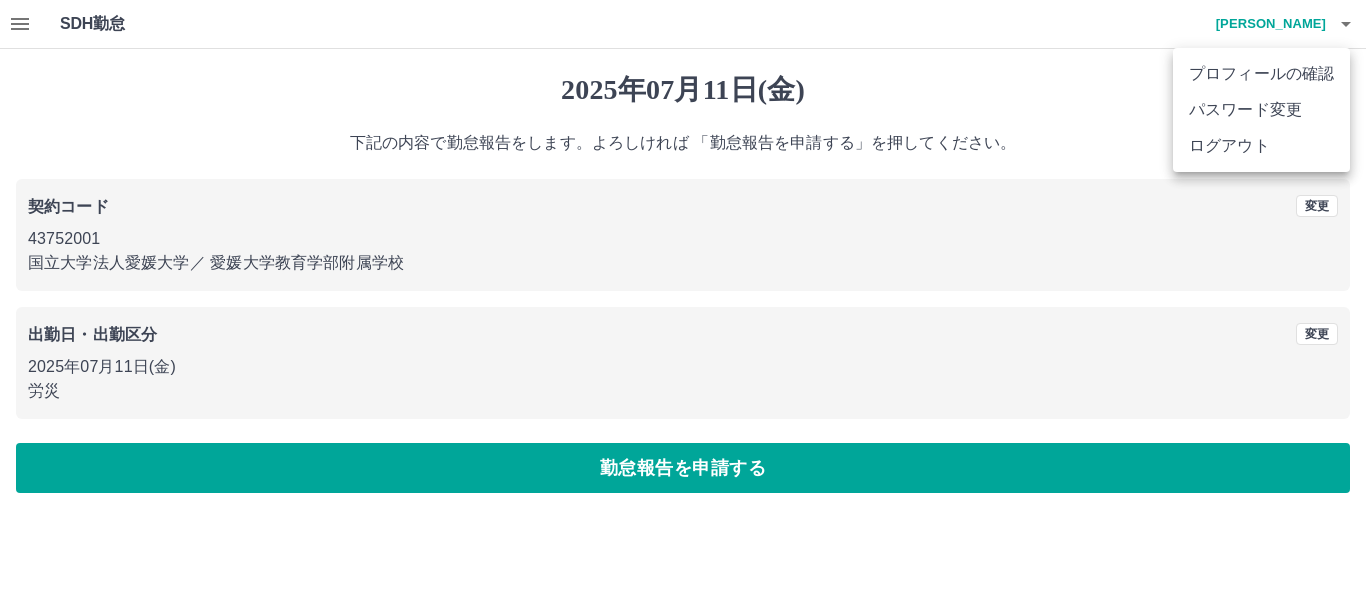click on "ログアウト" at bounding box center (1261, 146) 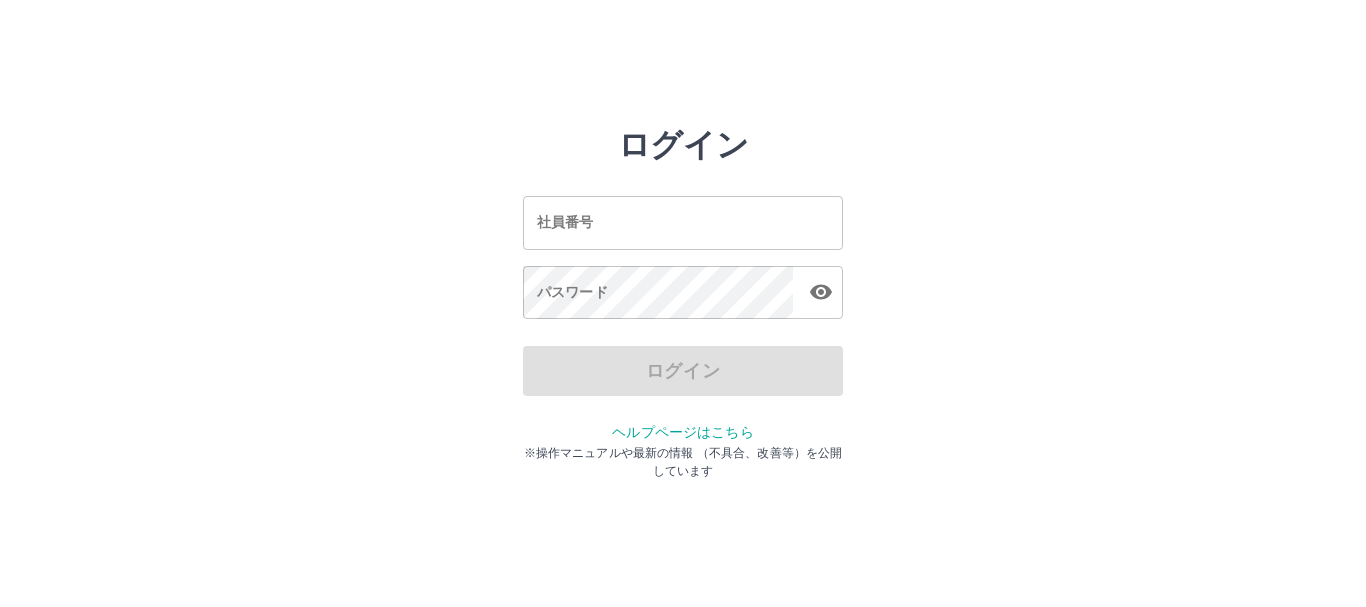 scroll, scrollTop: 0, scrollLeft: 0, axis: both 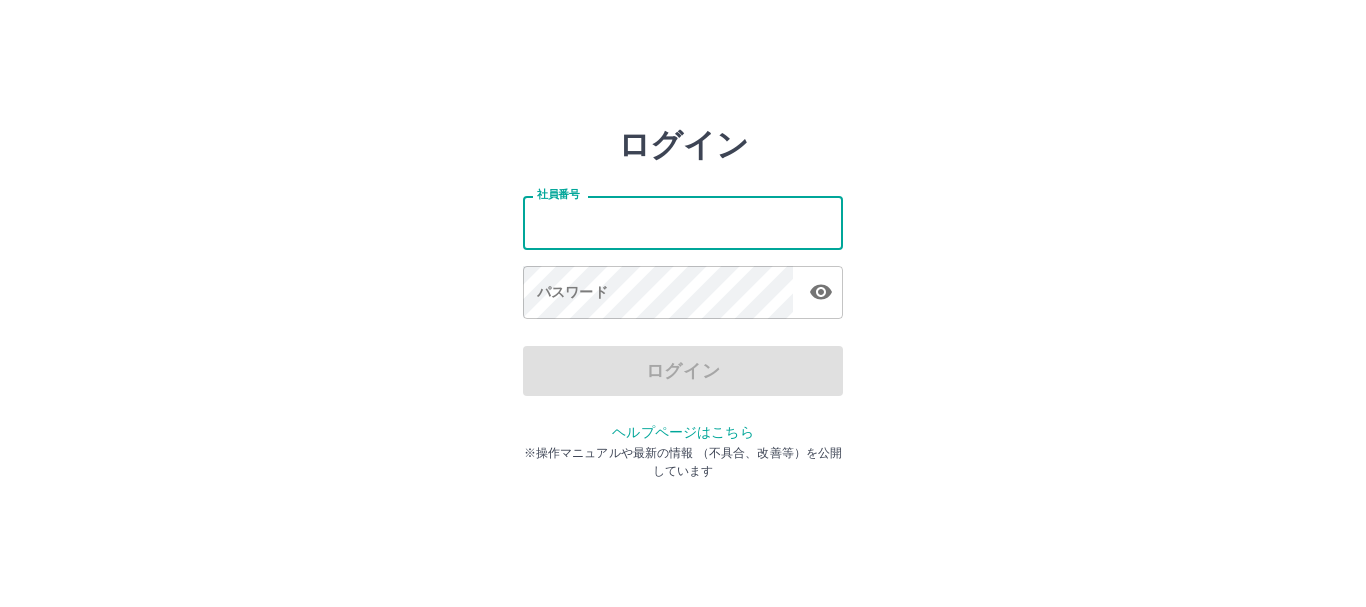 type on "*******" 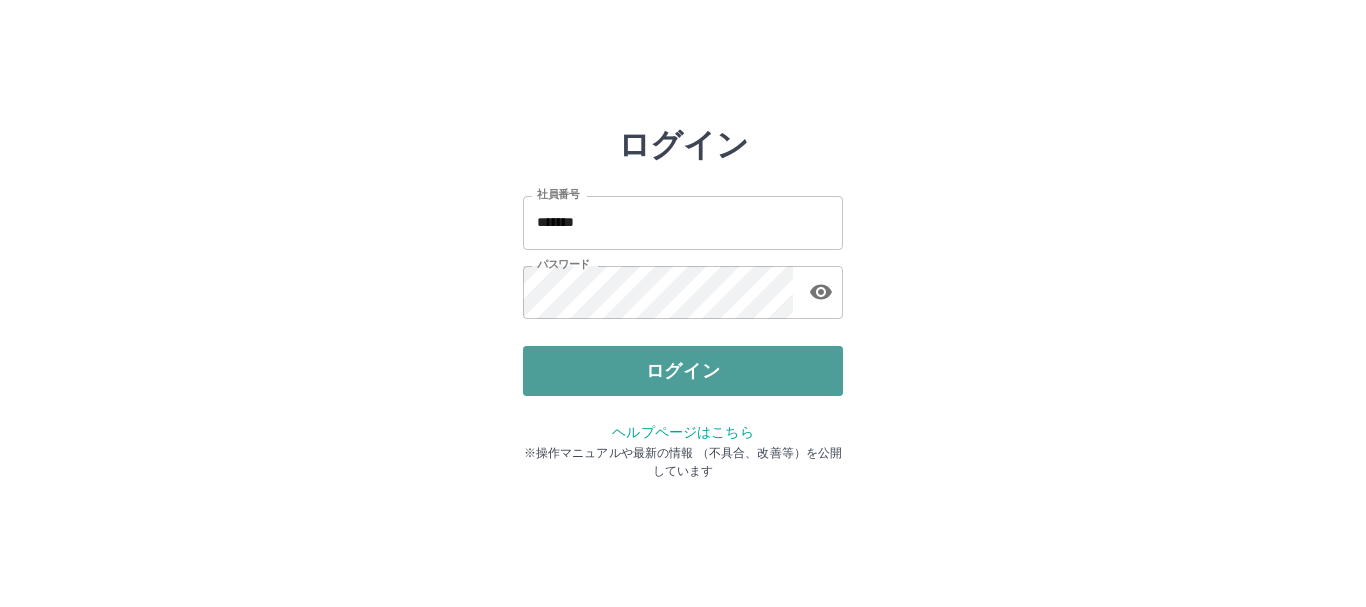 click on "ログイン" at bounding box center (683, 371) 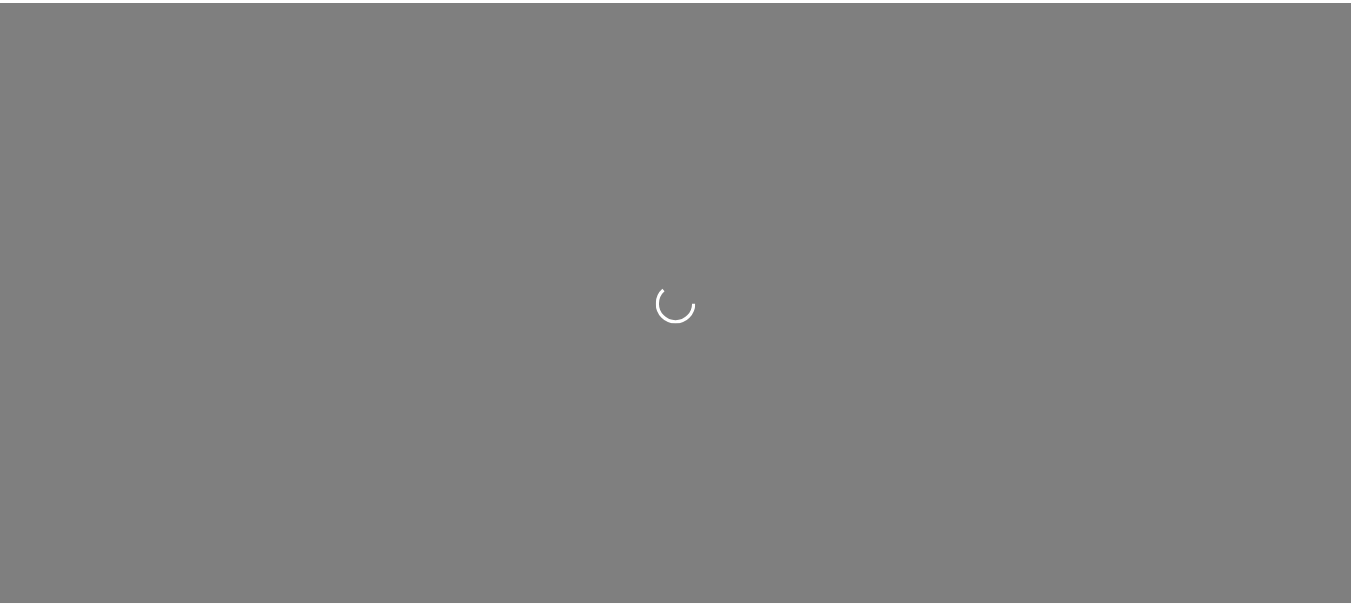 scroll, scrollTop: 0, scrollLeft: 0, axis: both 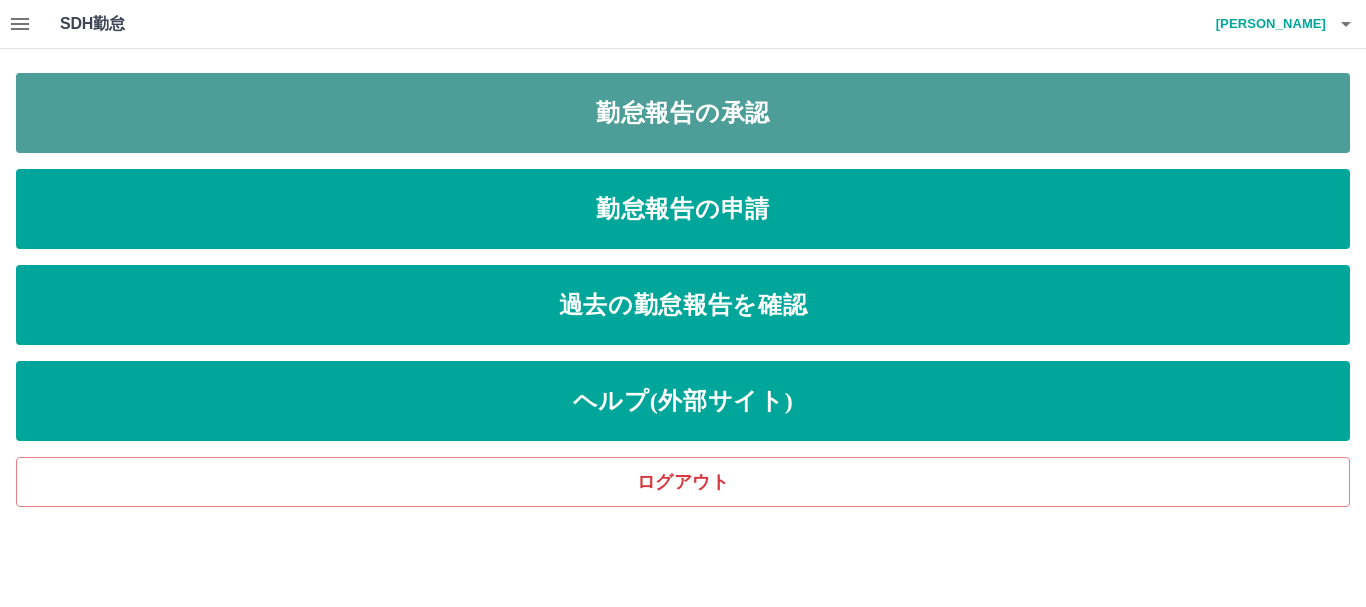 click on "勤怠報告の承認" at bounding box center (683, 113) 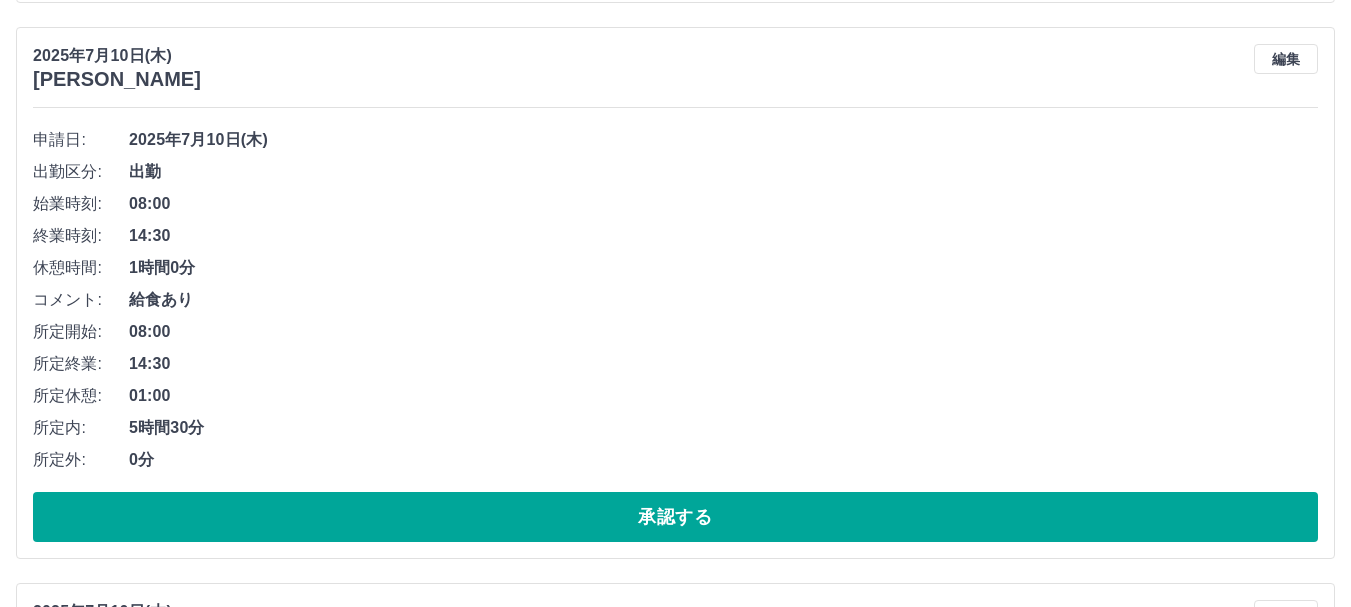 scroll, scrollTop: 800, scrollLeft: 0, axis: vertical 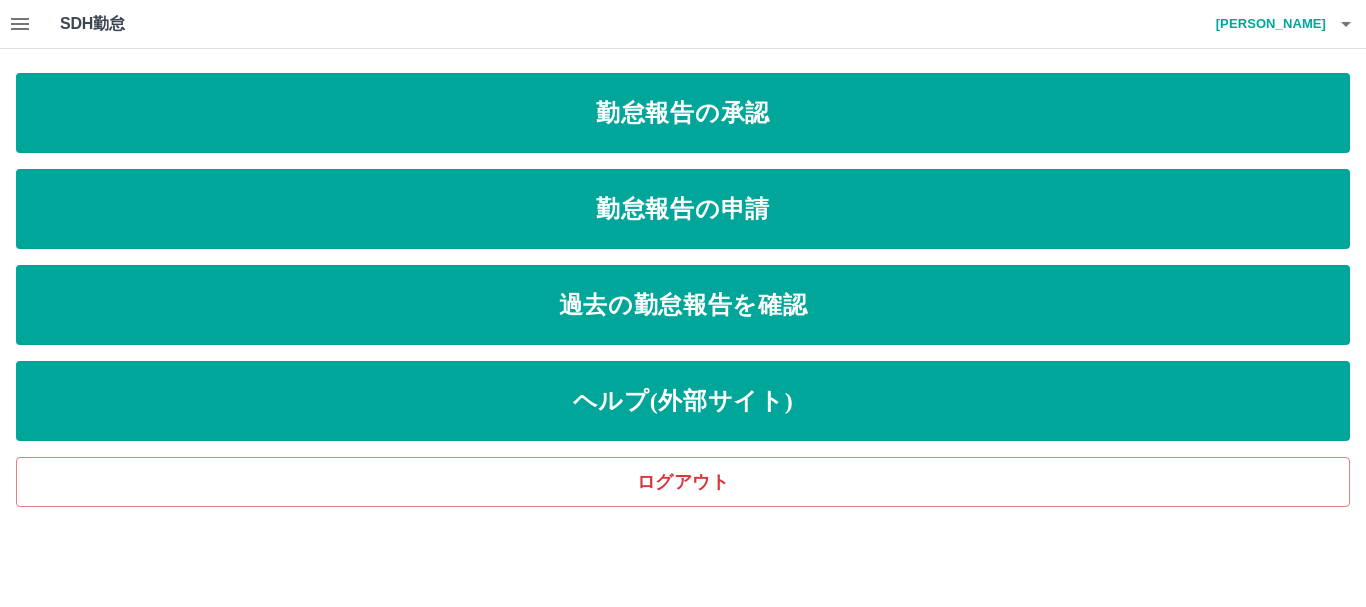 click 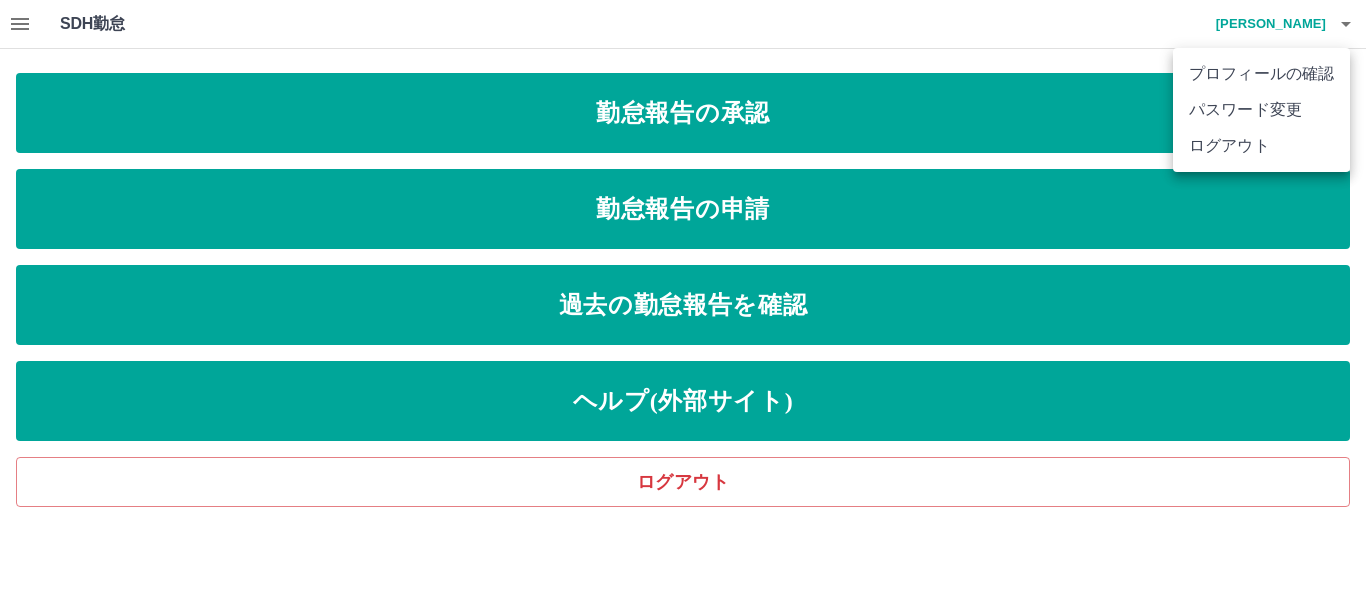 click on "ログアウト" at bounding box center (1261, 146) 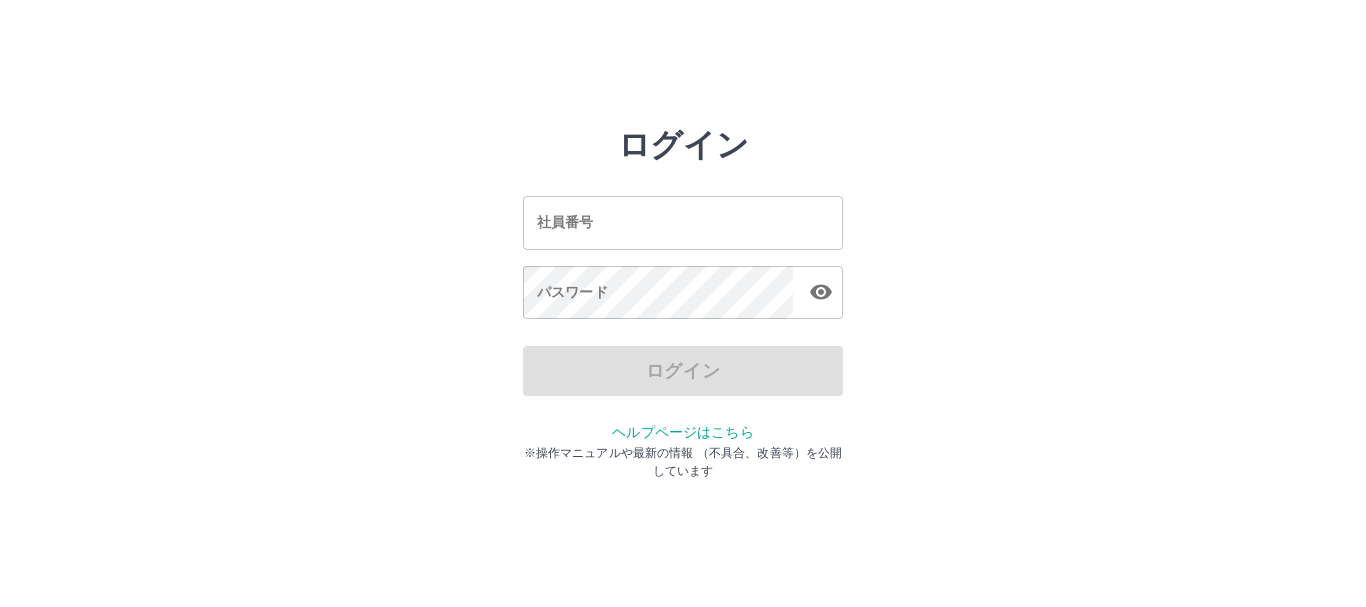 scroll, scrollTop: 0, scrollLeft: 0, axis: both 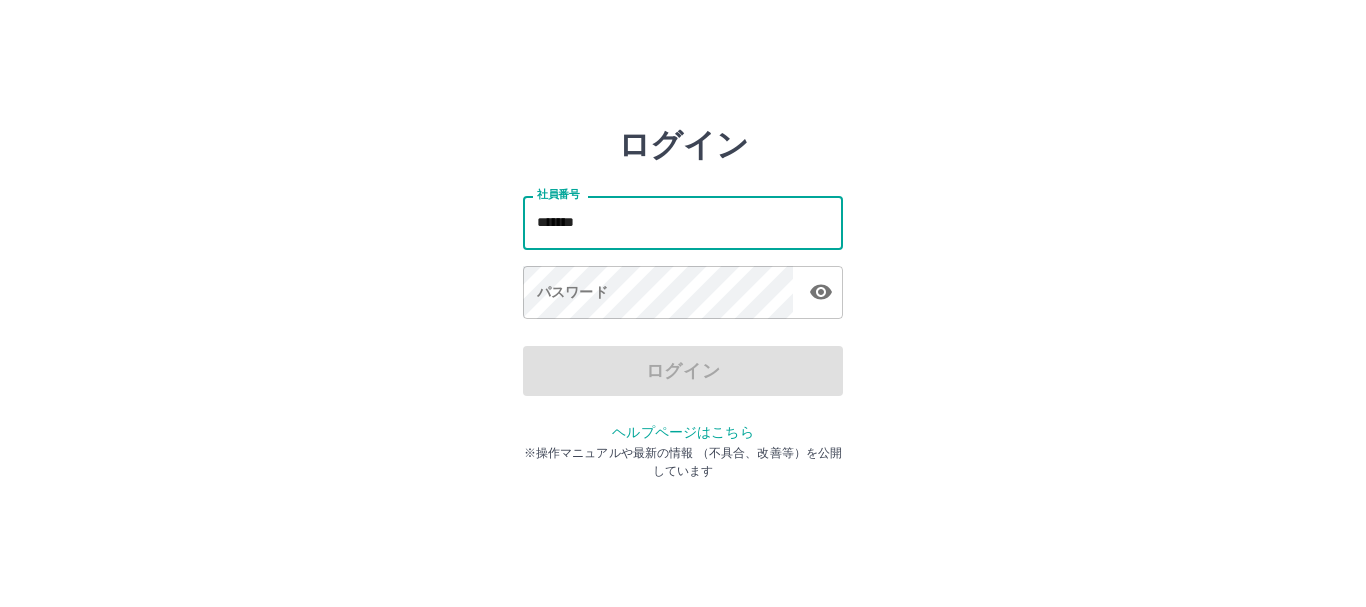 type on "*******" 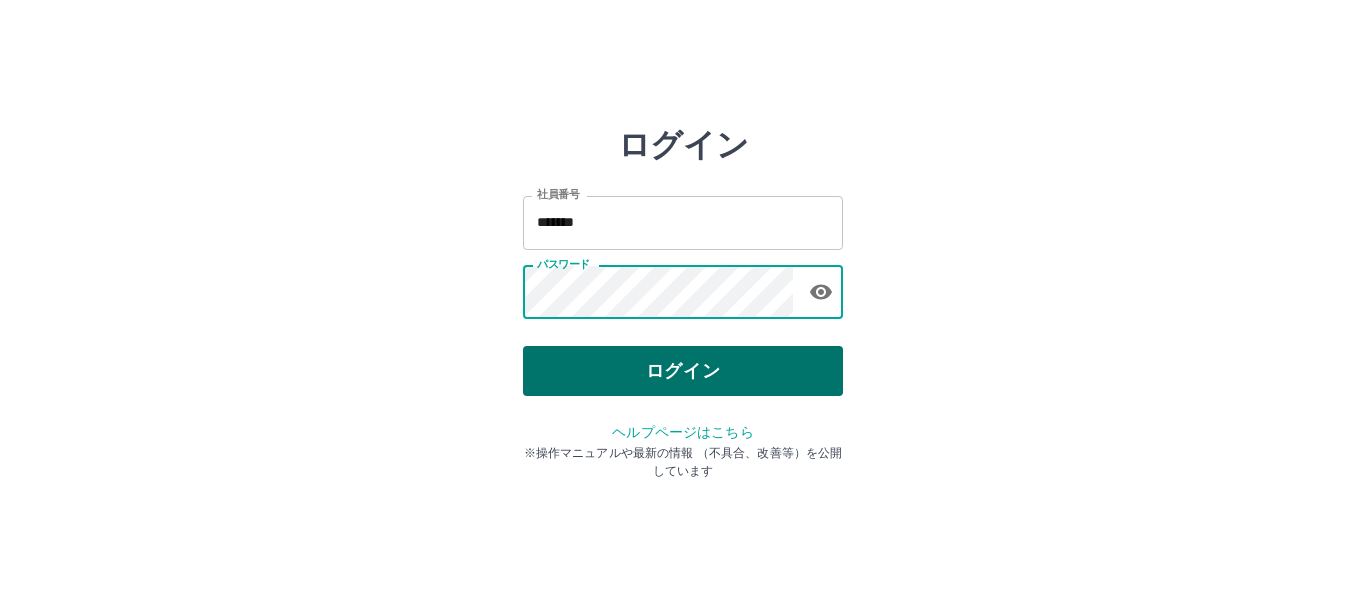 click on "ログイン" at bounding box center (683, 371) 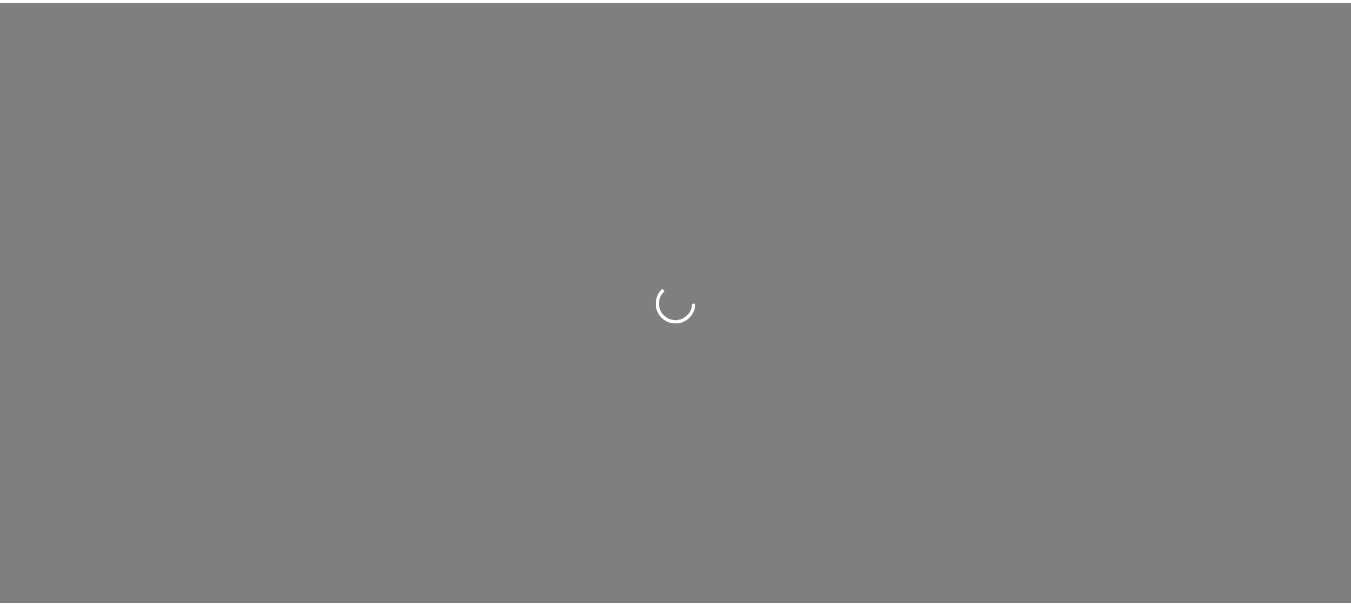scroll, scrollTop: 0, scrollLeft: 0, axis: both 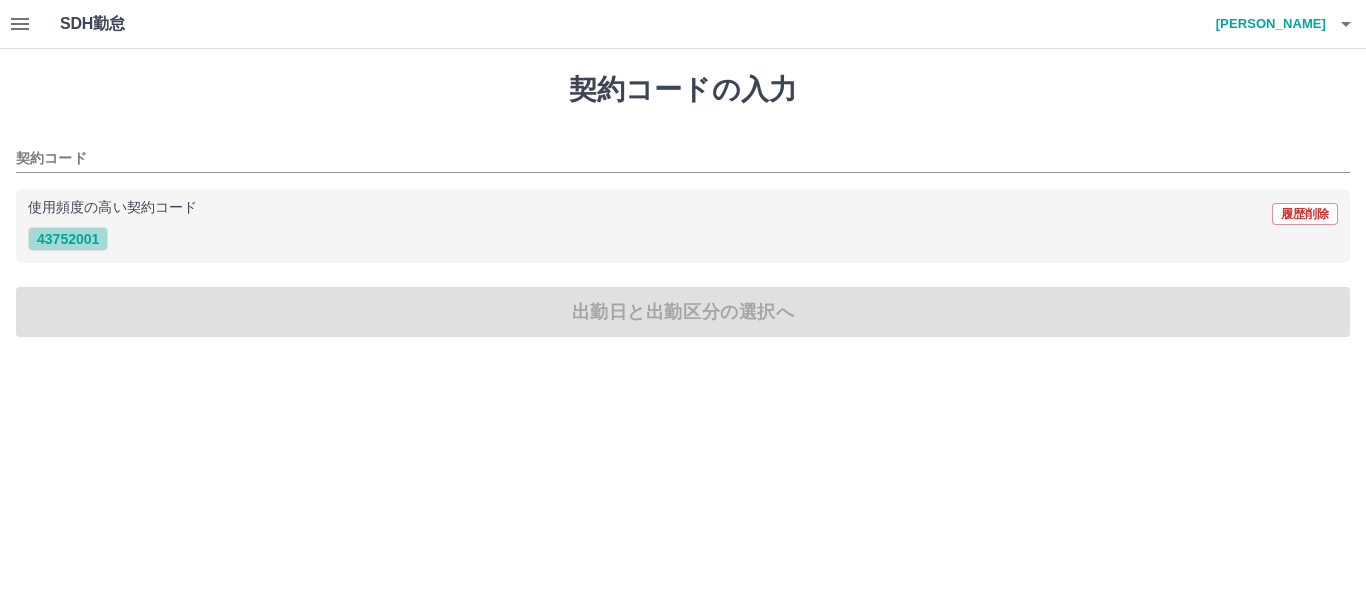 click on "43752001" at bounding box center (68, 239) 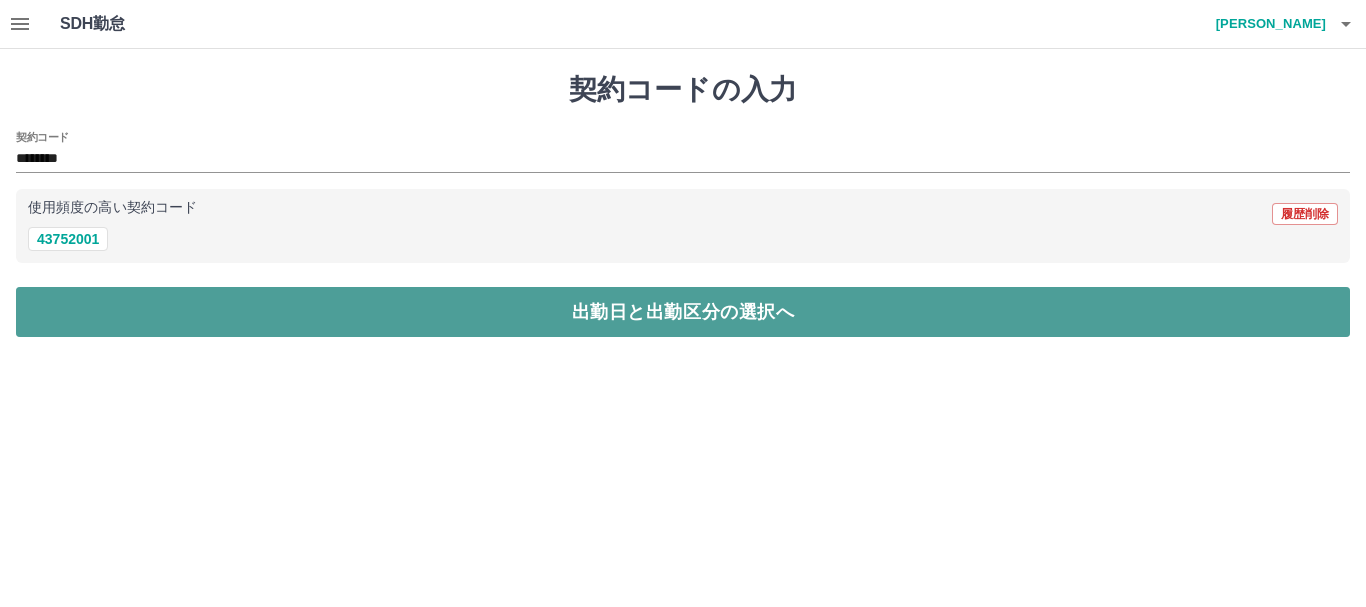 click on "出勤日と出勤区分の選択へ" at bounding box center (683, 312) 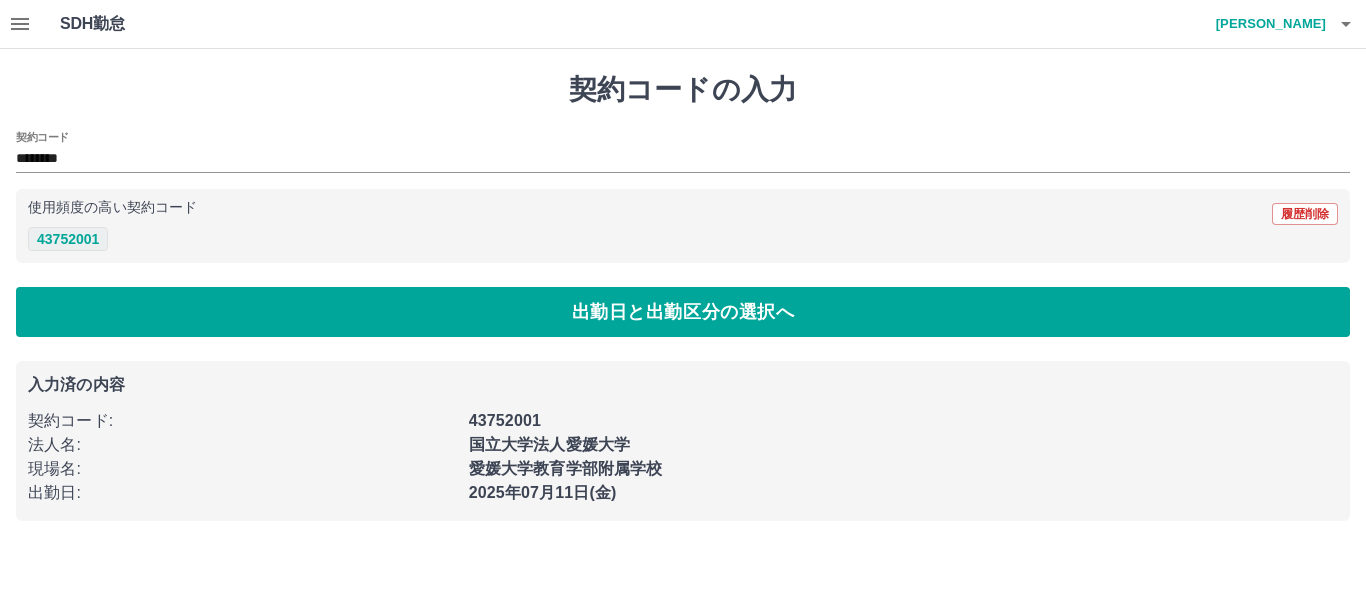 click on "43752001" at bounding box center (68, 239) 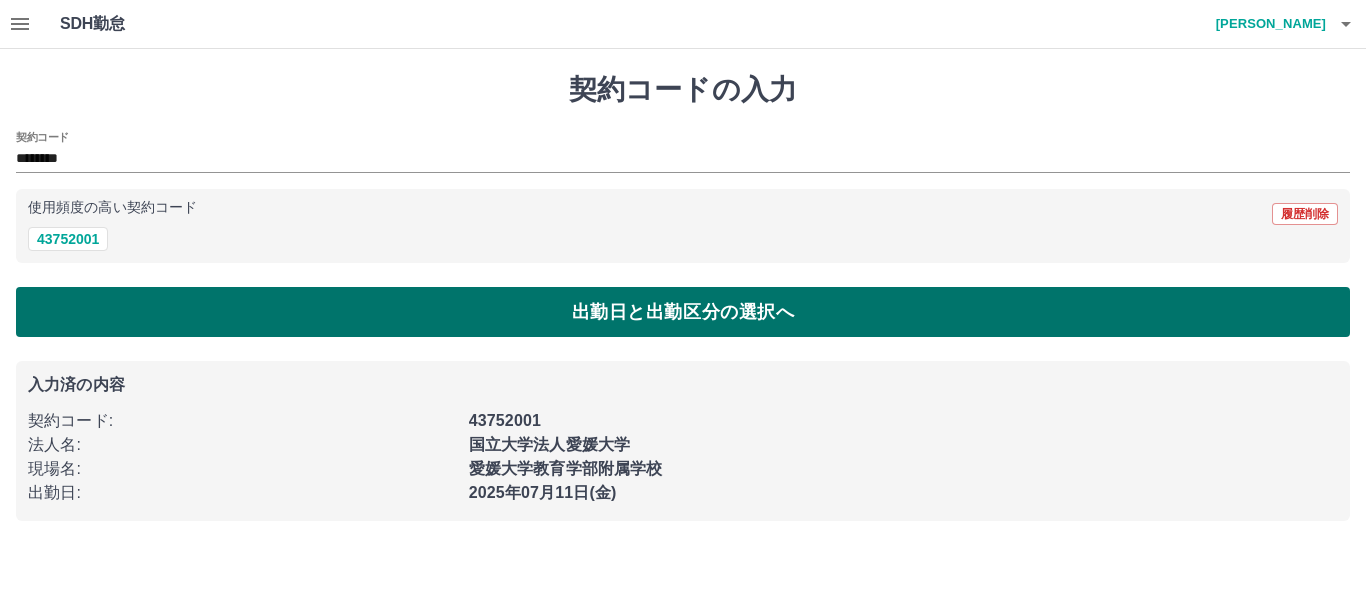 click on "出勤日と出勤区分の選択へ" at bounding box center [683, 312] 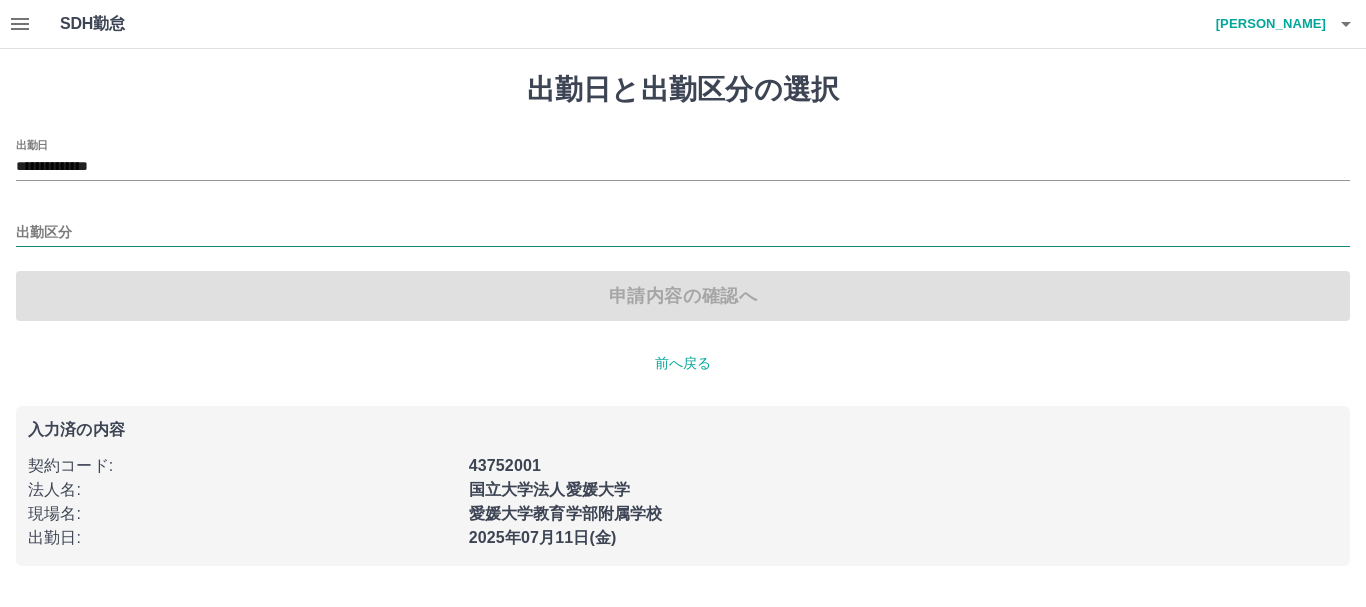 click on "出勤区分" at bounding box center (683, 233) 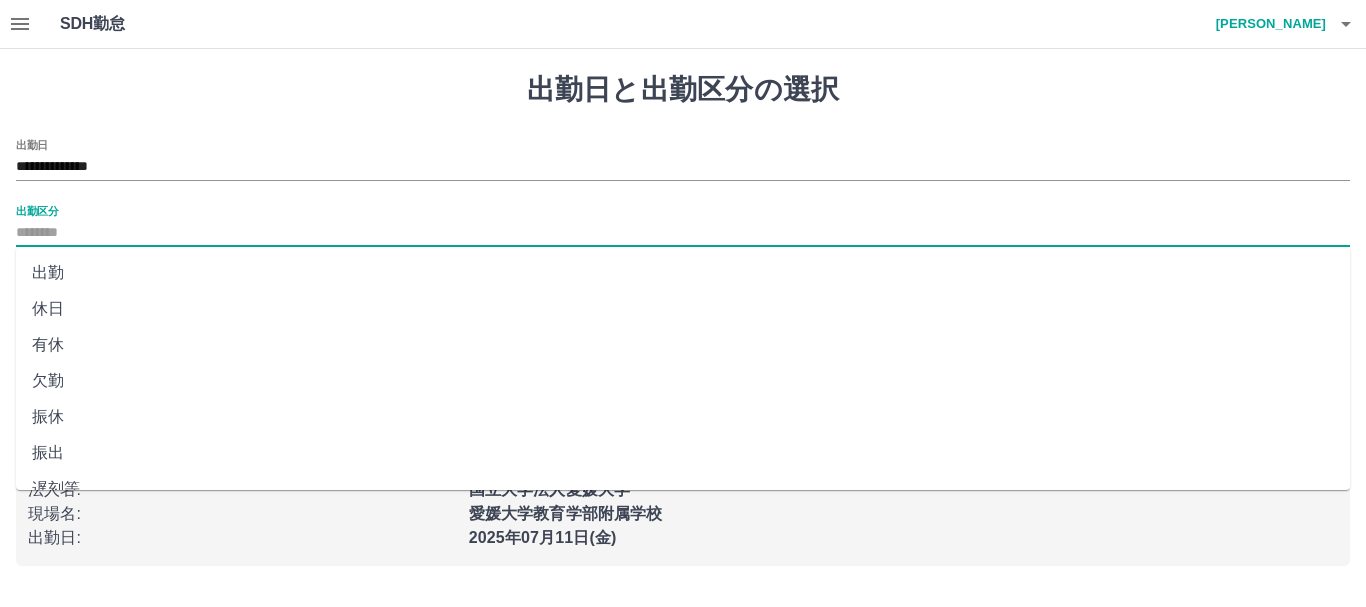click on "出勤" at bounding box center [683, 273] 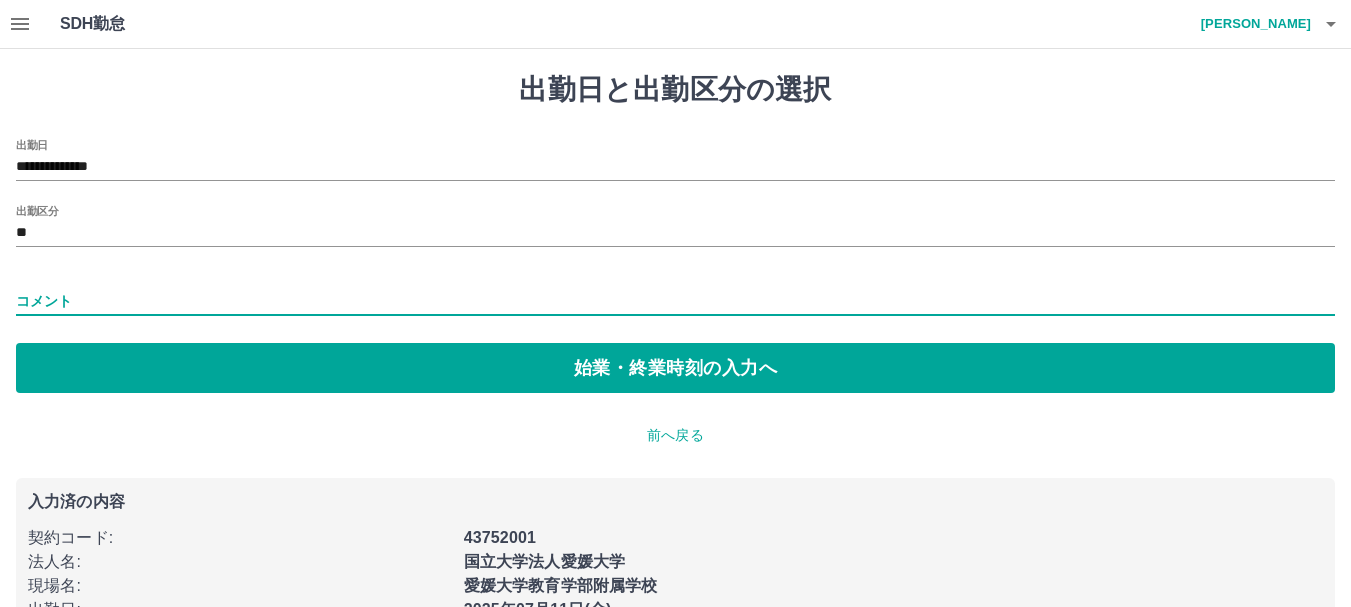 click on "コメント" at bounding box center [675, 301] 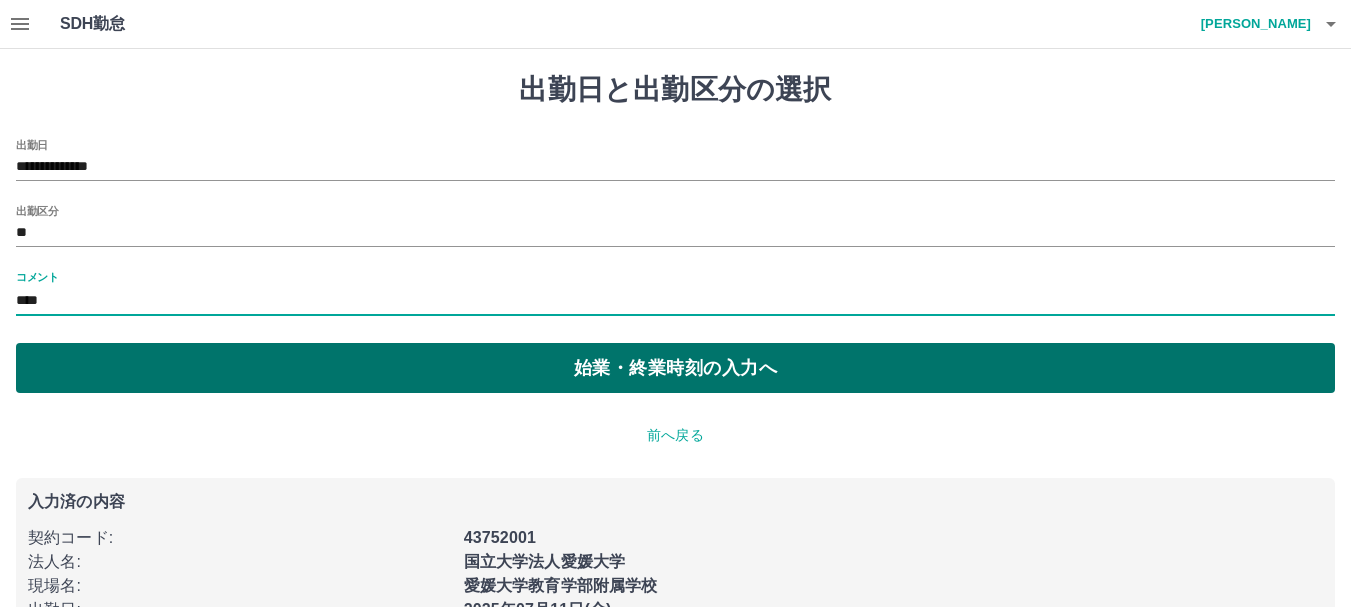 click on "始業・終業時刻の入力へ" at bounding box center (675, 368) 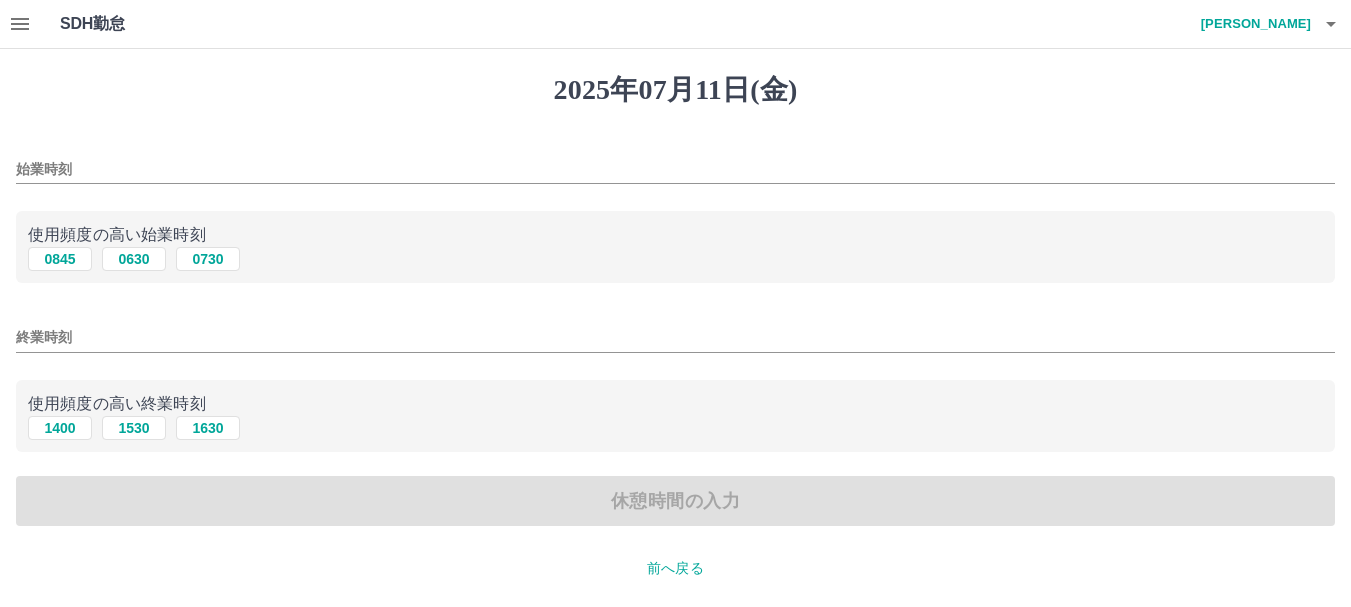 click on "始業時刻" at bounding box center (675, 169) 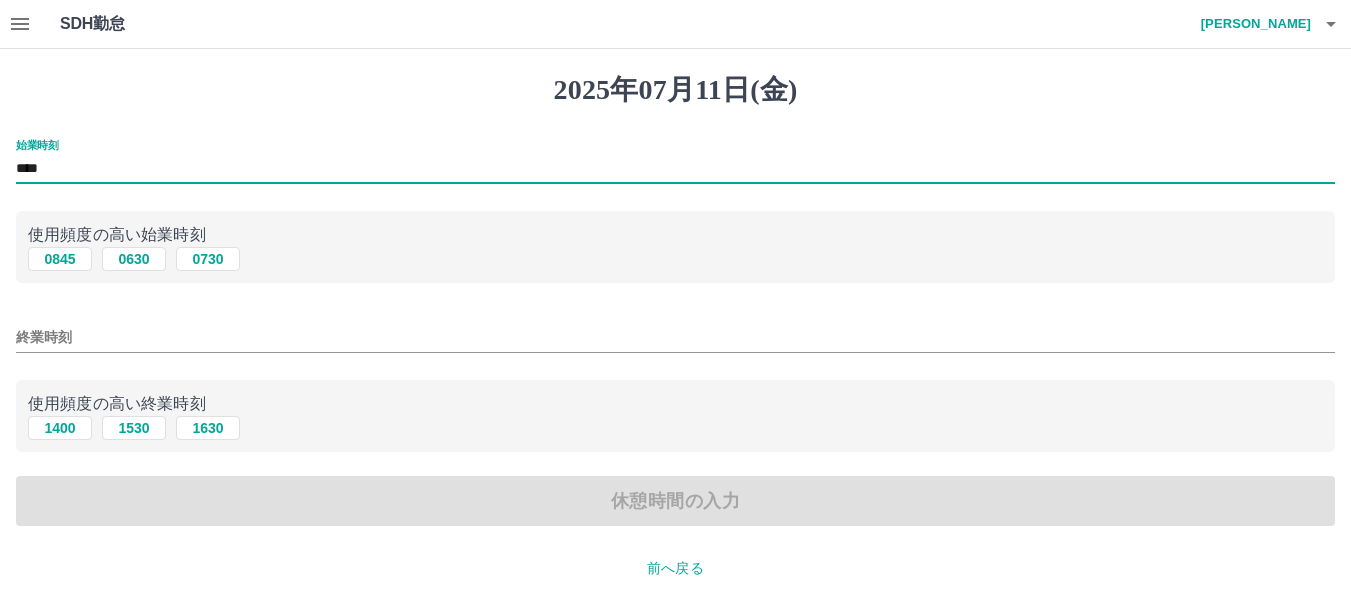 type on "****" 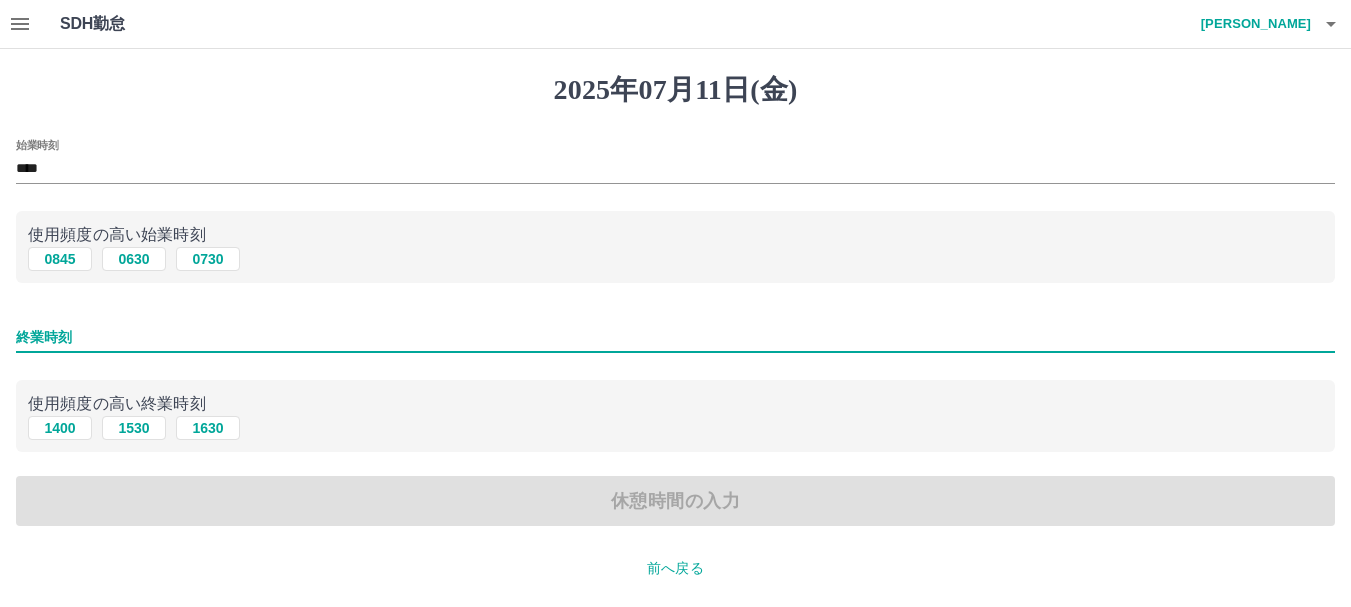 drag, startPoint x: 107, startPoint y: 337, endPoint x: 93, endPoint y: 327, distance: 17.20465 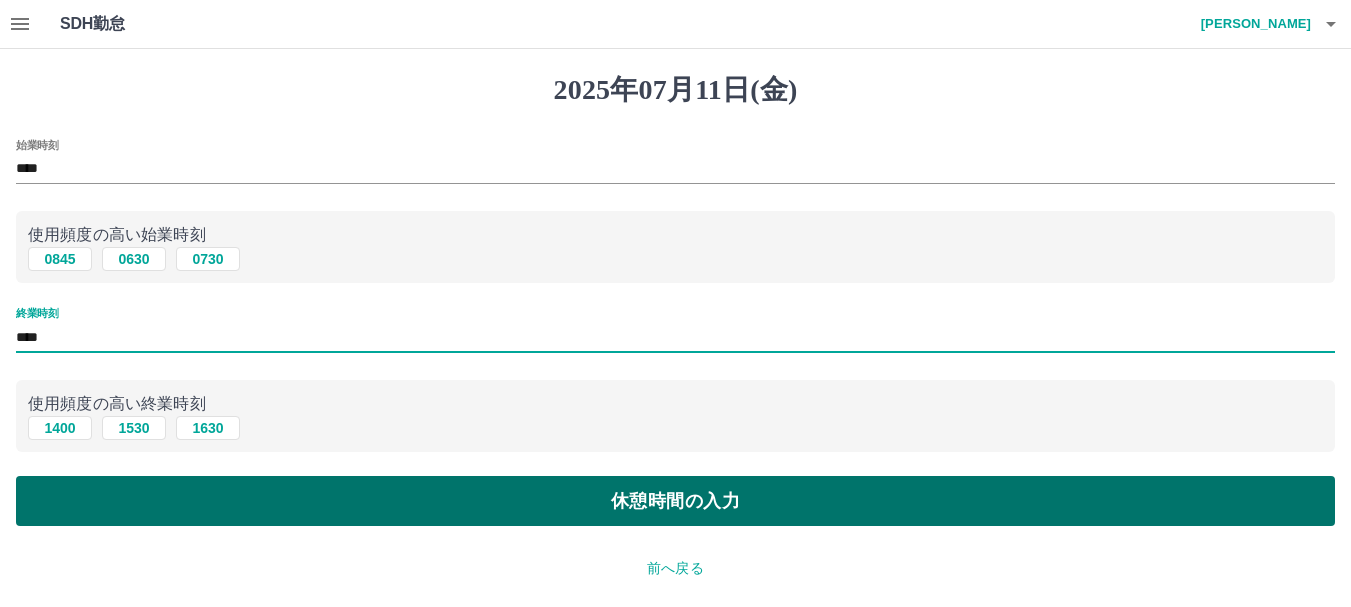 type on "****" 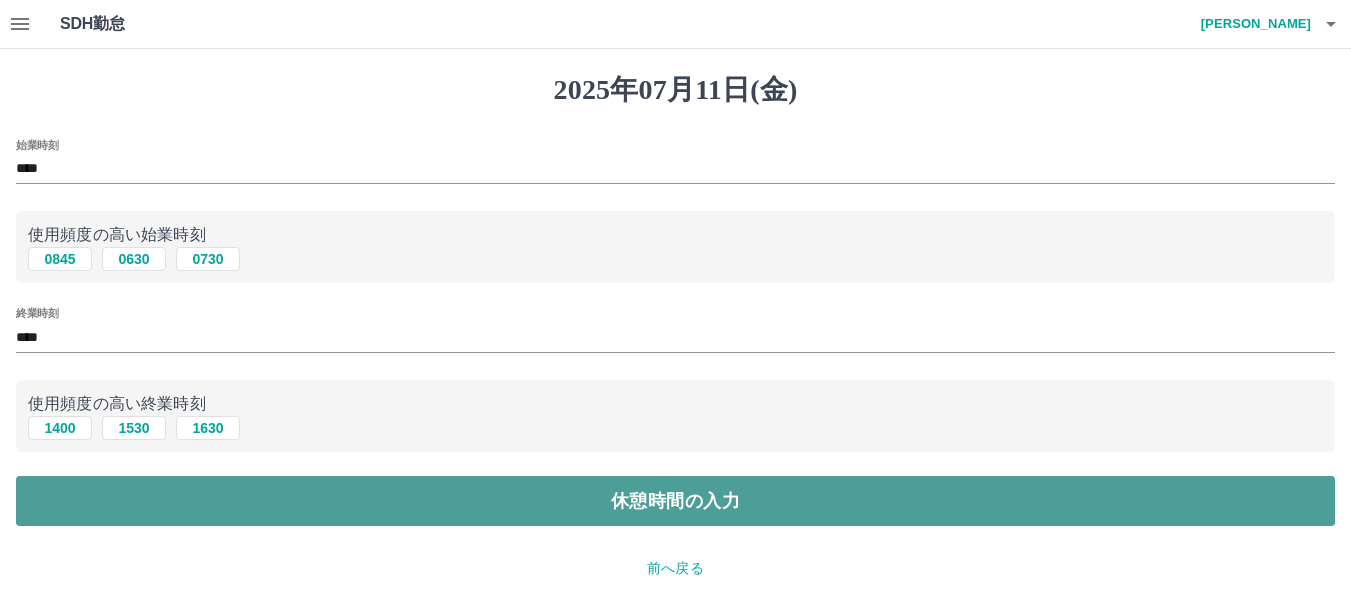 click on "休憩時間の入力" at bounding box center [675, 501] 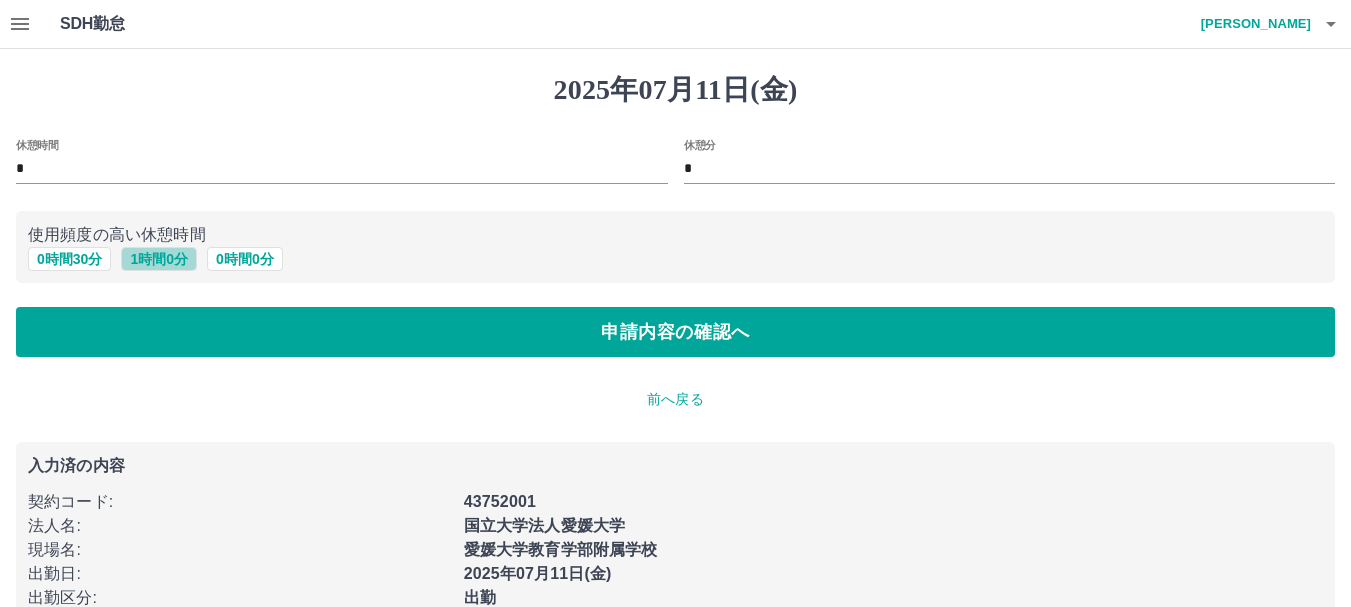 click on "1 時間 0 分" at bounding box center (159, 259) 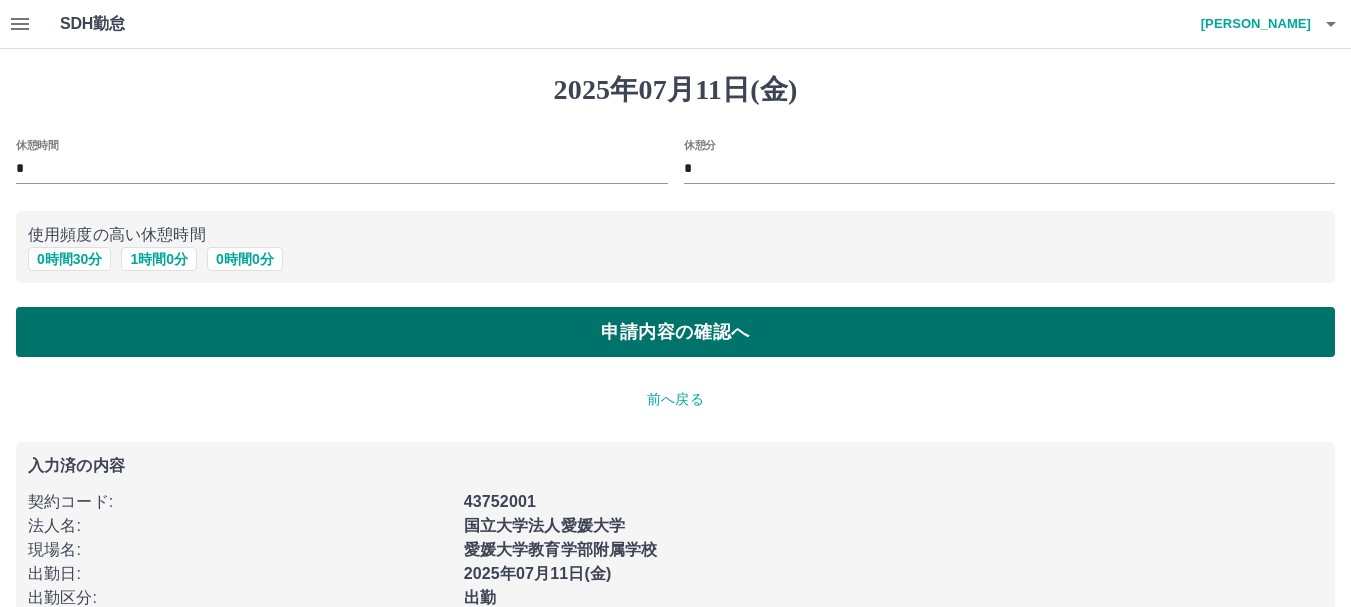 click on "申請内容の確認へ" at bounding box center [675, 332] 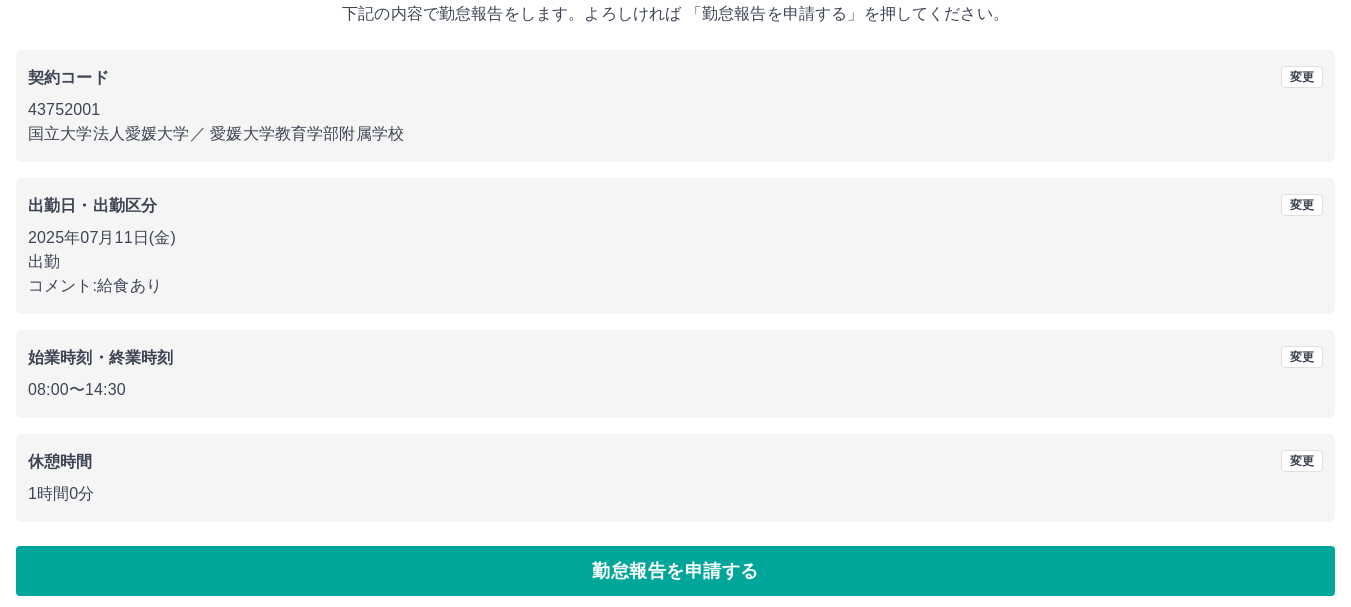 scroll, scrollTop: 142, scrollLeft: 0, axis: vertical 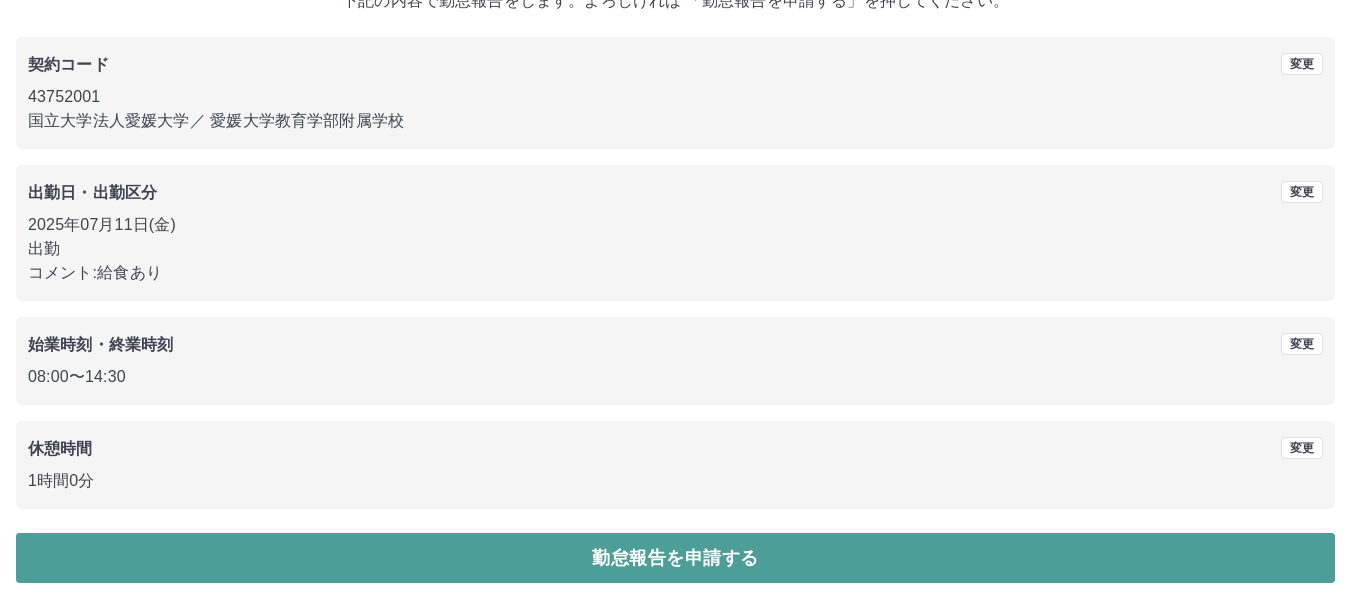 click on "勤怠報告を申請する" at bounding box center (675, 558) 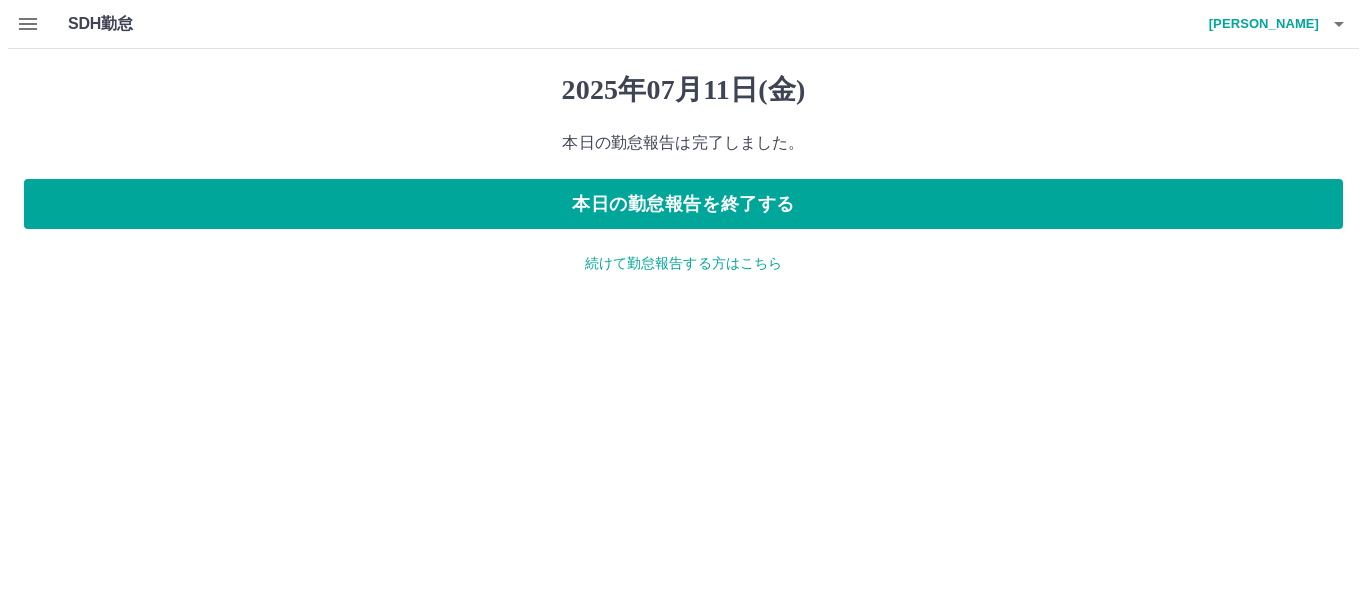 scroll, scrollTop: 0, scrollLeft: 0, axis: both 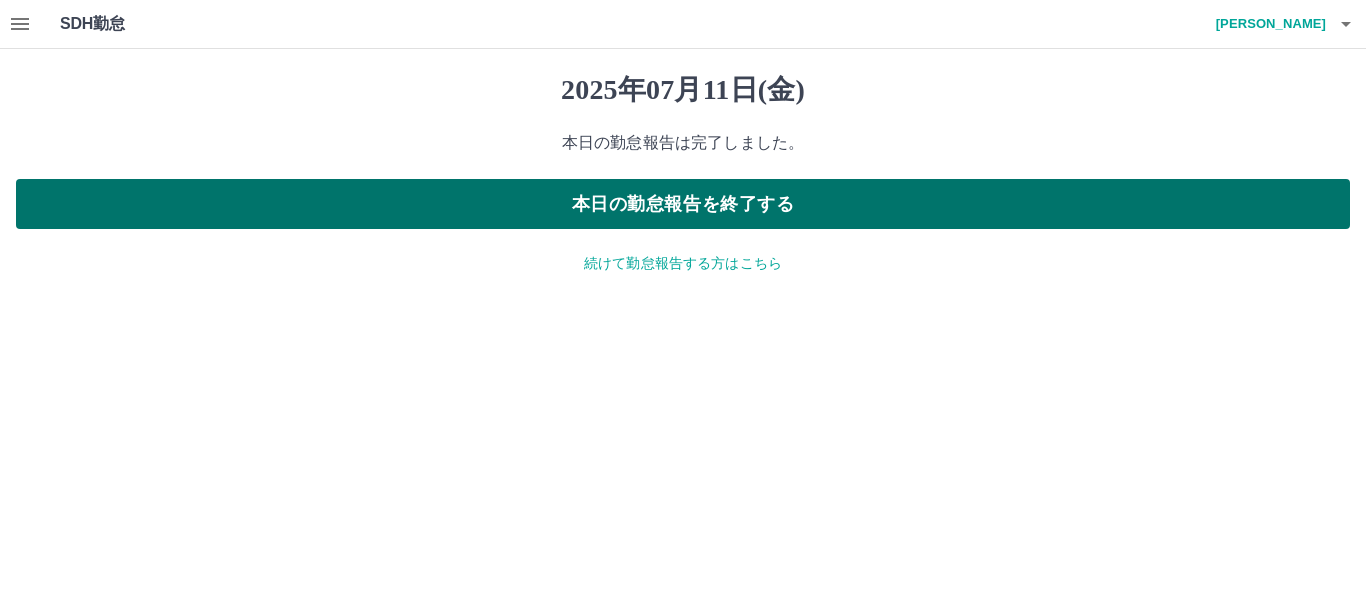 click on "本日の勤怠報告を終了する" at bounding box center (683, 204) 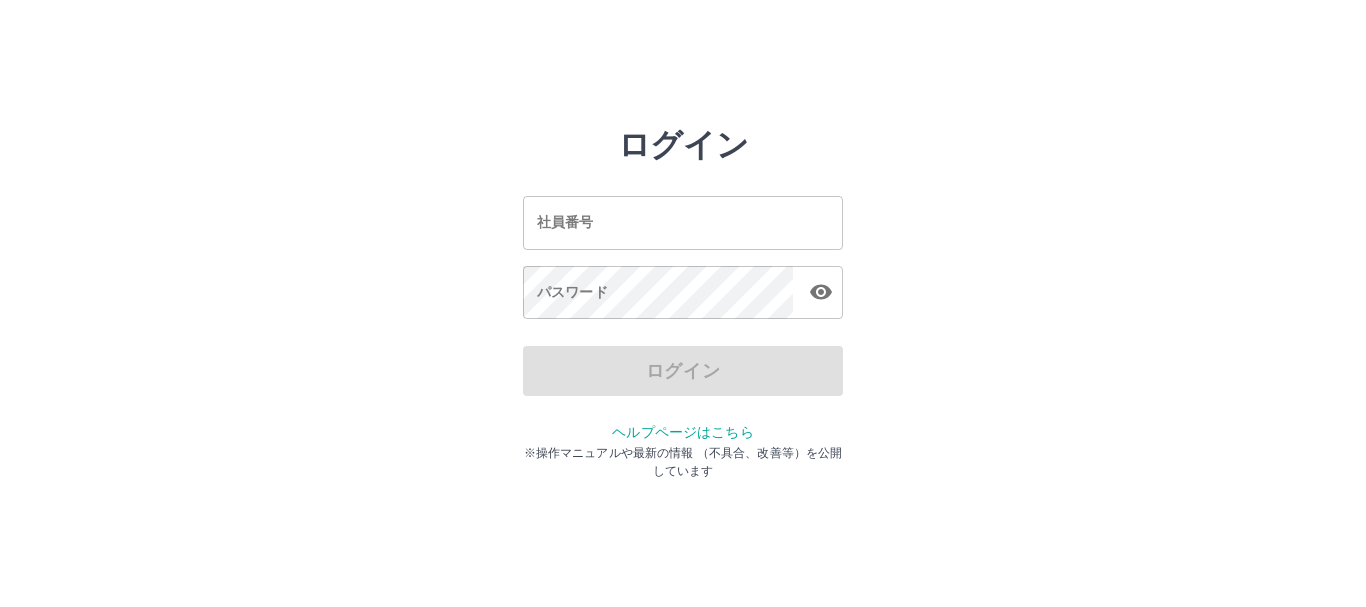 scroll, scrollTop: 0, scrollLeft: 0, axis: both 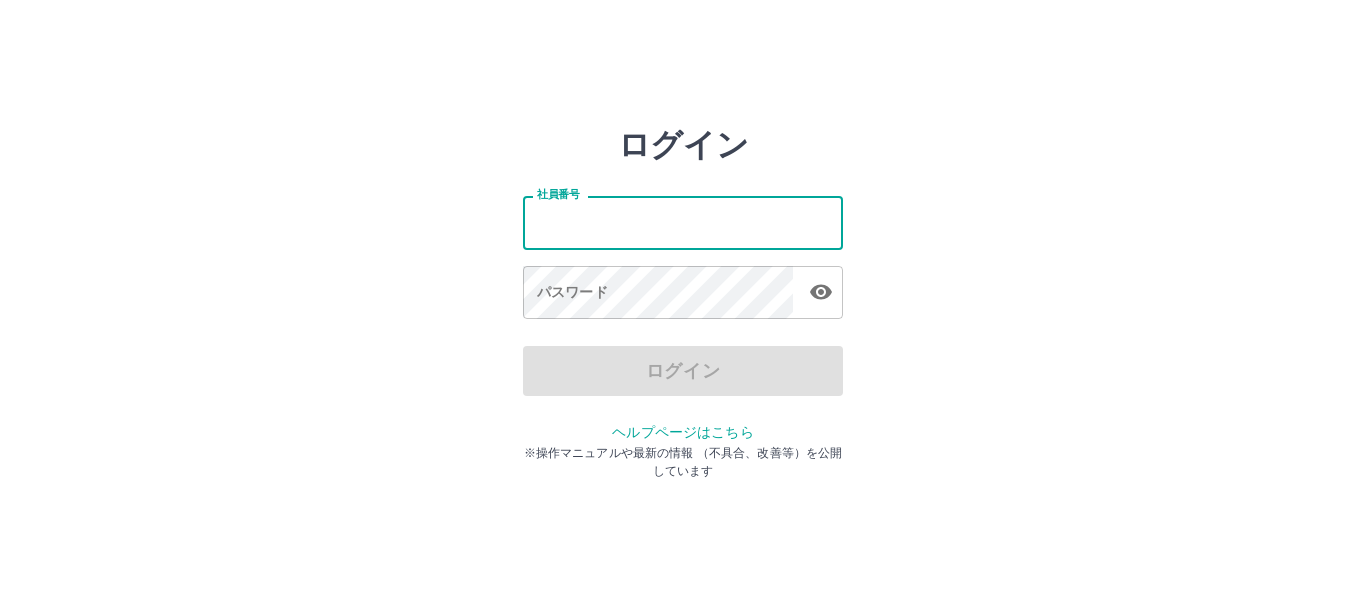 type on "*******" 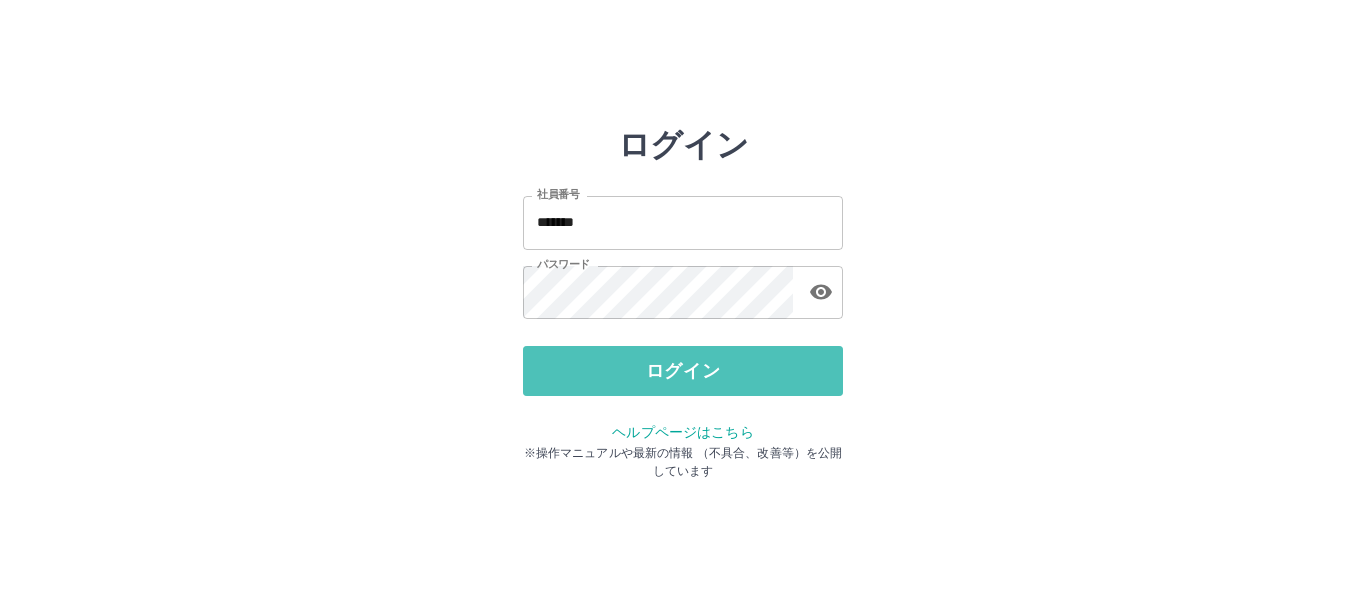 click on "ログイン" at bounding box center (683, 371) 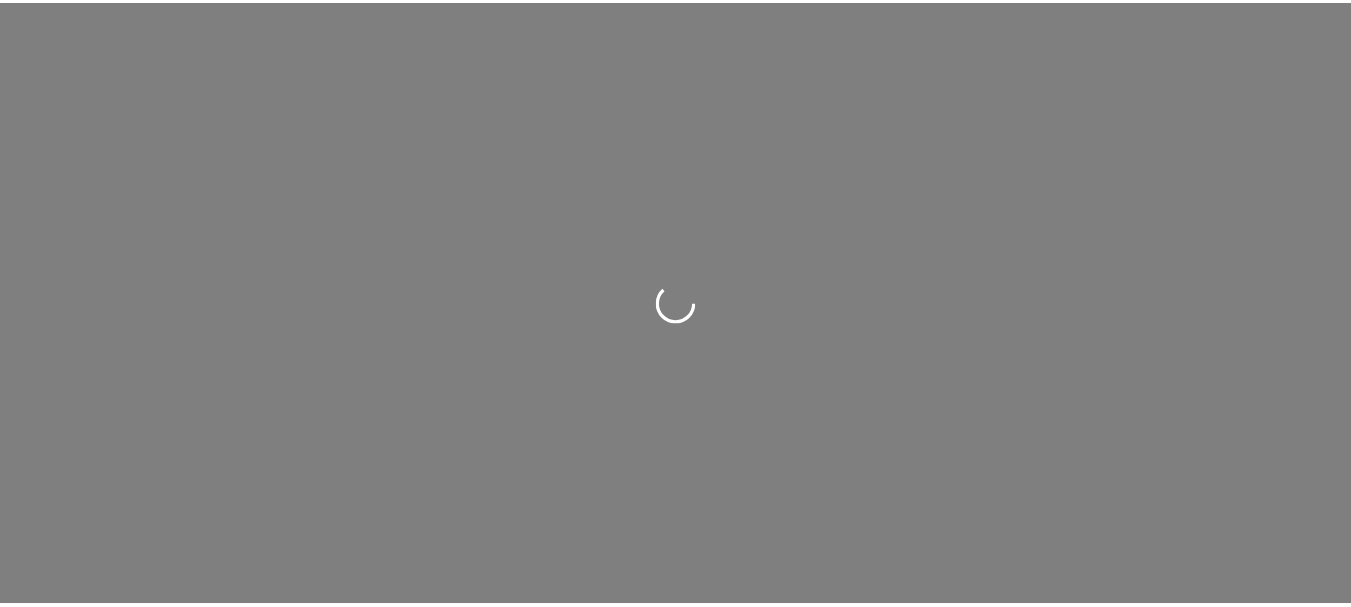 scroll, scrollTop: 0, scrollLeft: 0, axis: both 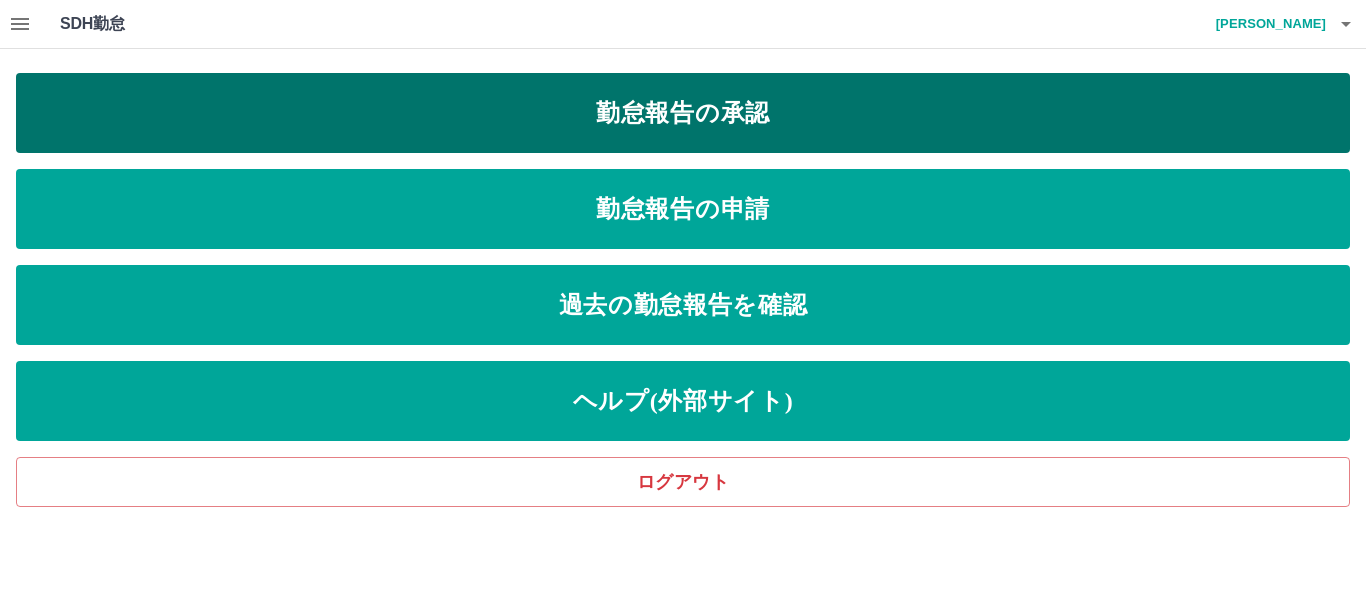 click on "勤怠報告の承認" at bounding box center [683, 113] 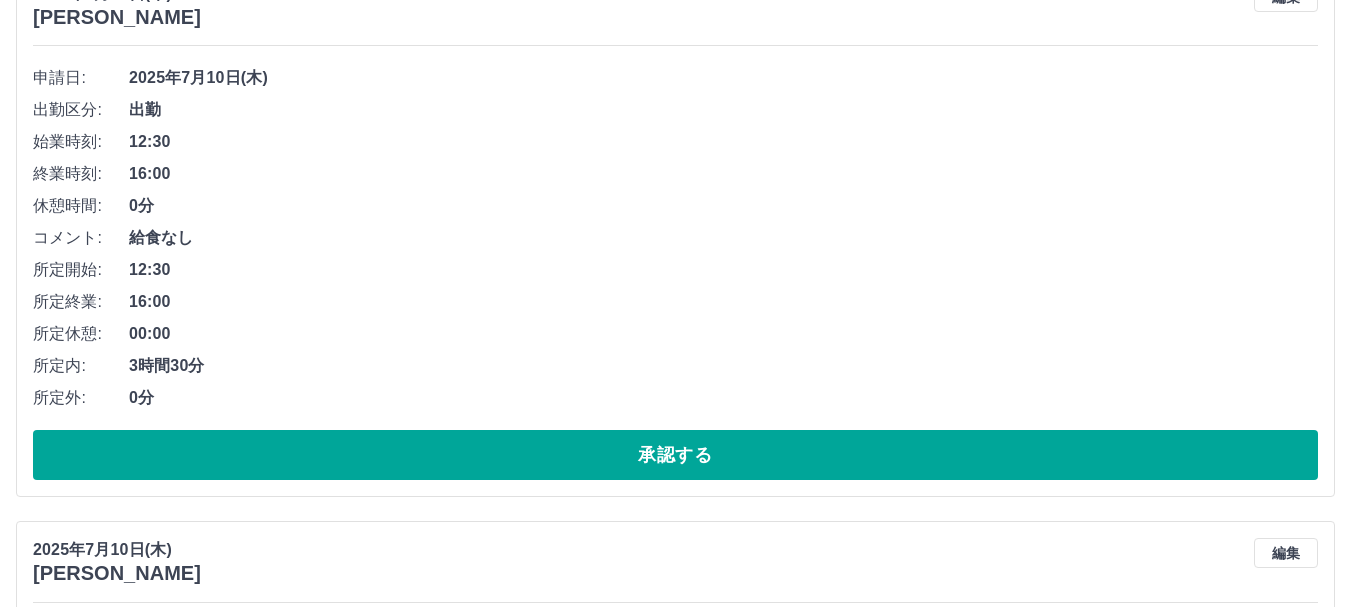 scroll, scrollTop: 4200, scrollLeft: 0, axis: vertical 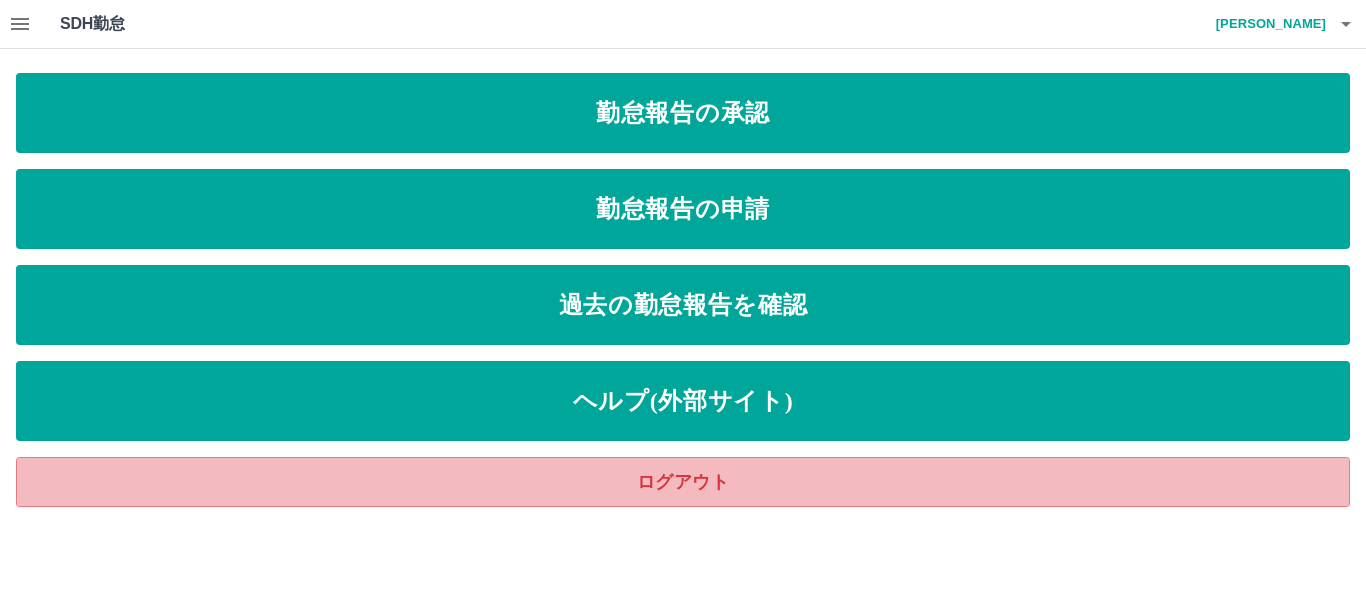 click on "ログアウト" at bounding box center (683, 482) 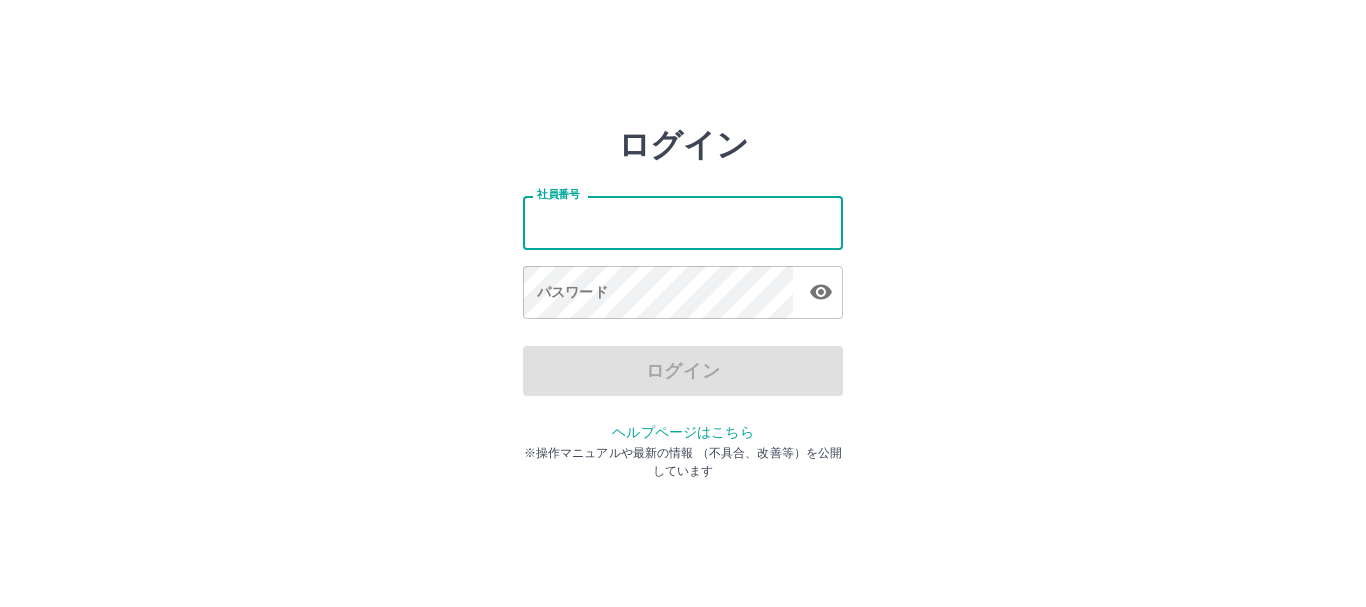scroll, scrollTop: 0, scrollLeft: 0, axis: both 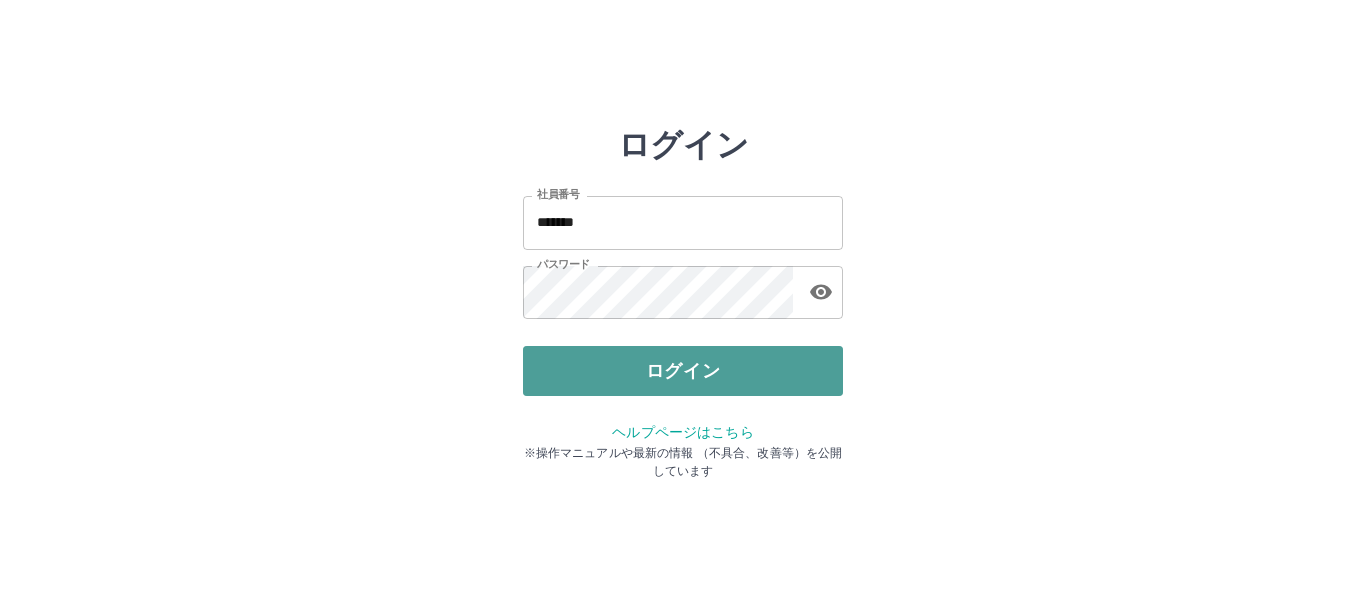 click on "ログイン" at bounding box center (683, 371) 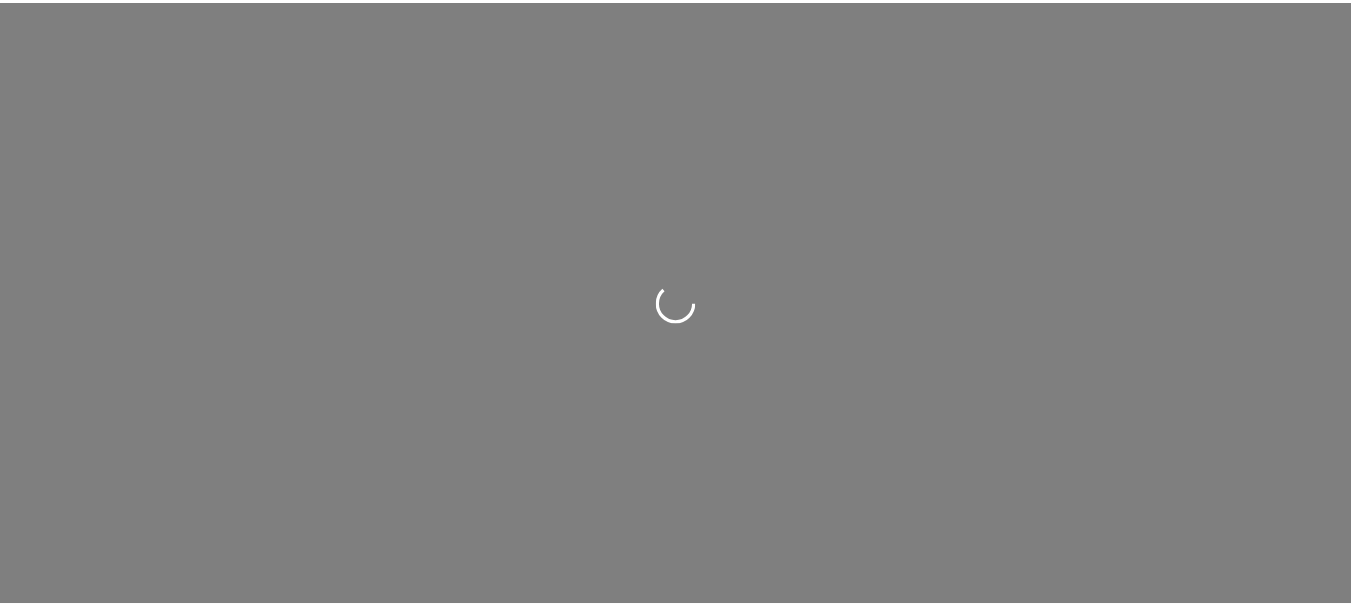 scroll, scrollTop: 0, scrollLeft: 0, axis: both 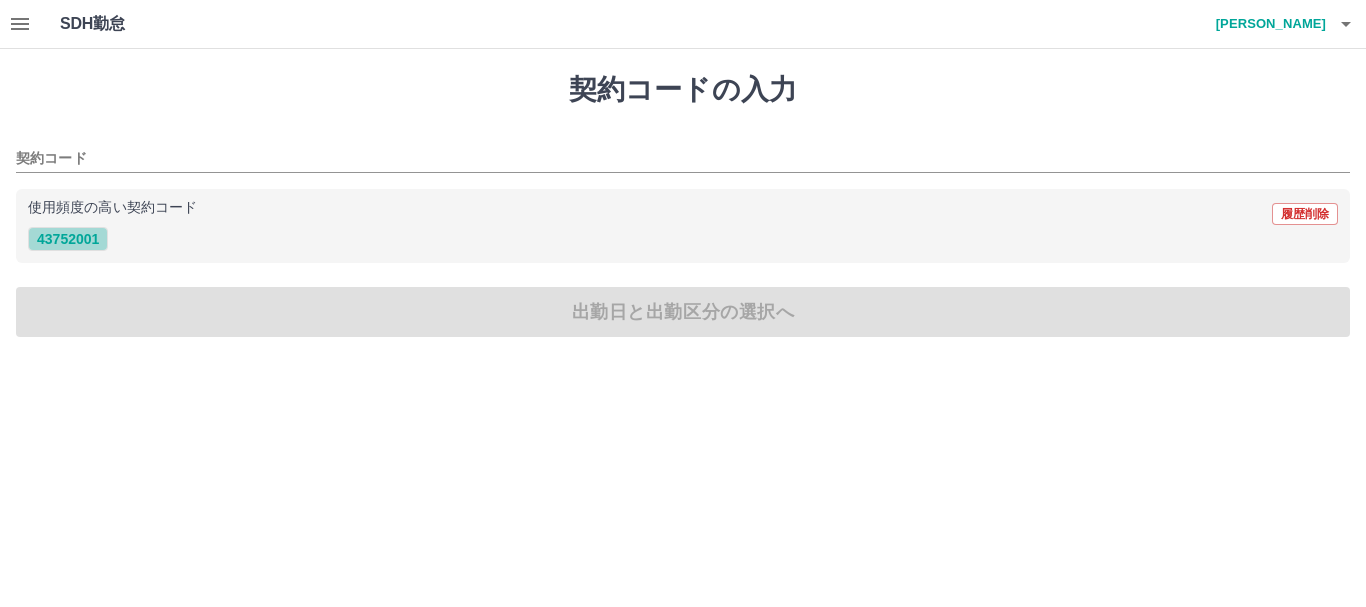 click on "43752001" at bounding box center (68, 239) 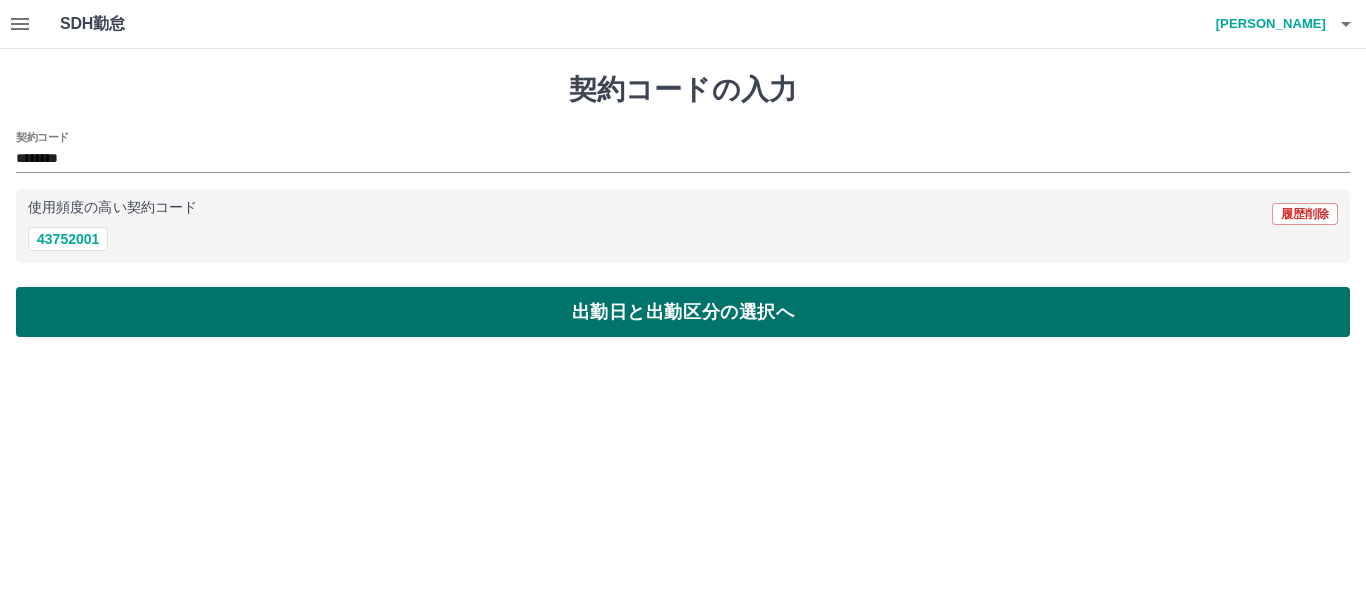click on "出勤日と出勤区分の選択へ" at bounding box center (683, 312) 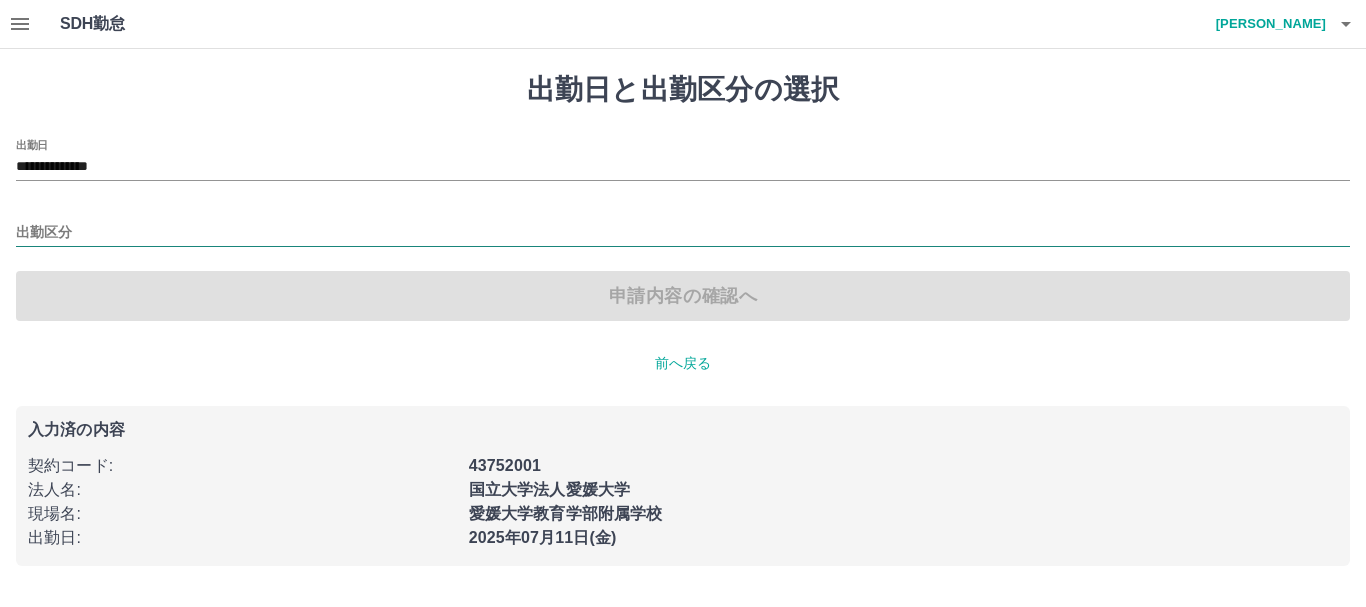 click on "出勤区分" at bounding box center [683, 233] 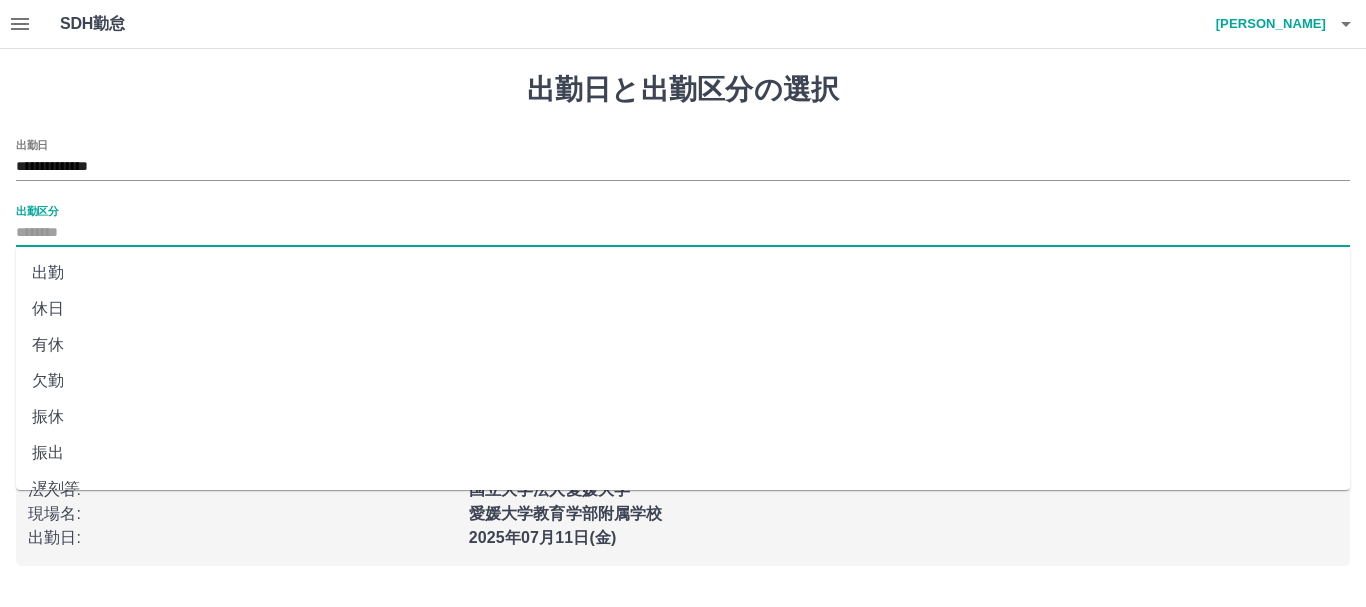 click on "出勤" at bounding box center [683, 273] 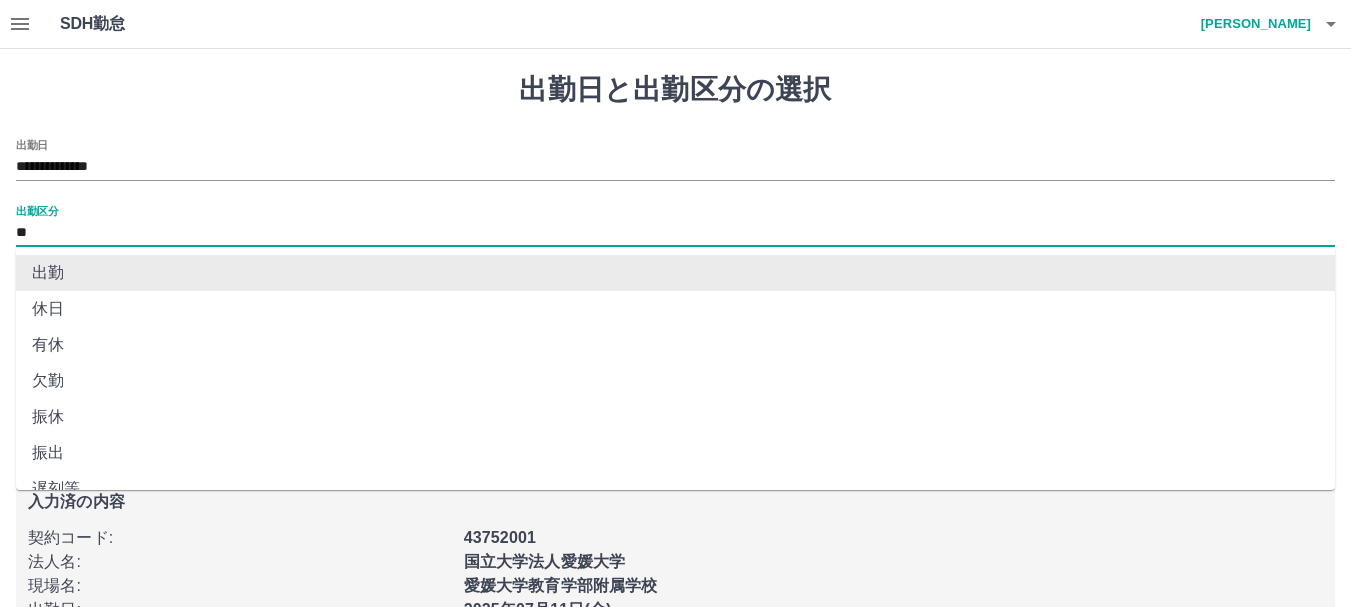 click on "**" at bounding box center (675, 233) 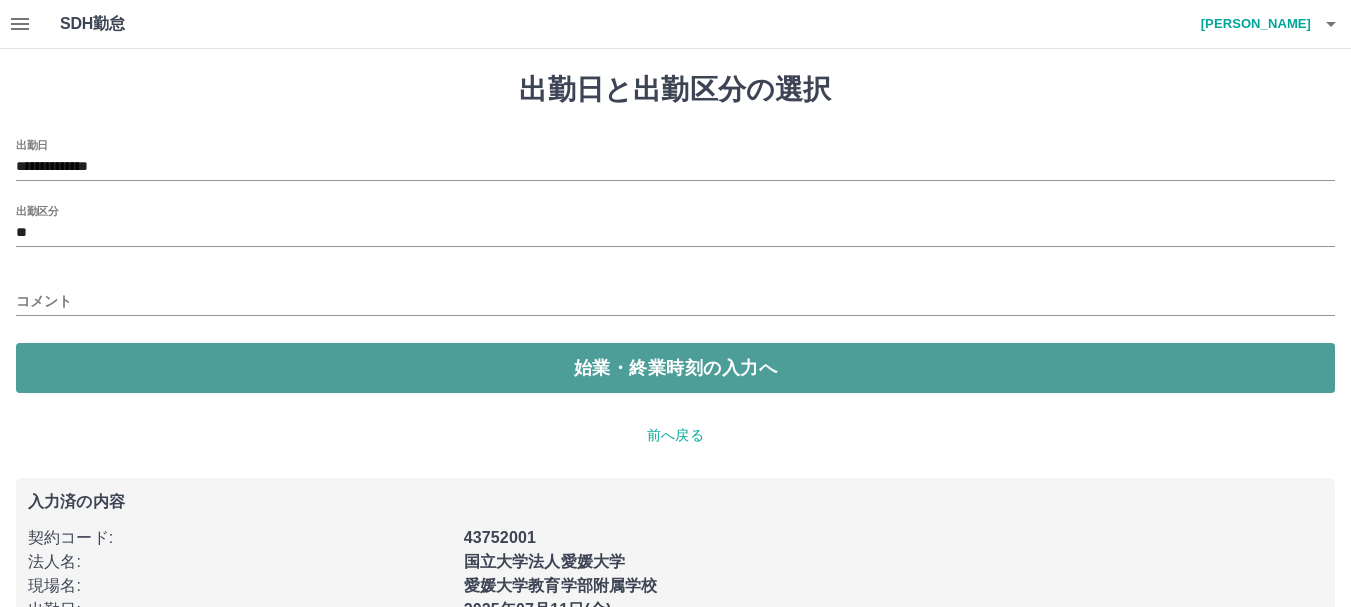 click on "始業・終業時刻の入力へ" at bounding box center (675, 368) 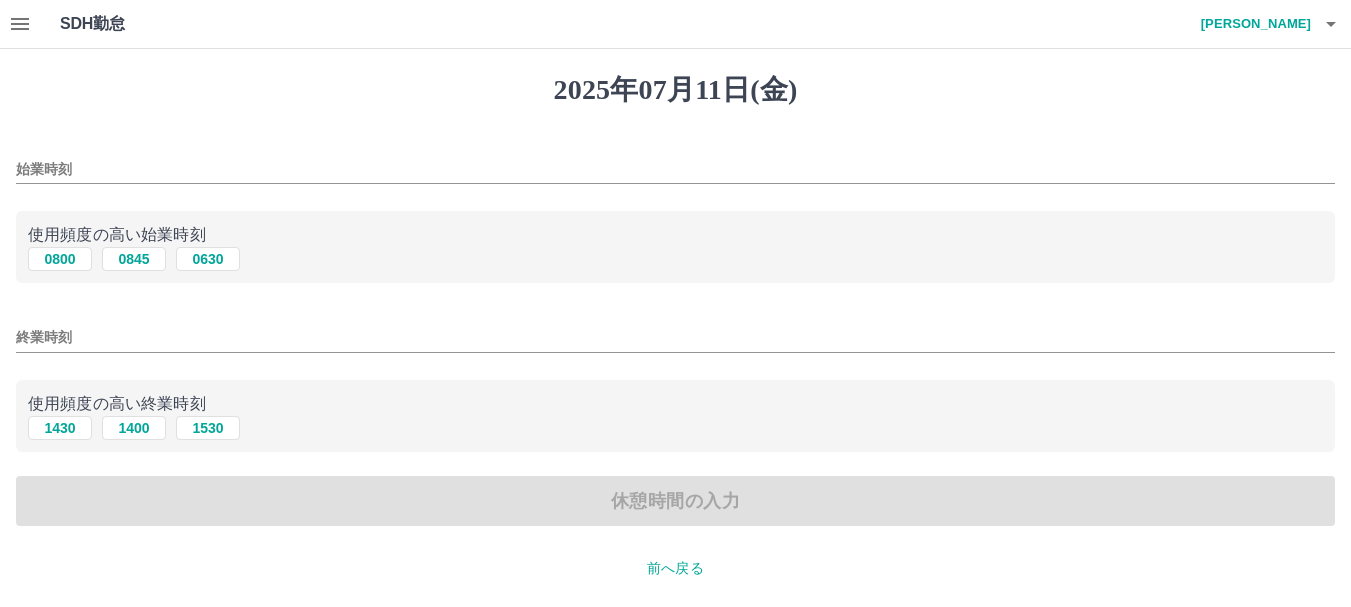 drag, startPoint x: 109, startPoint y: 164, endPoint x: 121, endPoint y: 175, distance: 16.27882 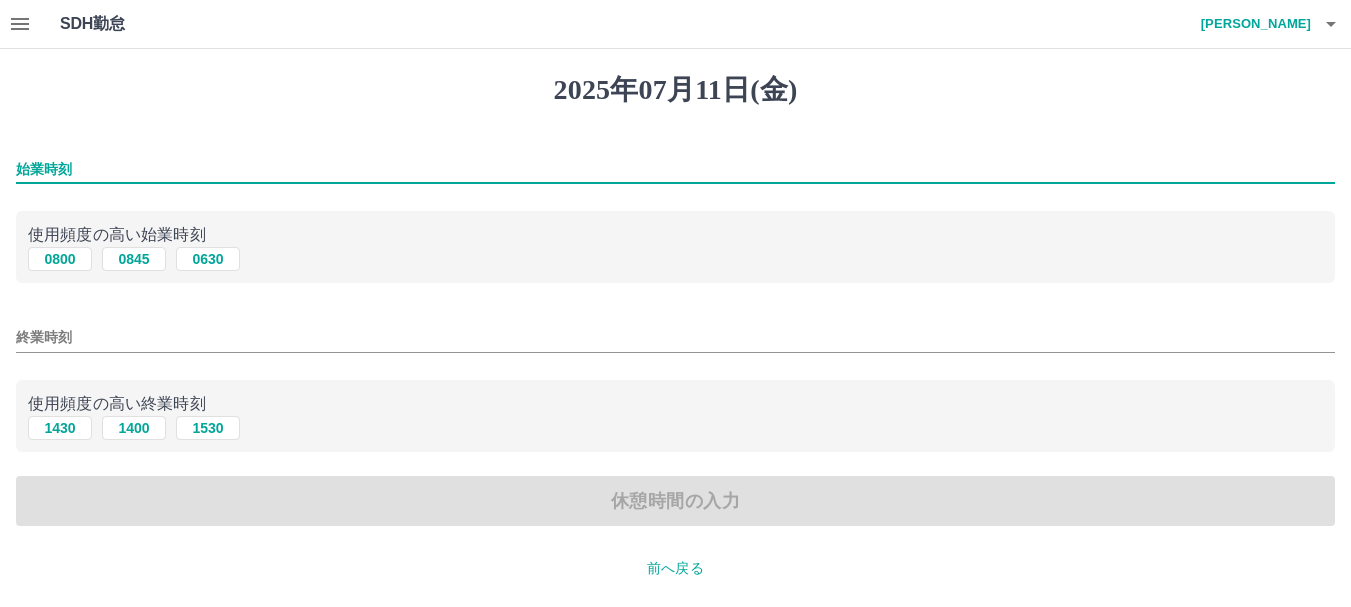 type on "****" 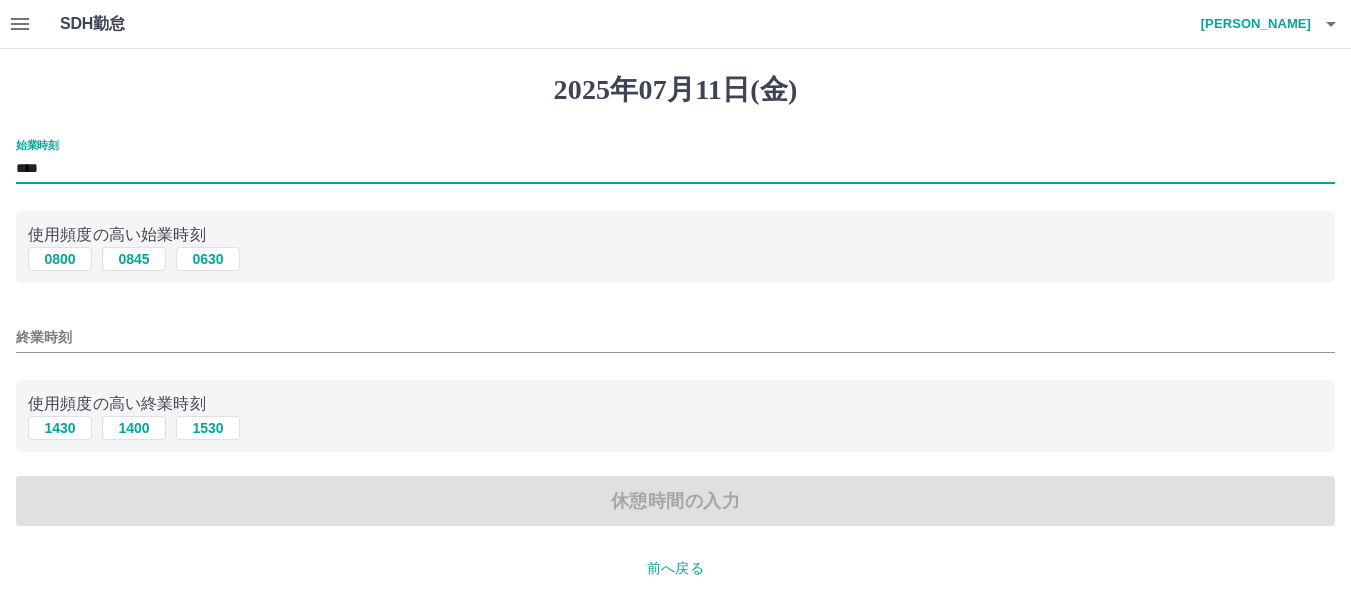 click on "終業時刻" at bounding box center (675, 337) 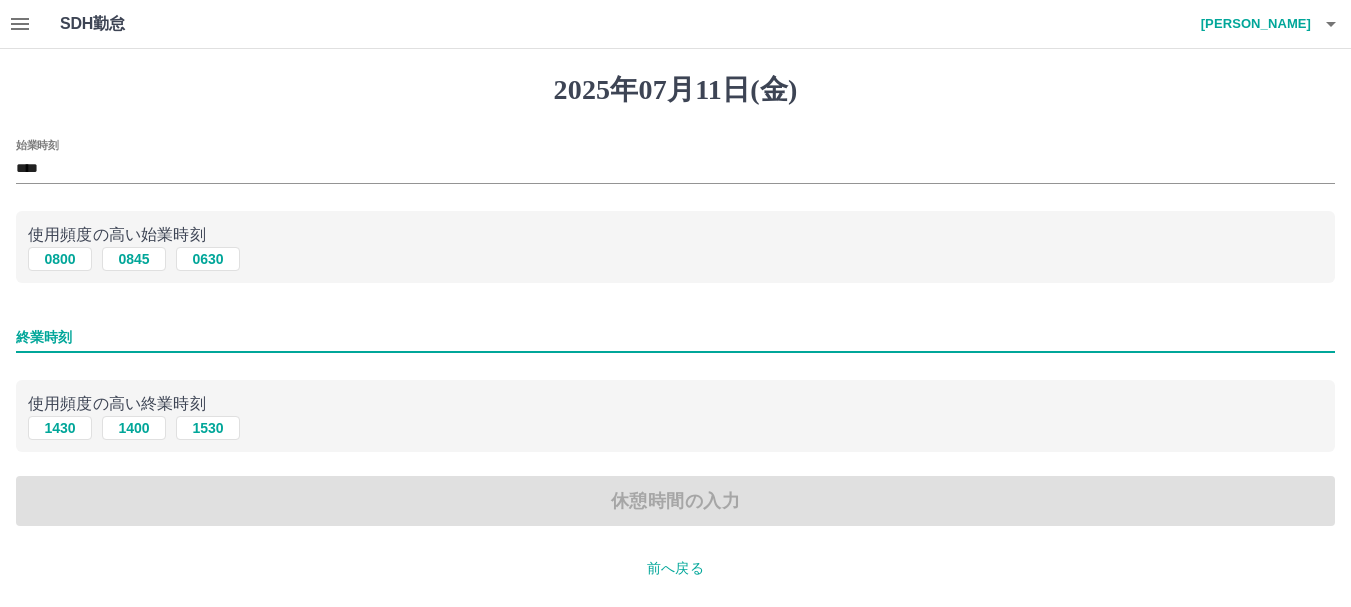 click on "終業時刻" at bounding box center [675, 337] 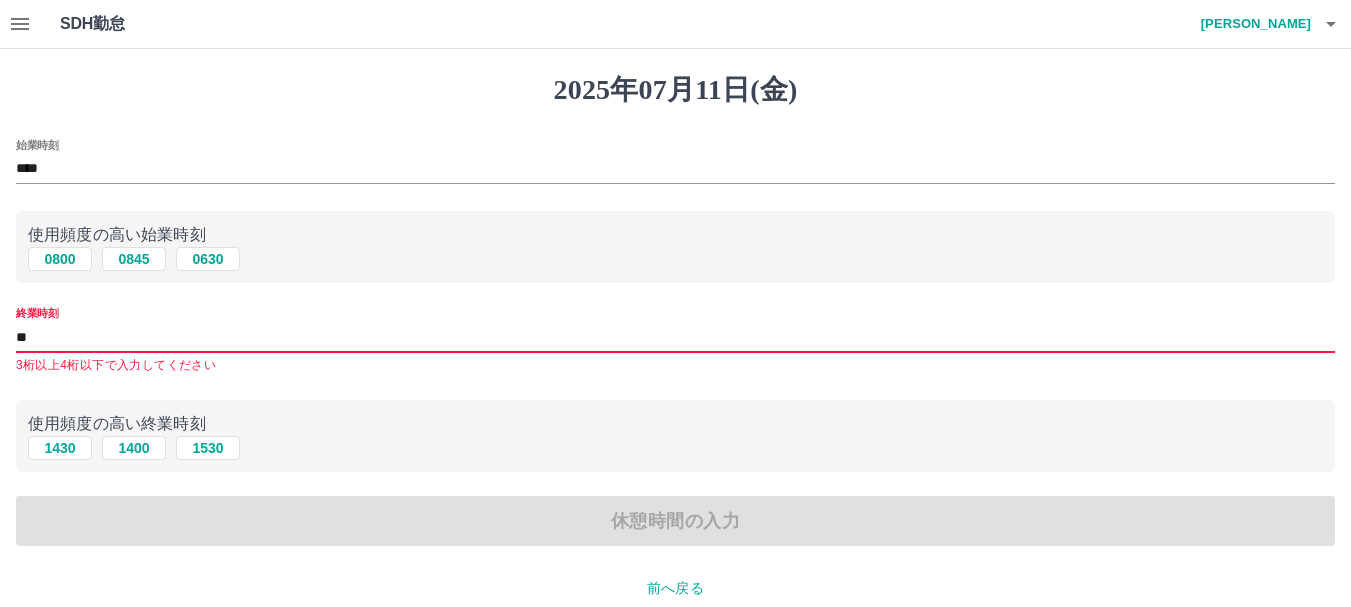 type on "****" 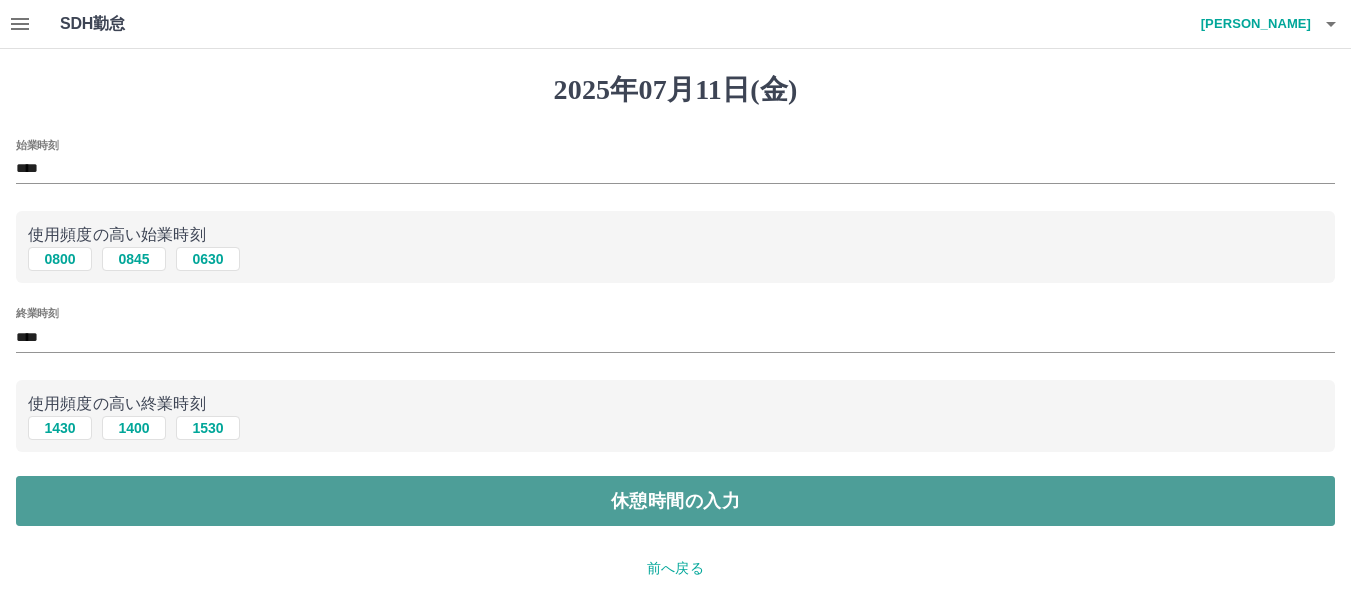 click on "休憩時間の入力" at bounding box center (675, 501) 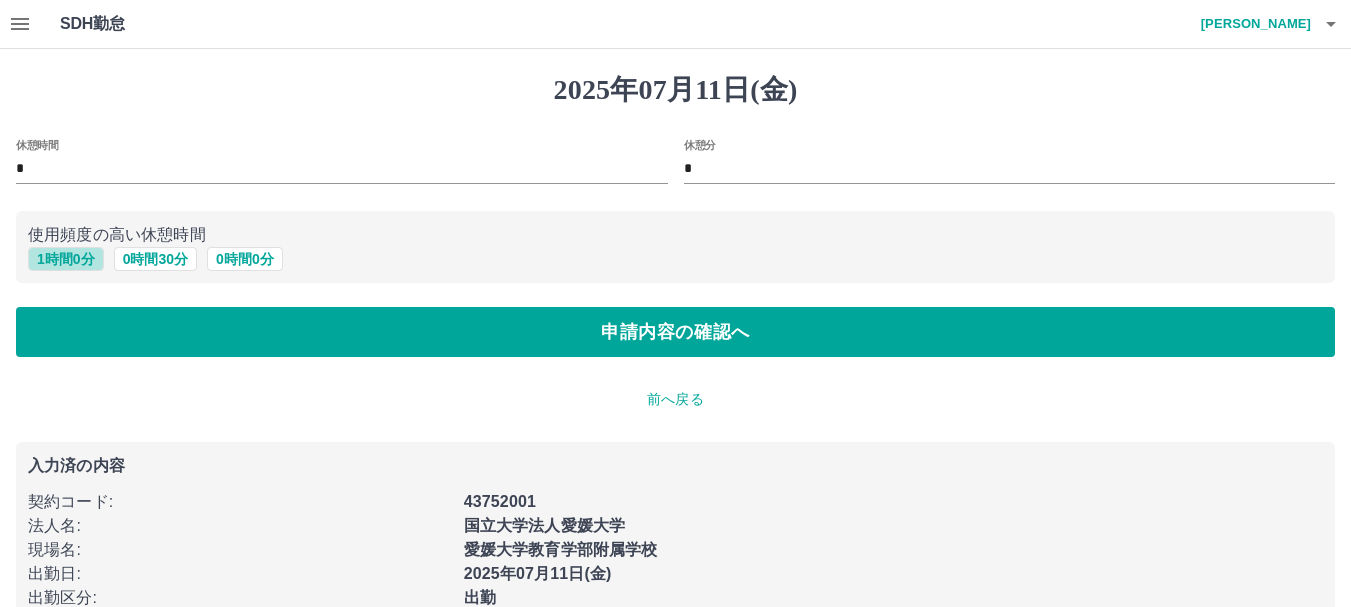 drag, startPoint x: 88, startPoint y: 264, endPoint x: 105, endPoint y: 286, distance: 27.802877 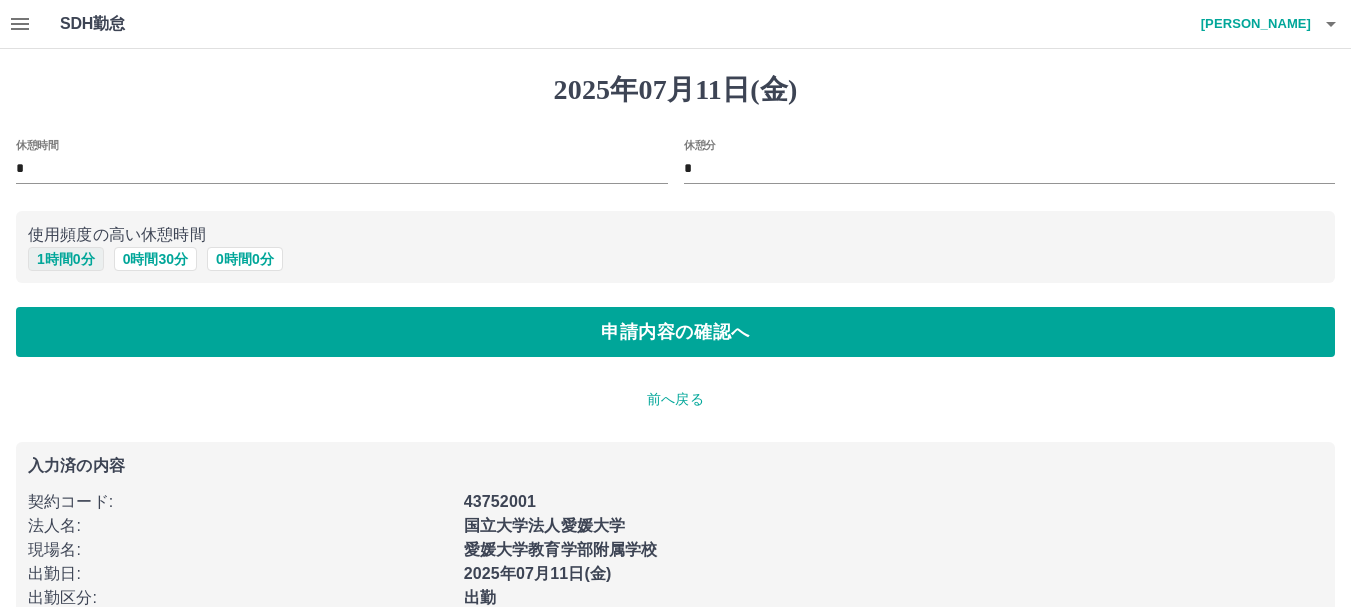 click on "1 時間 0 分" at bounding box center [66, 259] 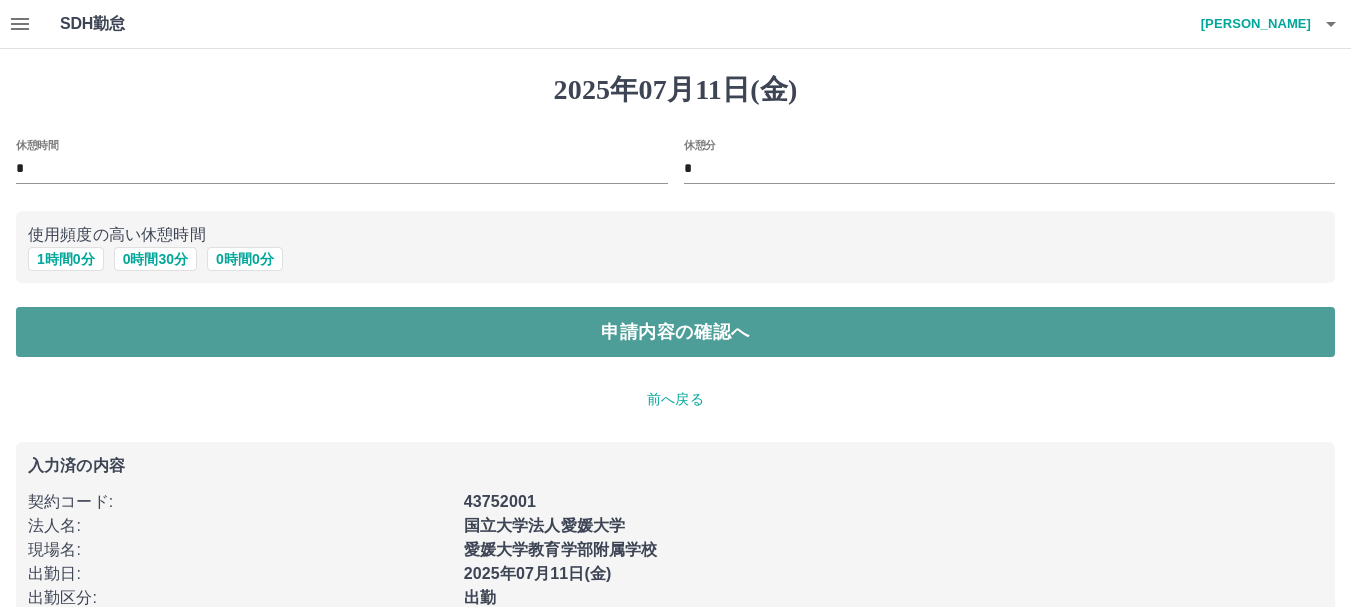 drag, startPoint x: 714, startPoint y: 336, endPoint x: 711, endPoint y: 351, distance: 15.297058 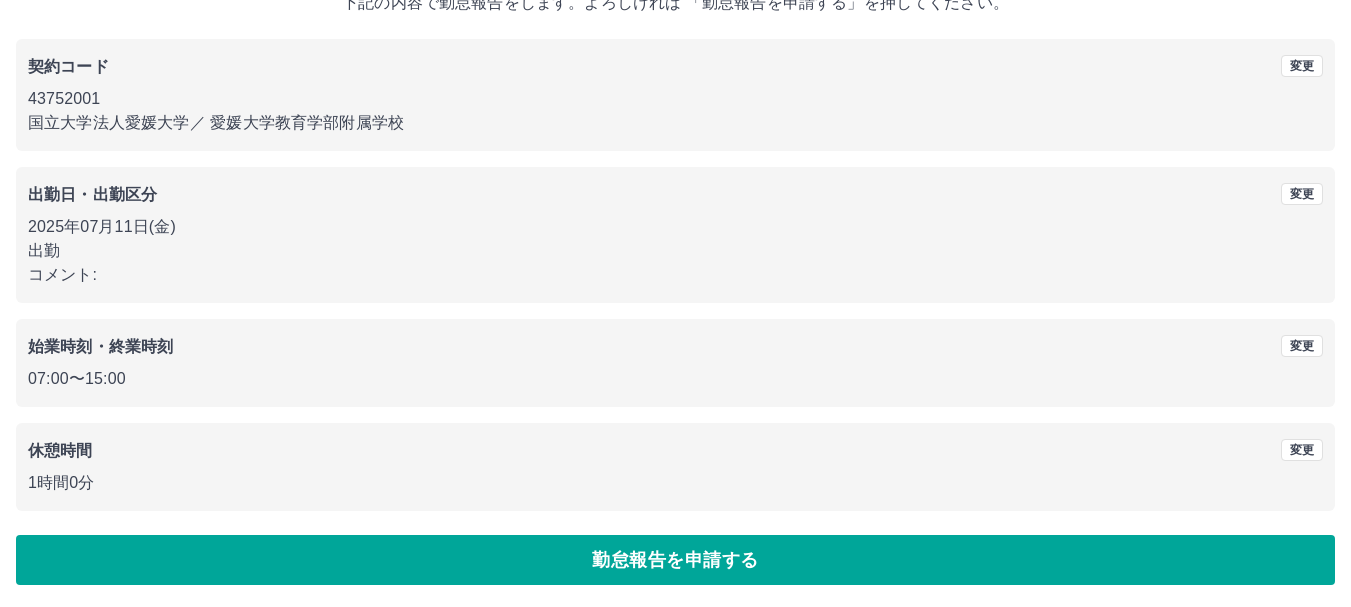 scroll, scrollTop: 142, scrollLeft: 0, axis: vertical 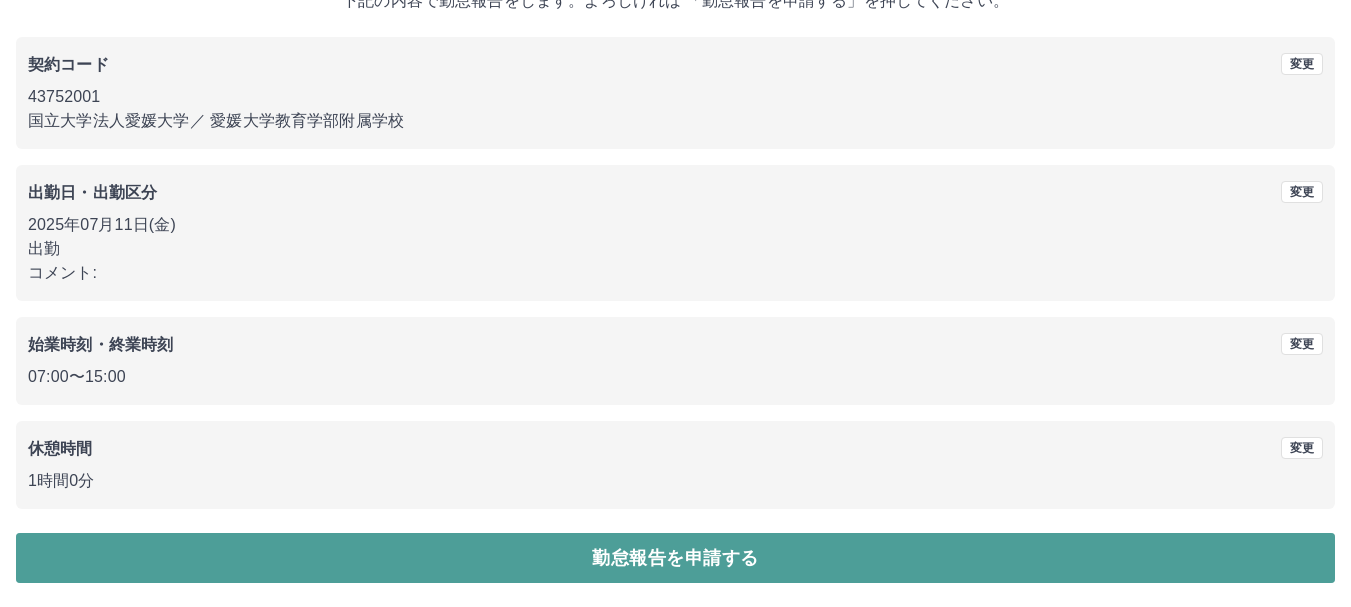 click on "勤怠報告を申請する" at bounding box center [675, 558] 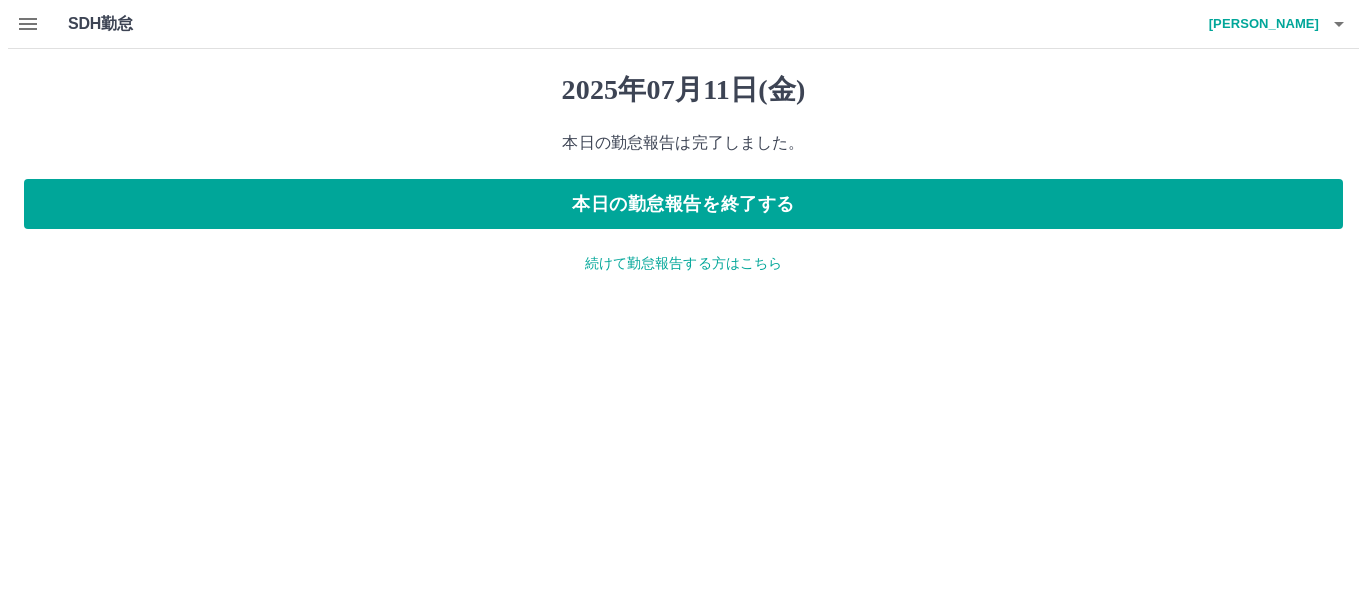 scroll, scrollTop: 0, scrollLeft: 0, axis: both 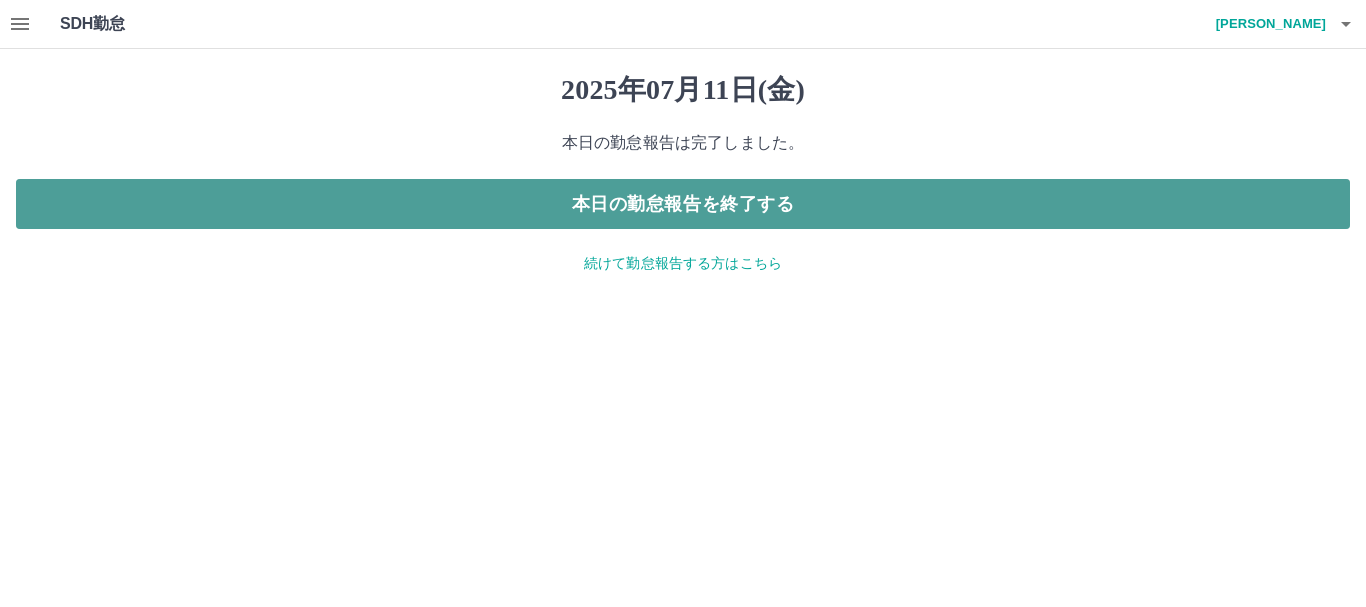 click on "本日の勤怠報告を終了する" at bounding box center [683, 204] 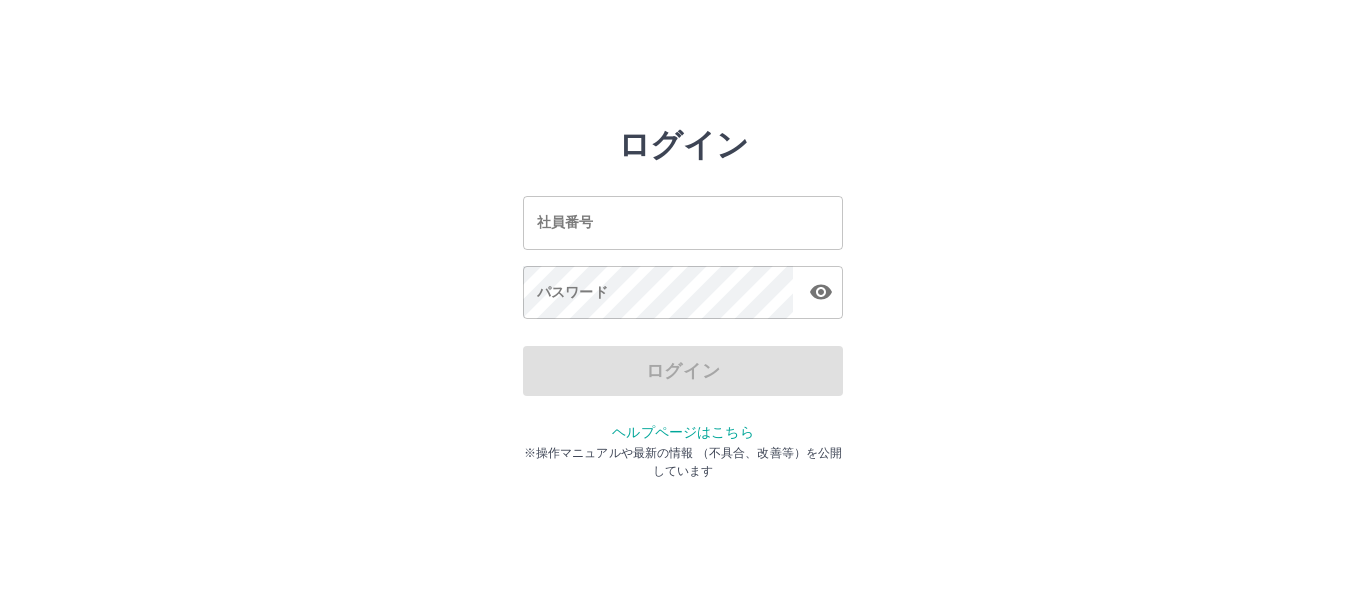 scroll, scrollTop: 0, scrollLeft: 0, axis: both 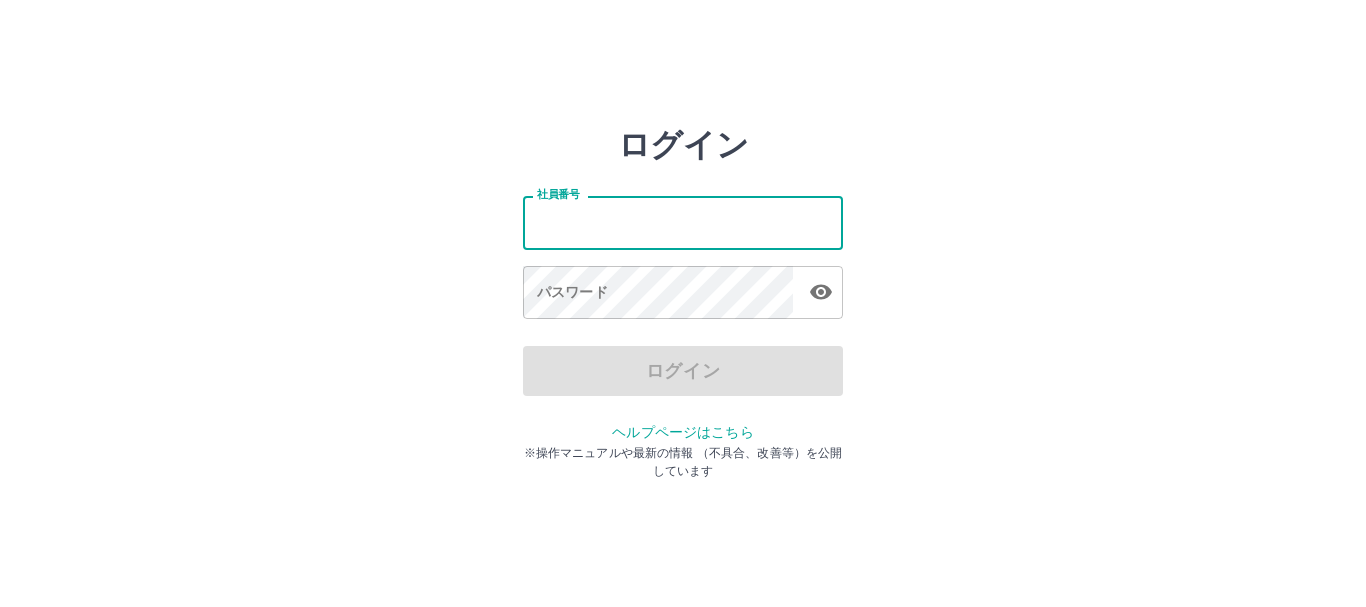 click on "社員番号" at bounding box center [683, 222] 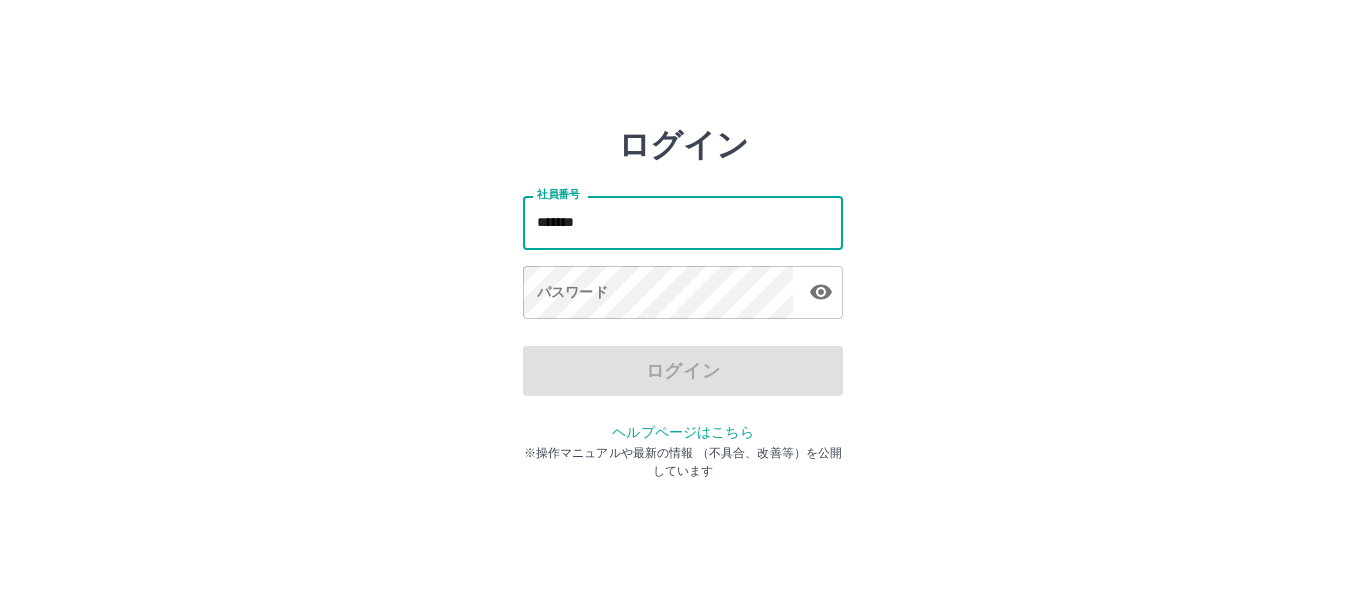 type on "*******" 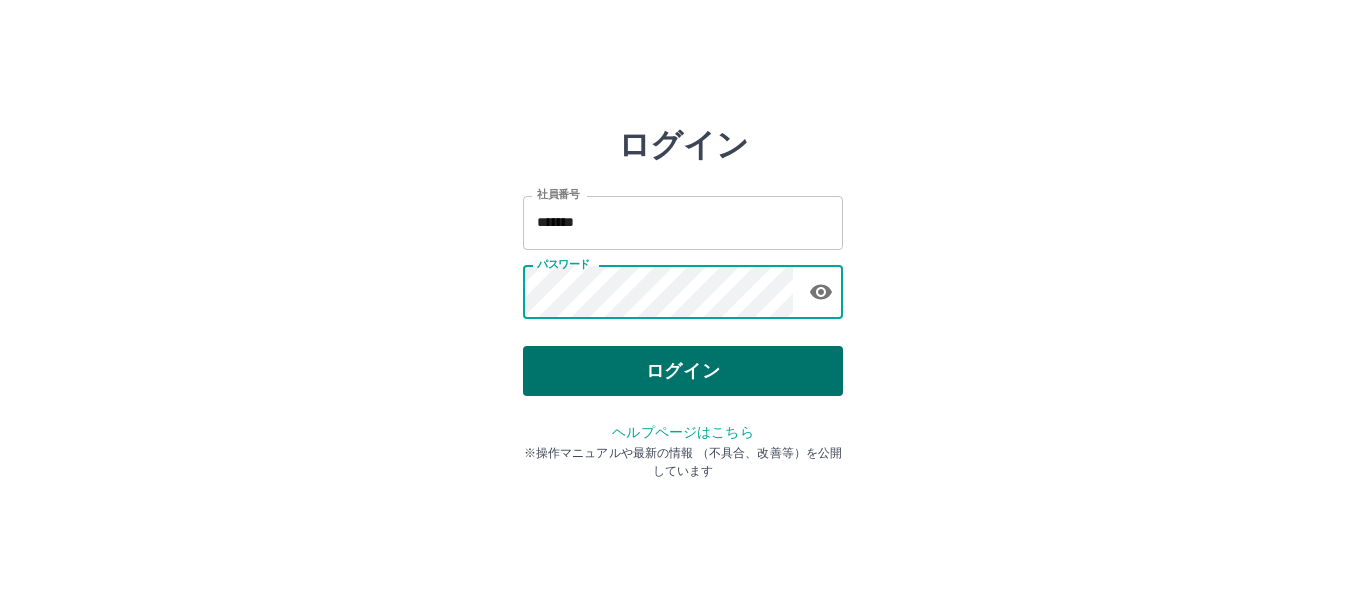 click on "ログイン" at bounding box center (683, 371) 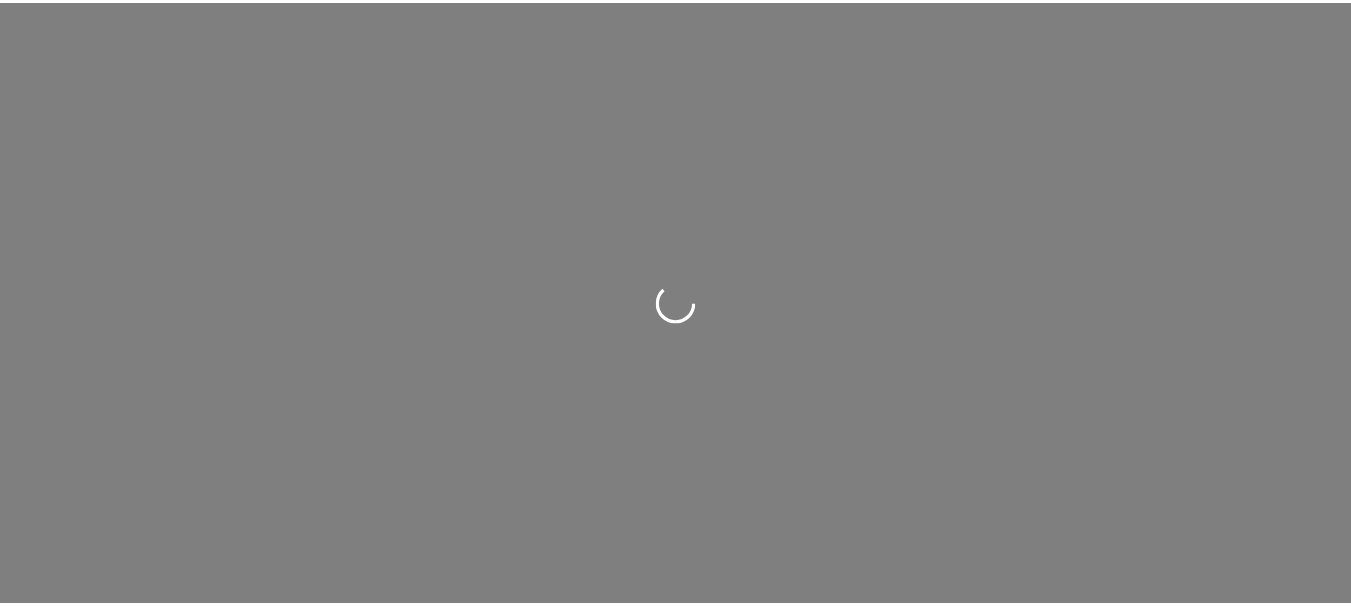 scroll, scrollTop: 0, scrollLeft: 0, axis: both 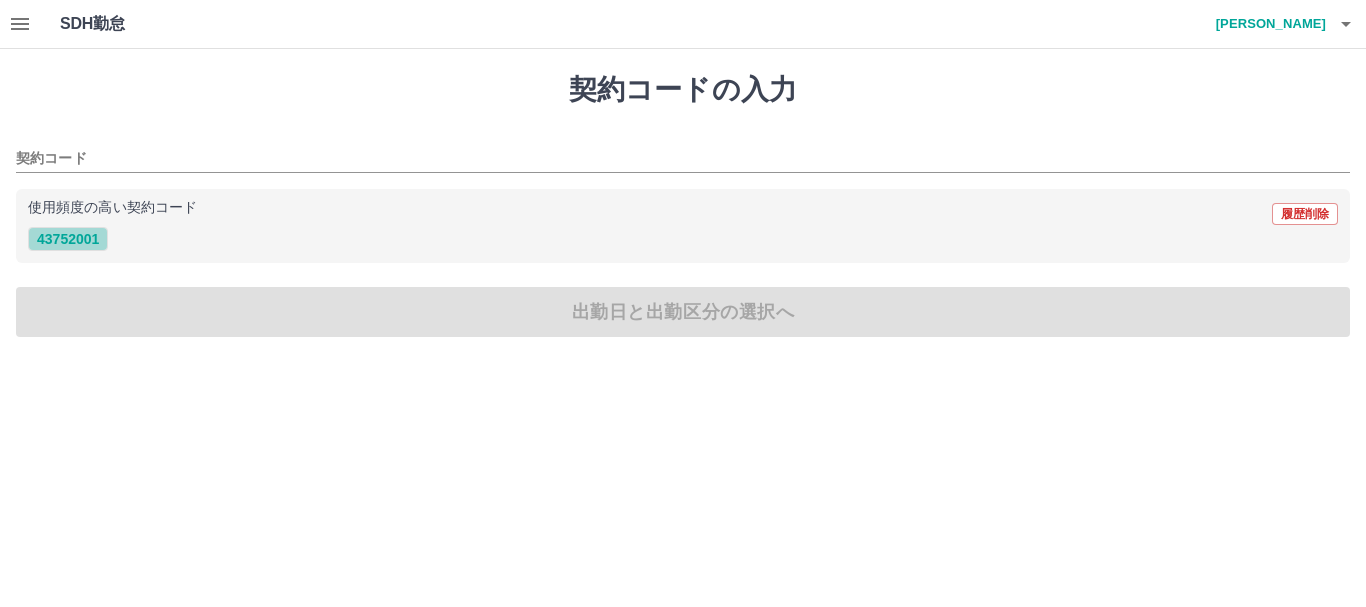 click on "43752001" at bounding box center [68, 239] 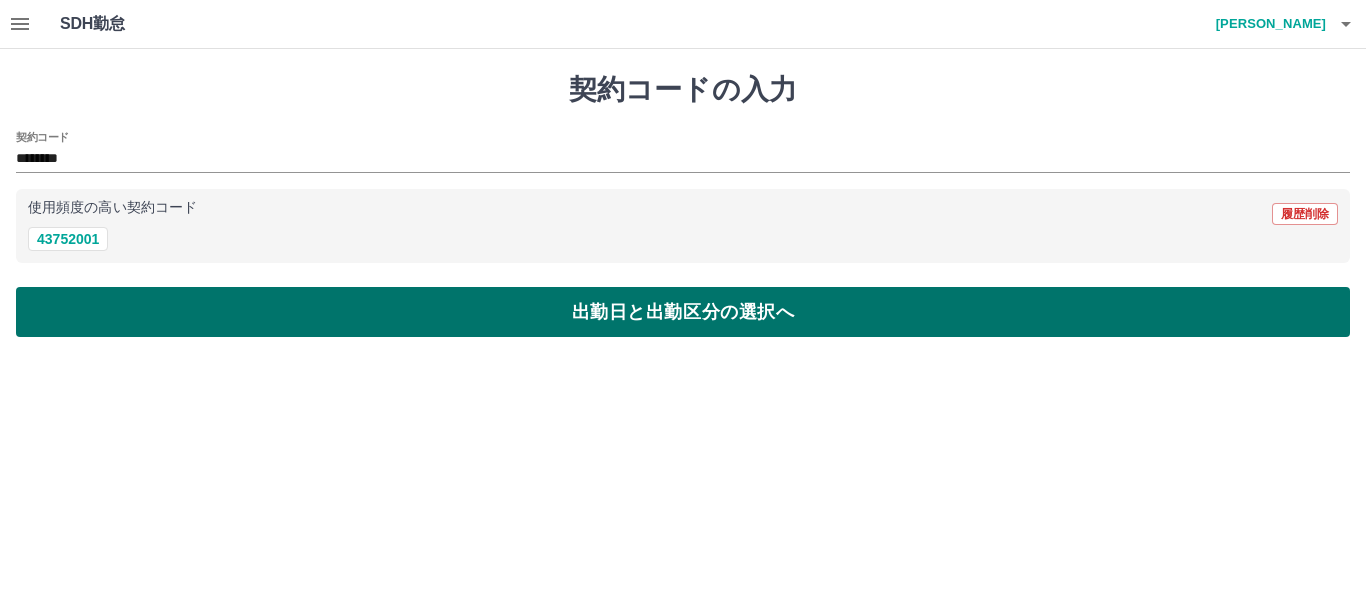 click on "出勤日と出勤区分の選択へ" at bounding box center [683, 312] 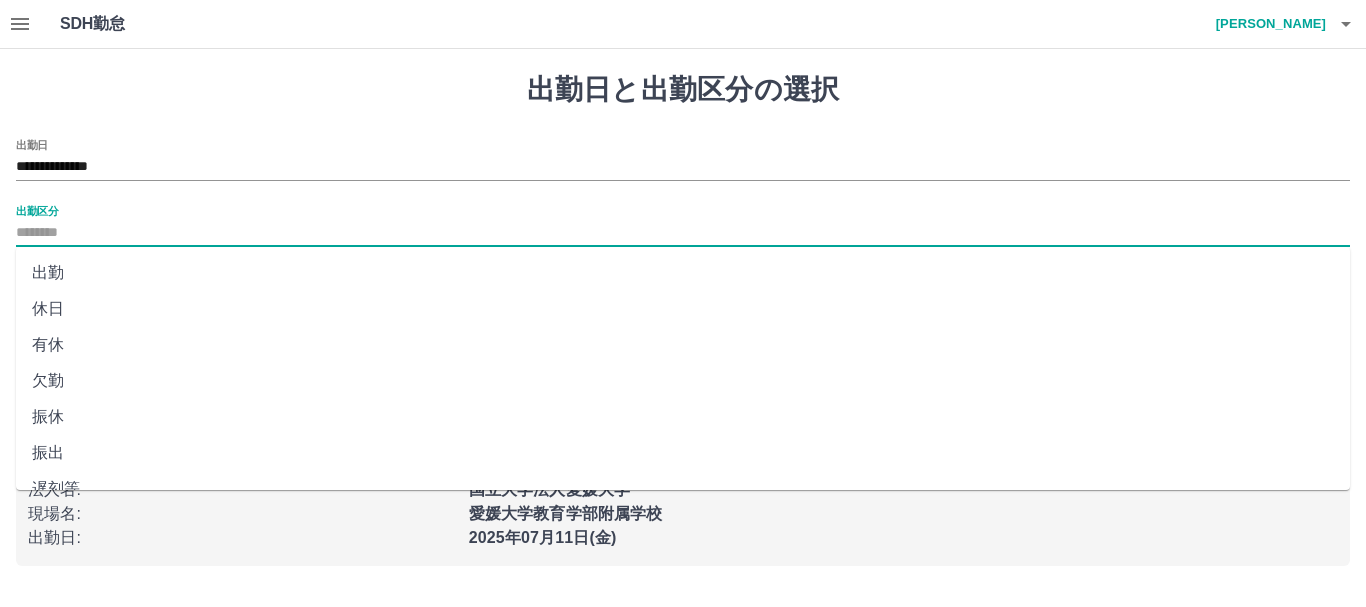 click on "出勤区分" at bounding box center [683, 233] 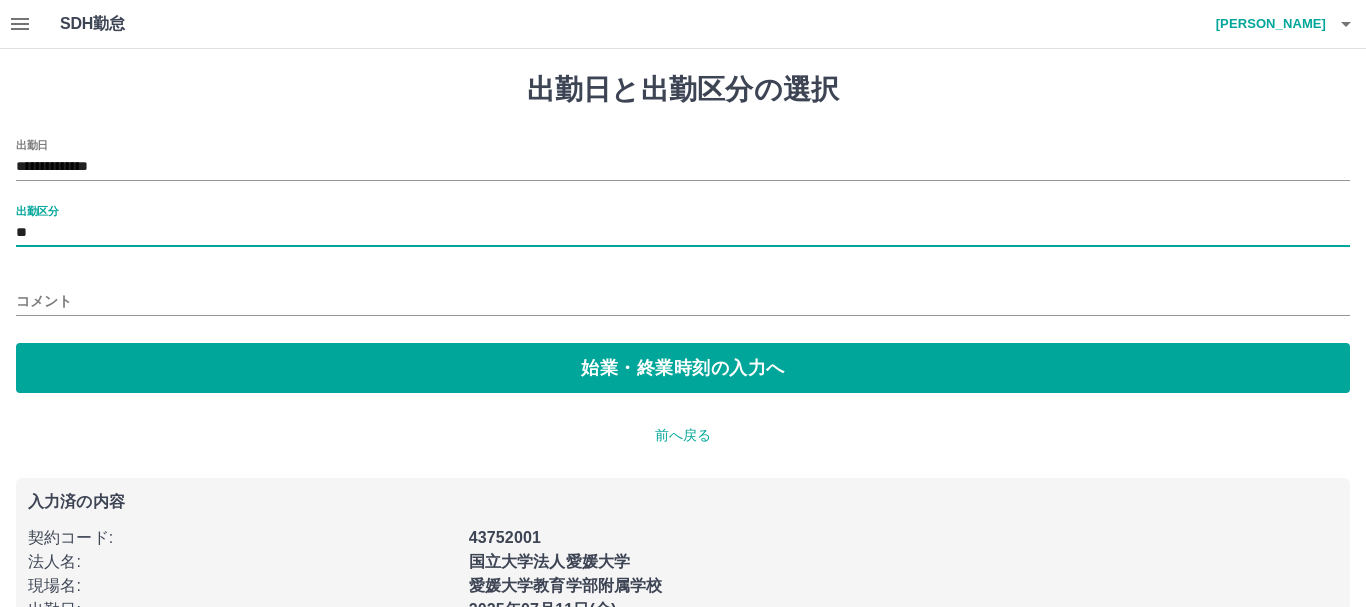 type on "**" 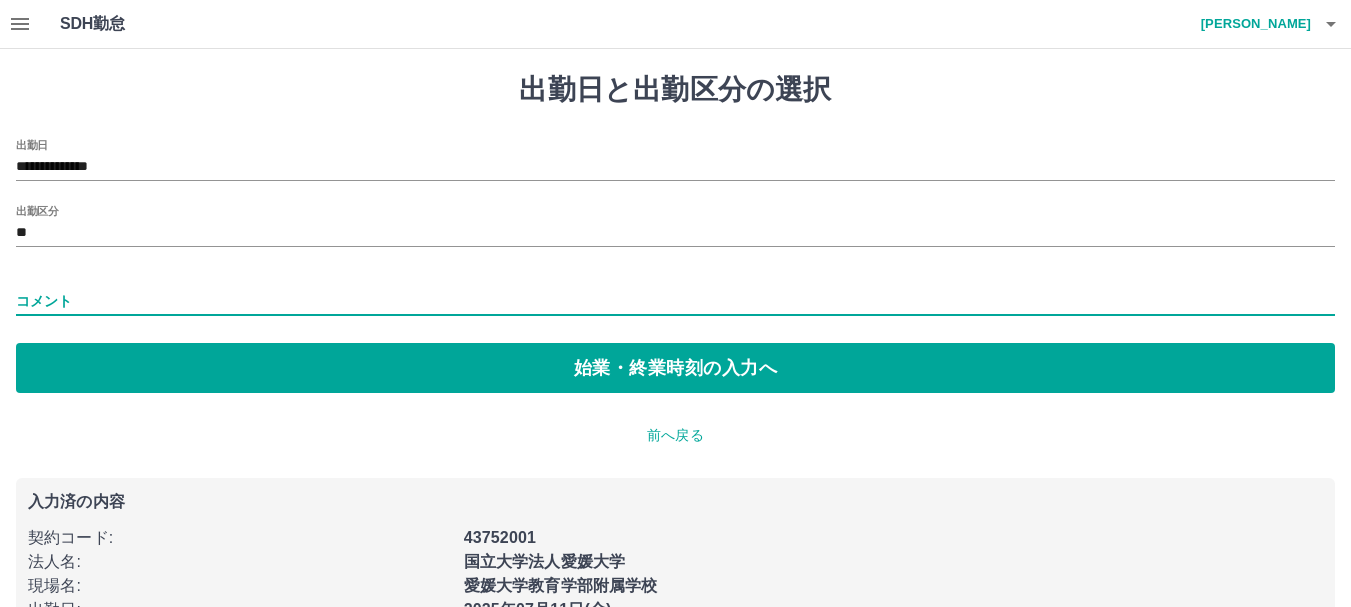 click on "コメント" at bounding box center (675, 301) 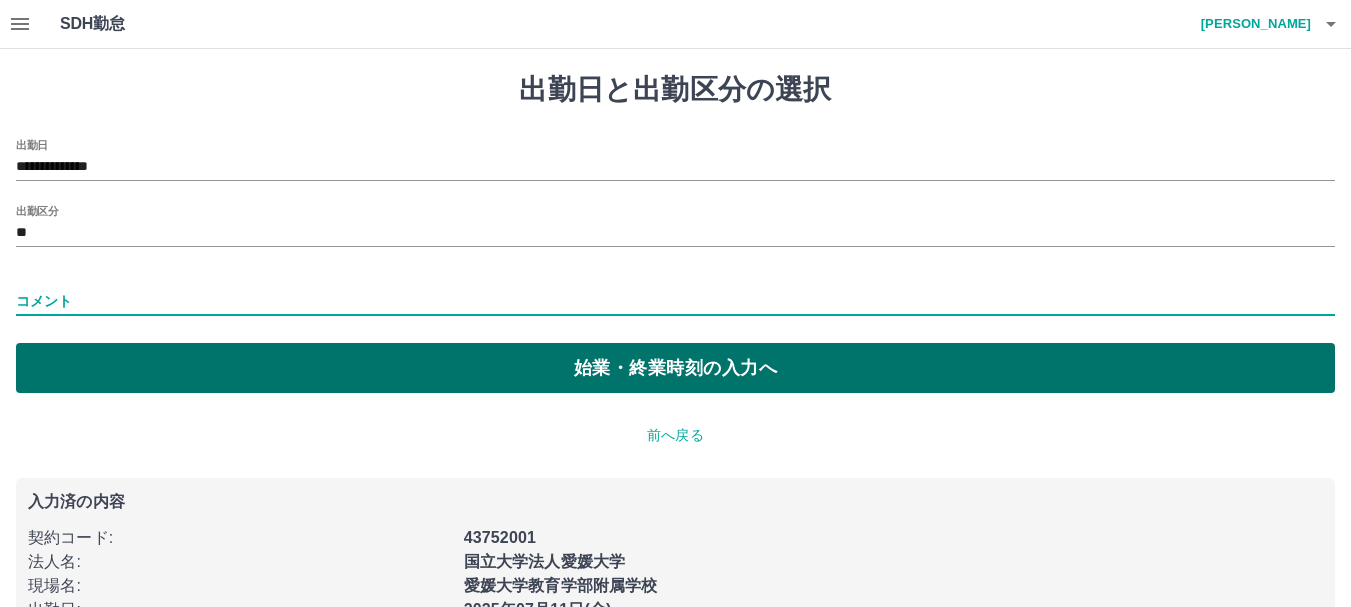 type on "****" 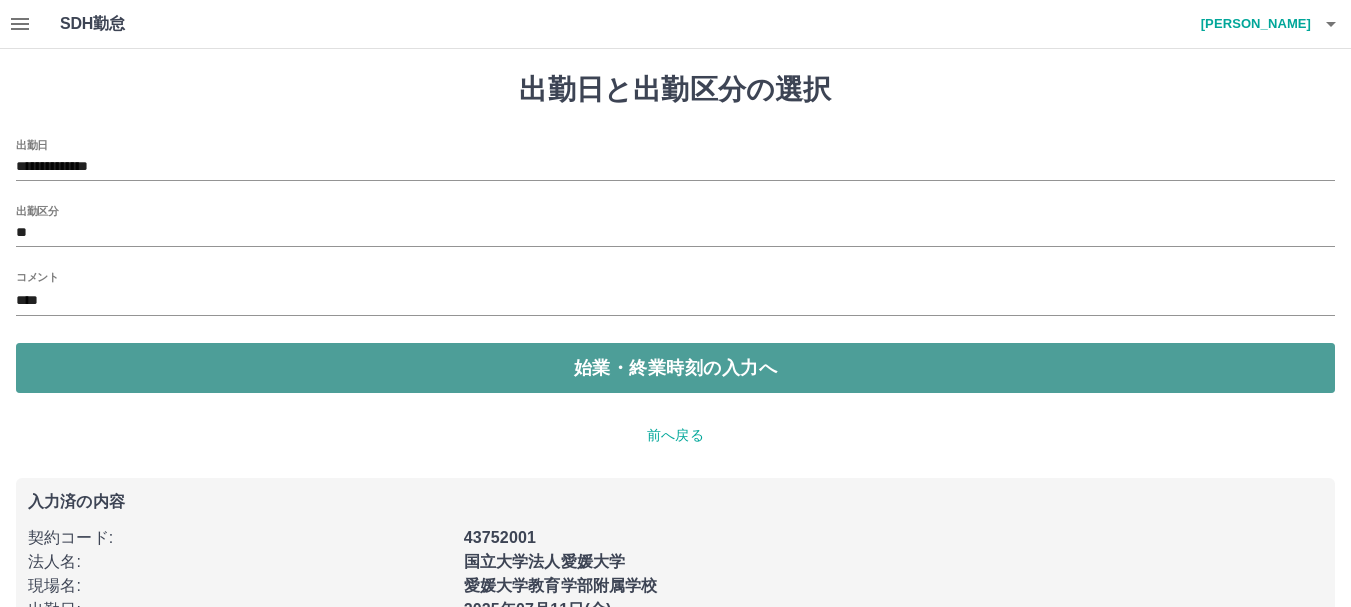 click on "始業・終業時刻の入力へ" at bounding box center [675, 368] 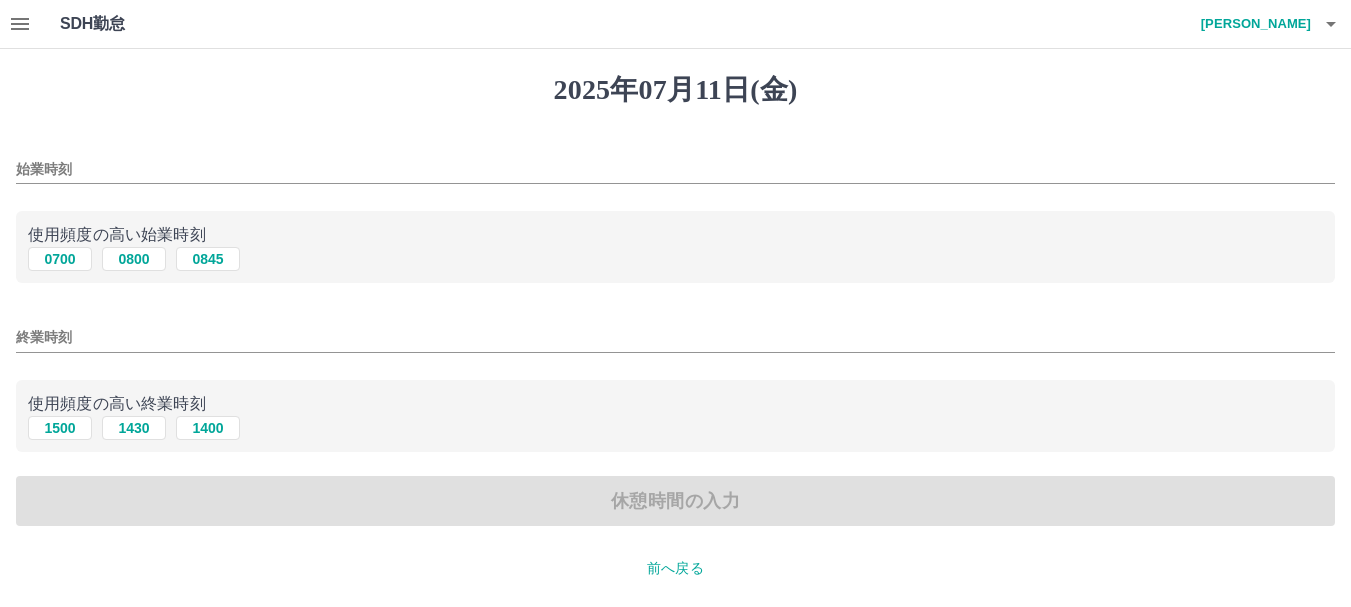 click on "始業時刻" at bounding box center [675, 169] 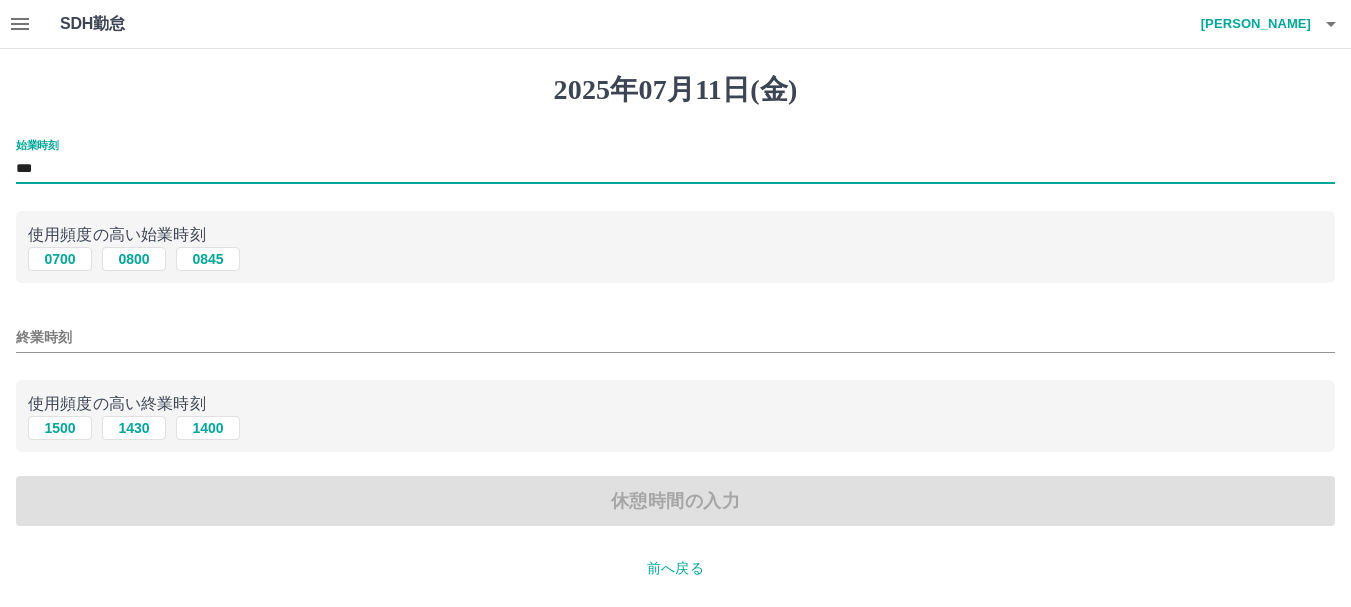 type on "***" 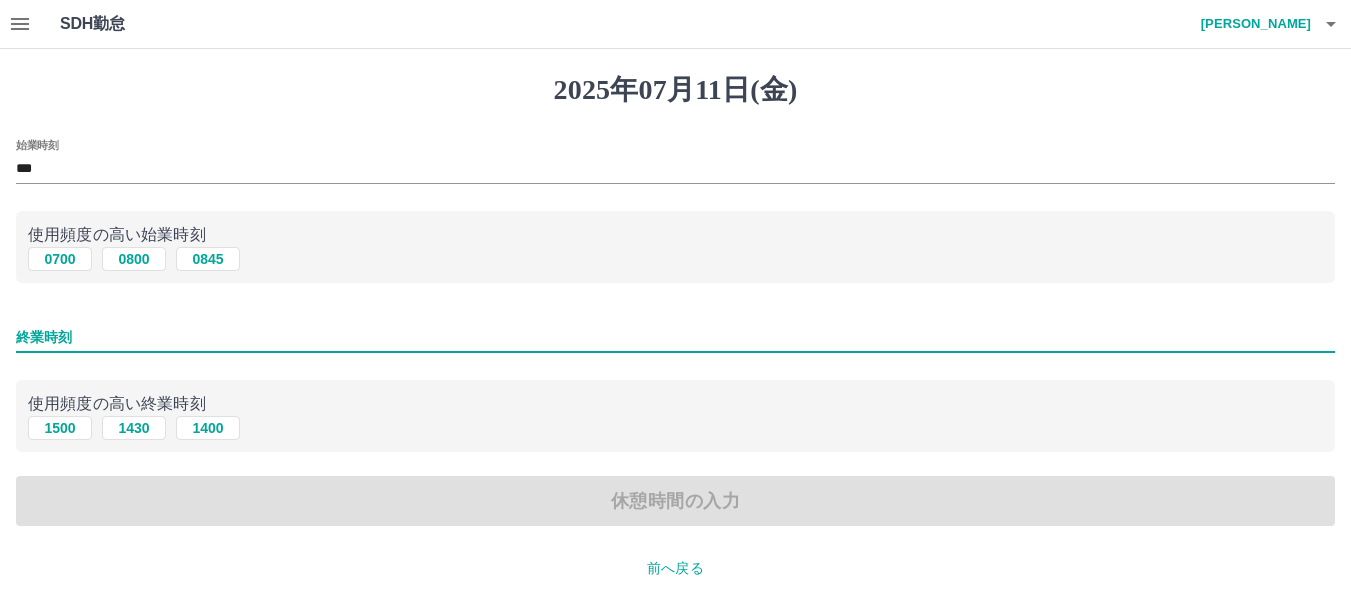 click on "終業時刻" at bounding box center (675, 337) 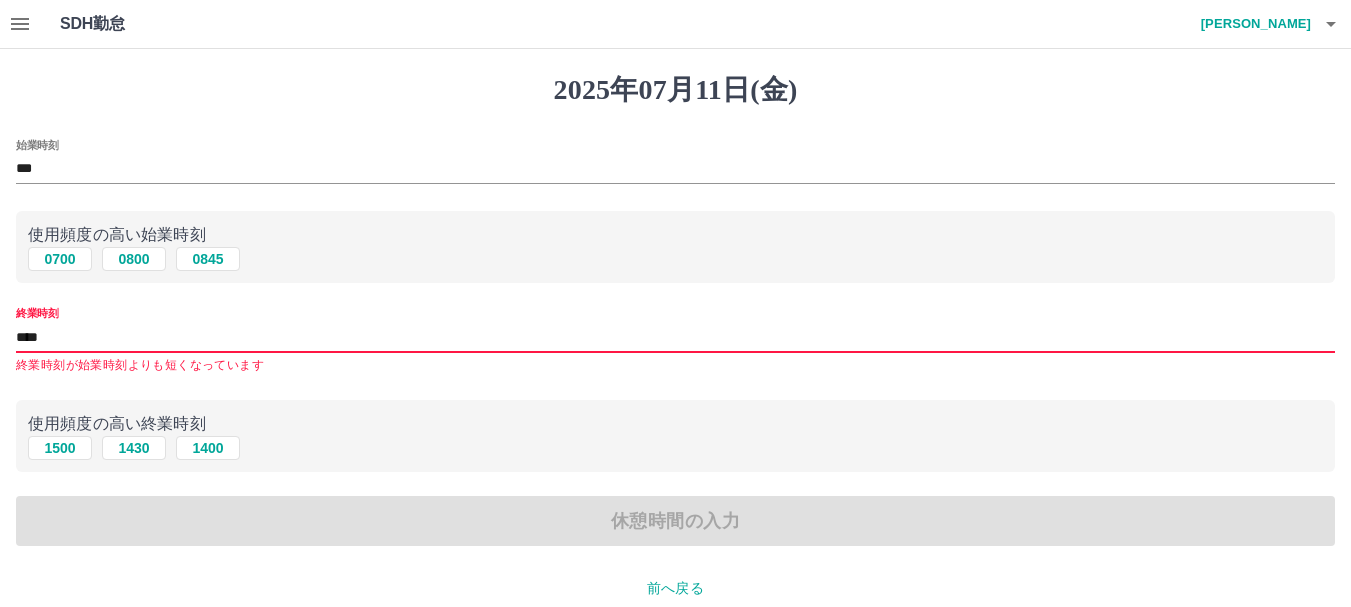 type on "****" 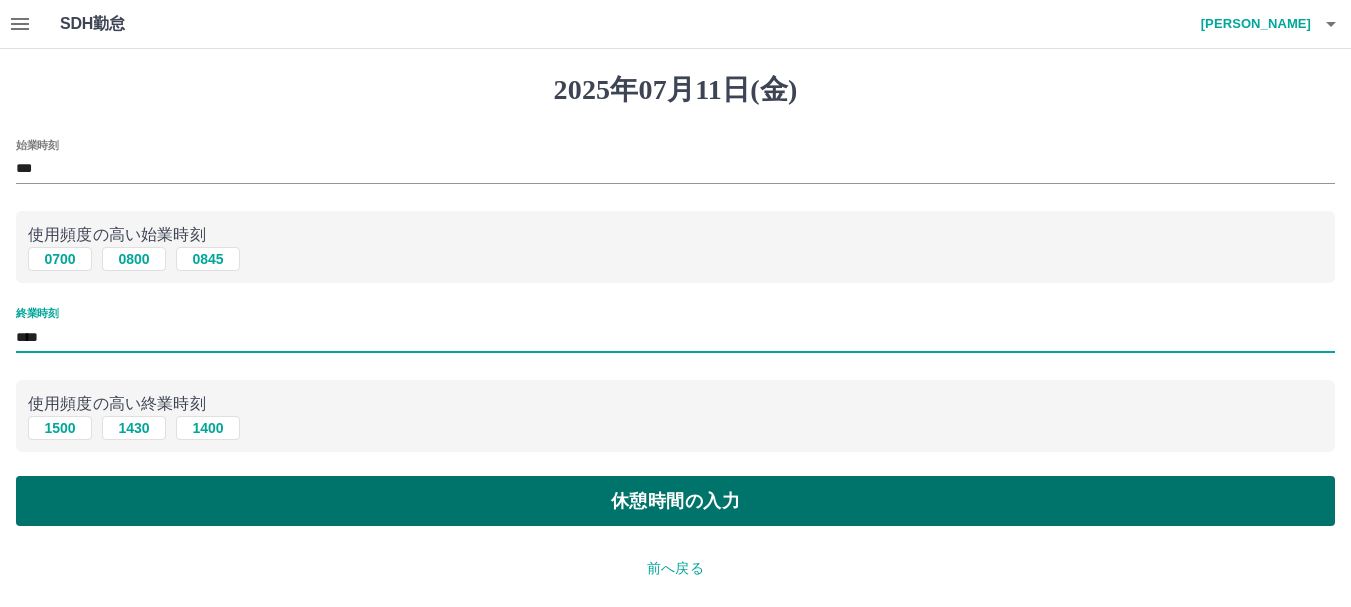 click on "休憩時間の入力" at bounding box center [675, 501] 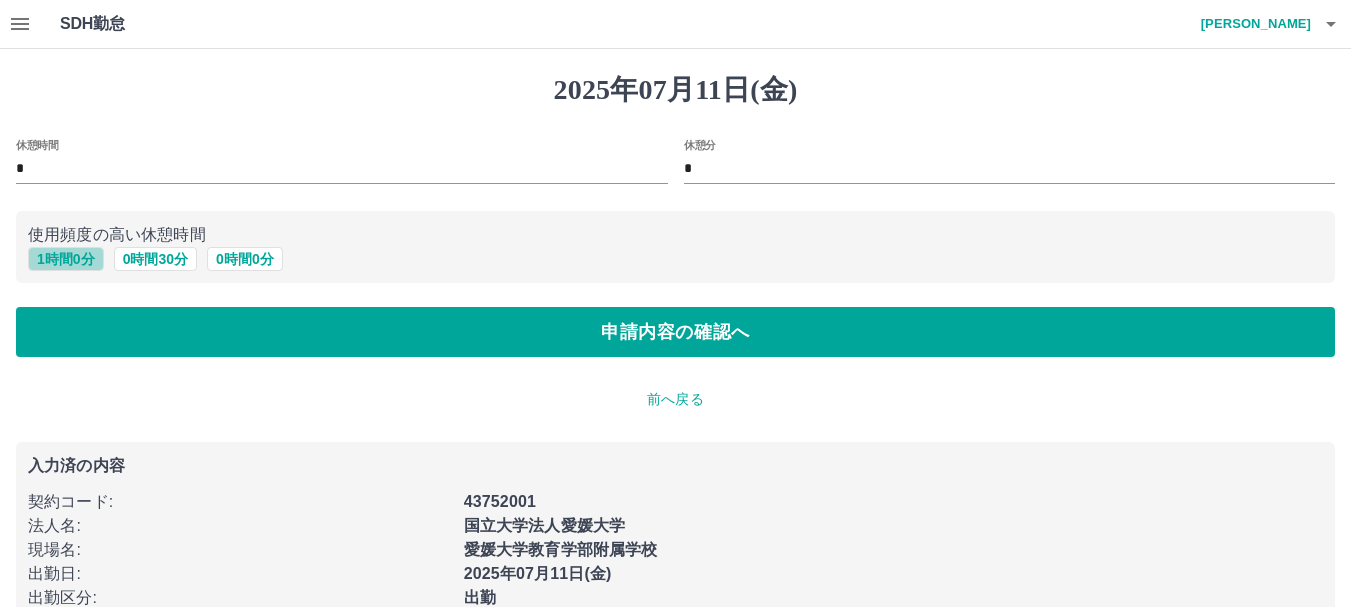 click on "1 時間 0 分" at bounding box center [66, 259] 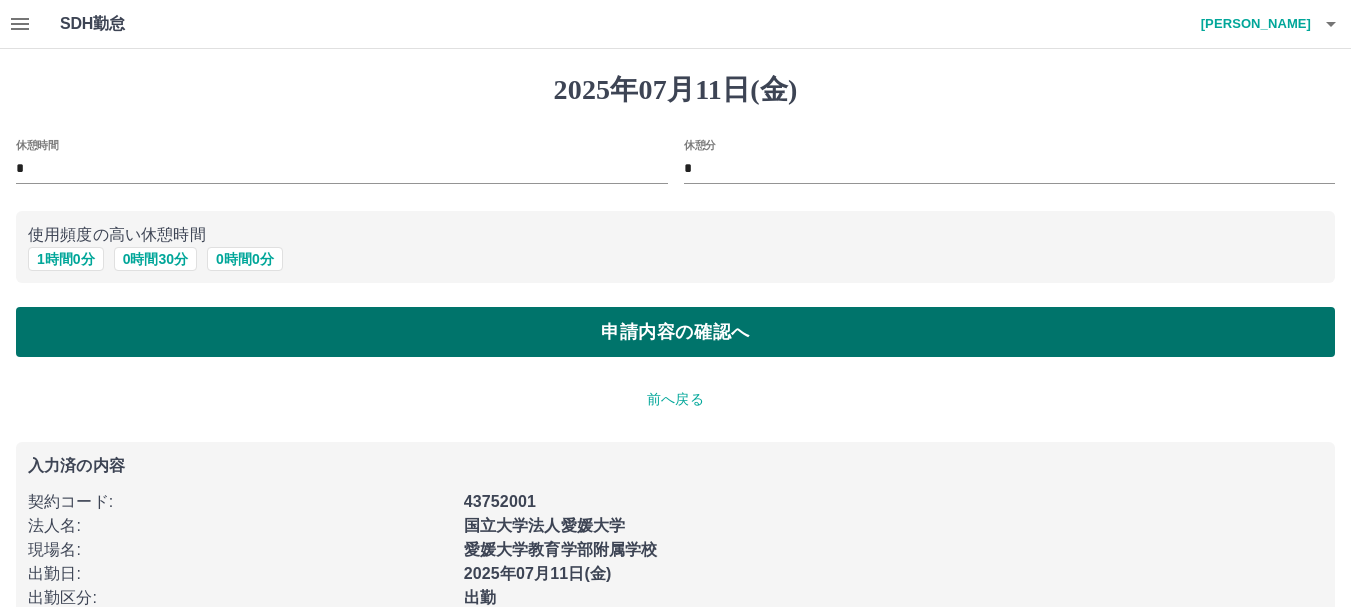 click on "申請内容の確認へ" at bounding box center [675, 332] 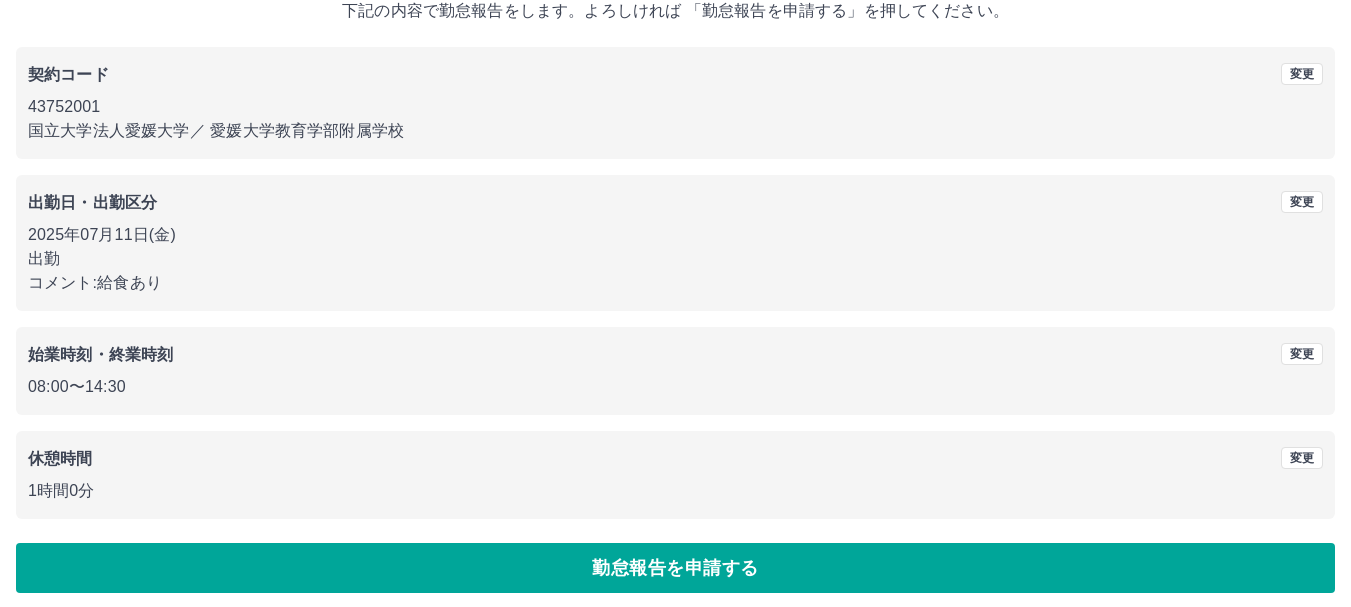 scroll, scrollTop: 142, scrollLeft: 0, axis: vertical 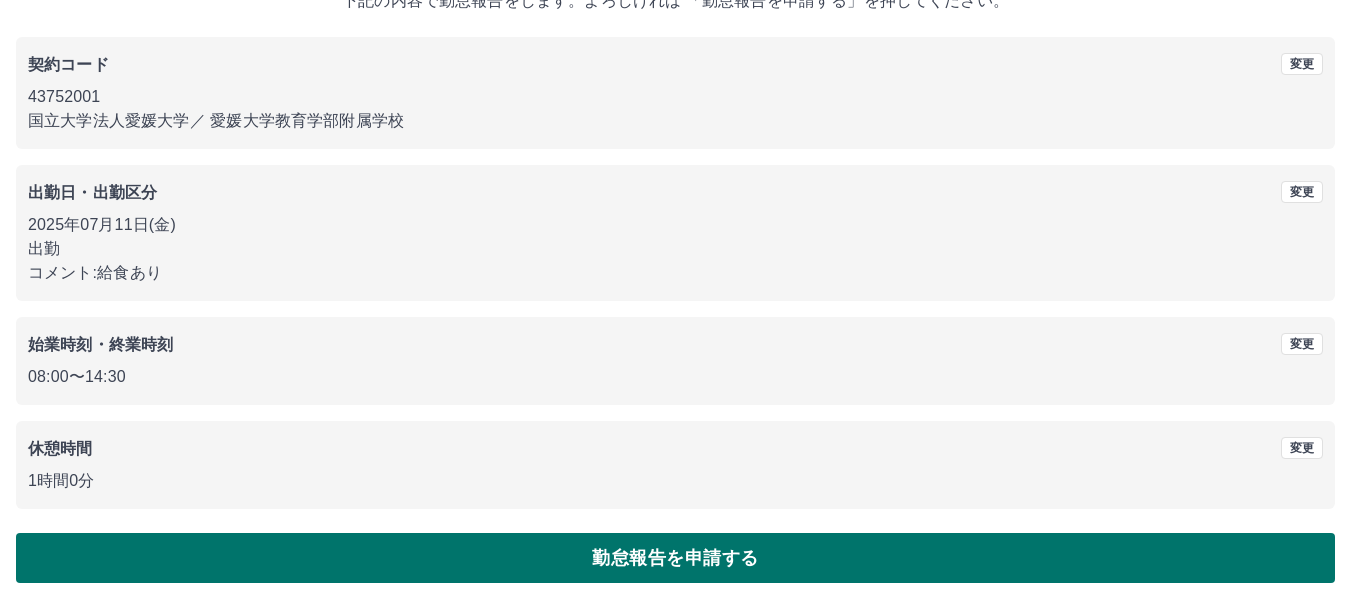 click on "勤怠報告を申請する" at bounding box center [675, 558] 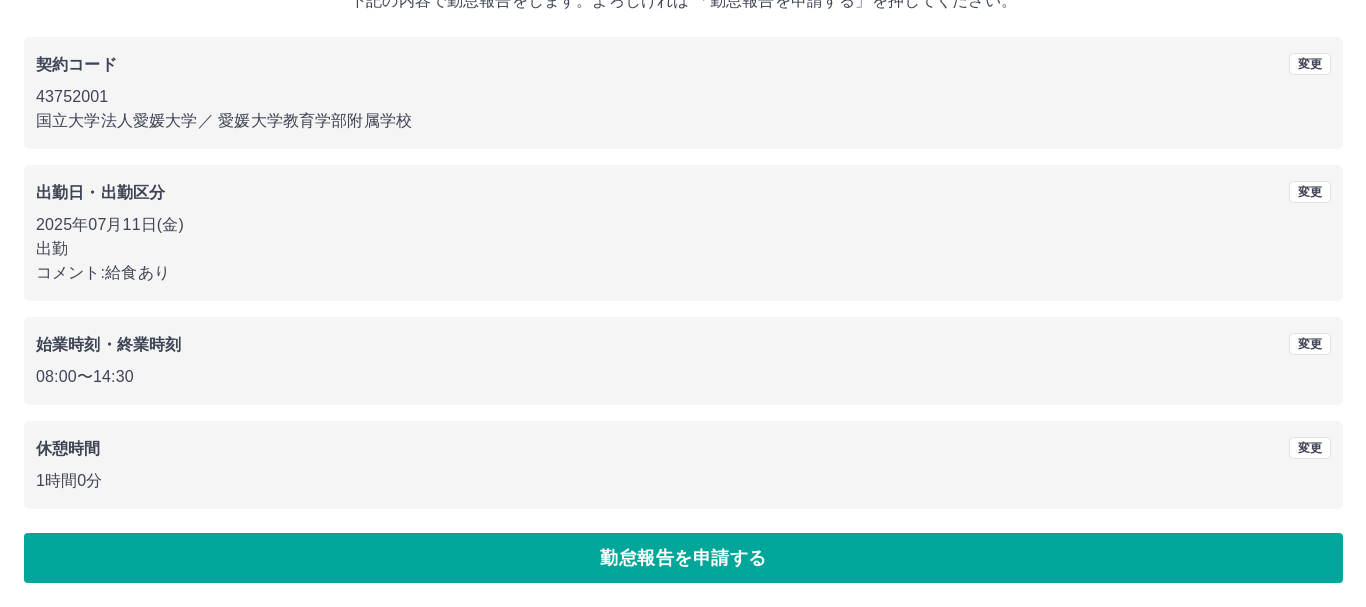 scroll, scrollTop: 0, scrollLeft: 0, axis: both 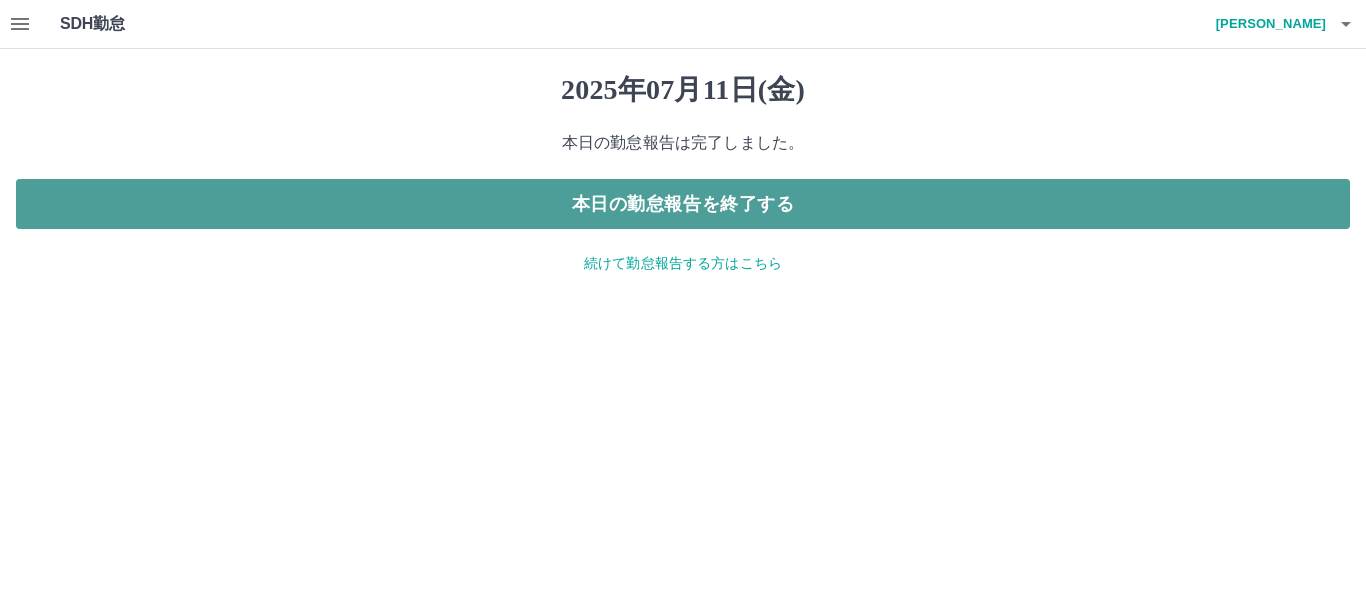 click on "本日の勤怠報告を終了する" at bounding box center (683, 204) 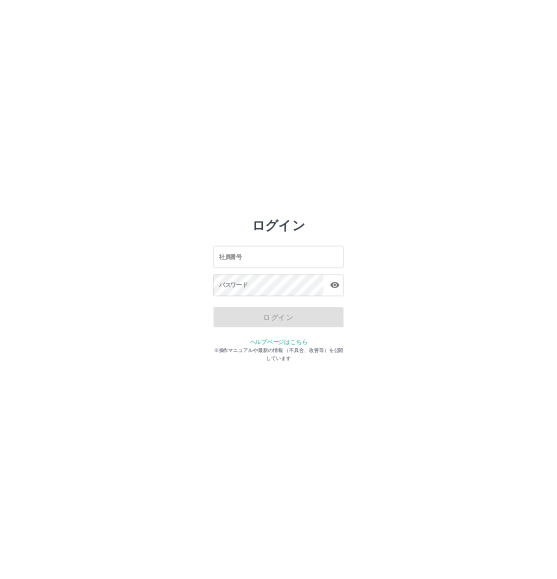 scroll, scrollTop: 0, scrollLeft: 0, axis: both 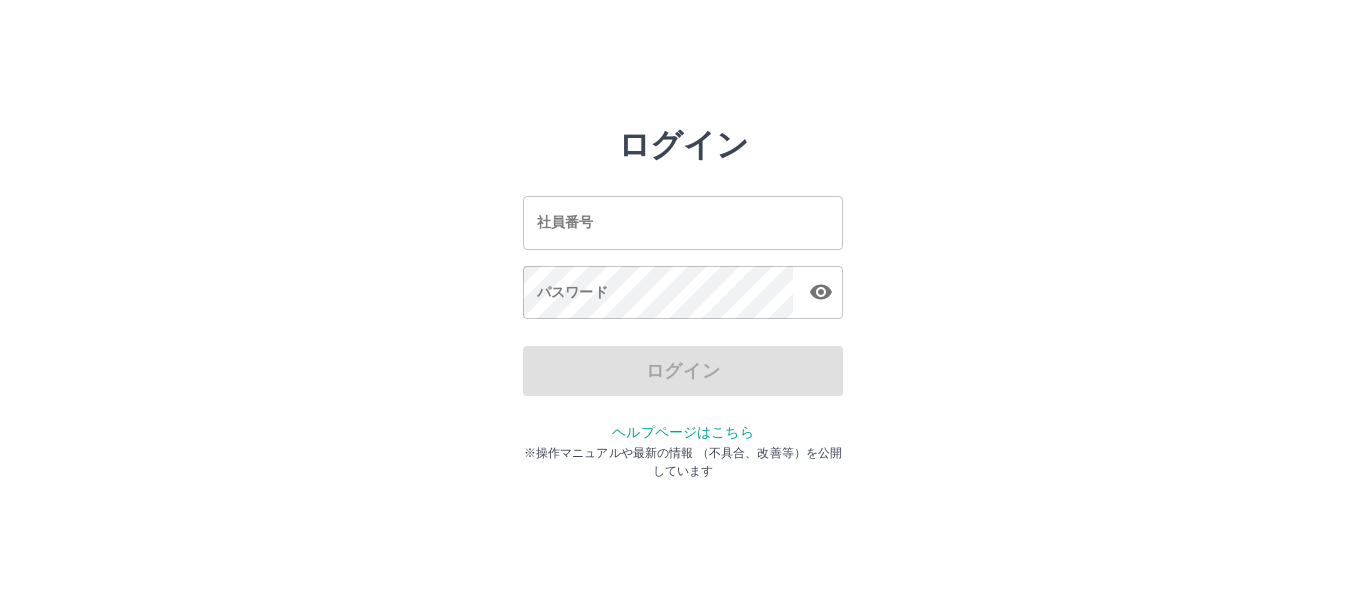 drag, startPoint x: 952, startPoint y: 47, endPoint x: 848, endPoint y: 81, distance: 109.41663 